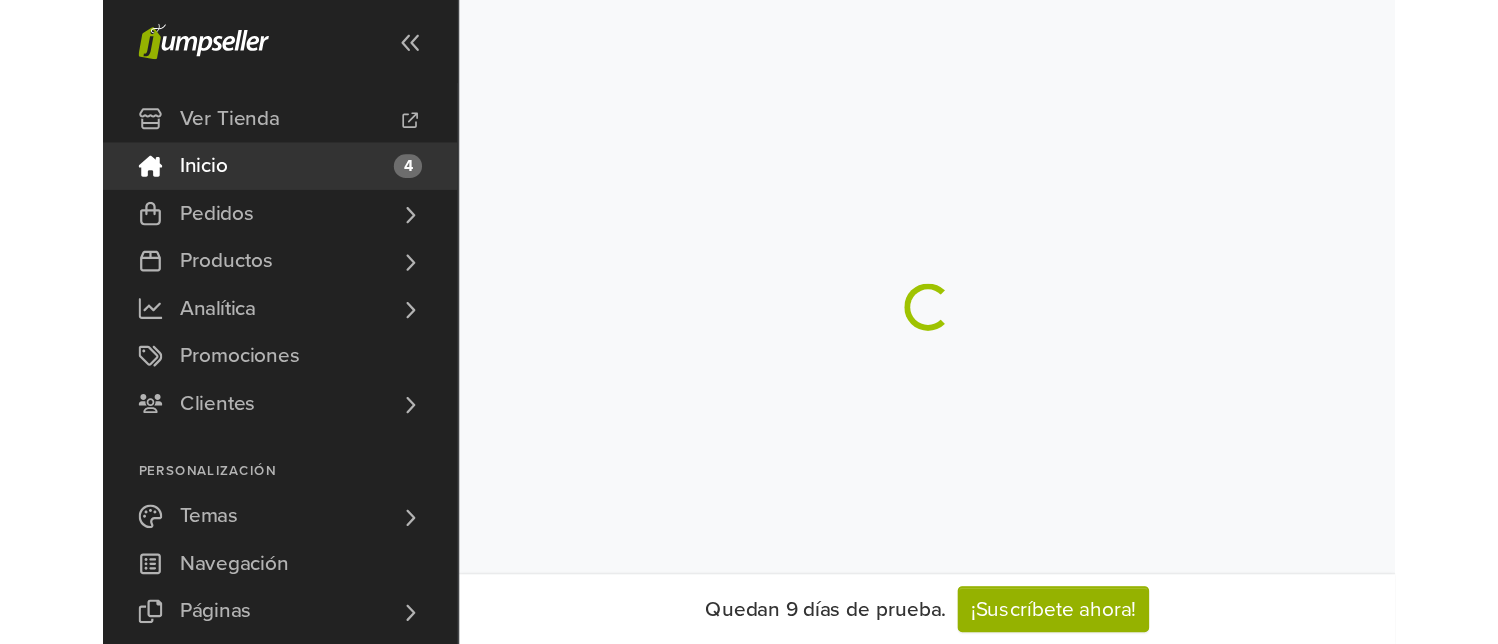 scroll, scrollTop: 0, scrollLeft: 0, axis: both 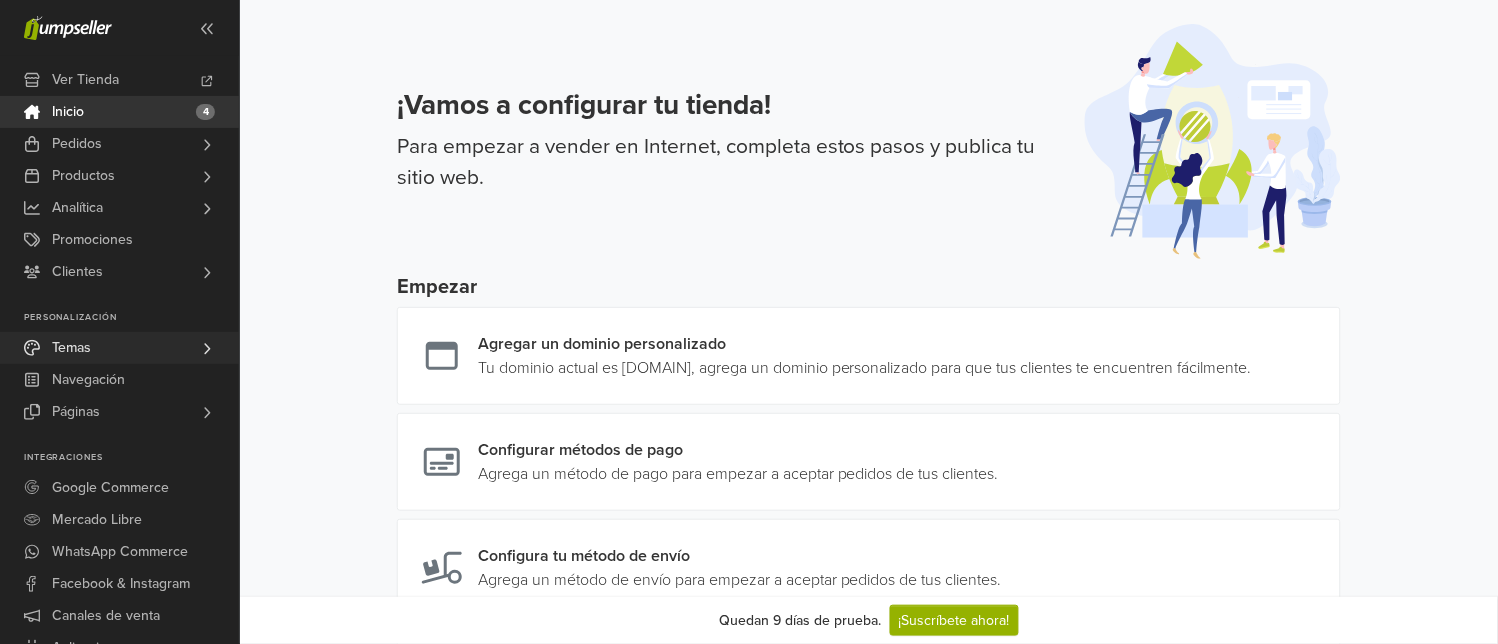 click on "Temas" at bounding box center (71, 348) 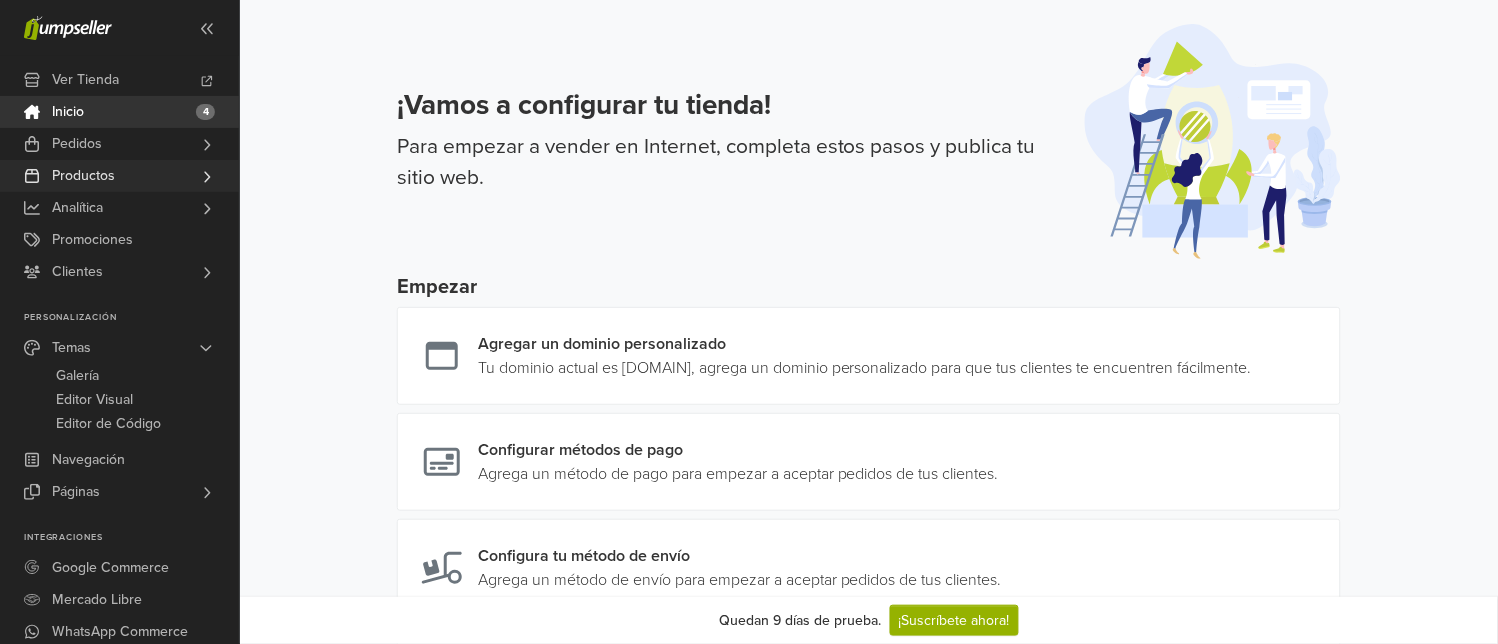 click on "Productos" at bounding box center [83, 176] 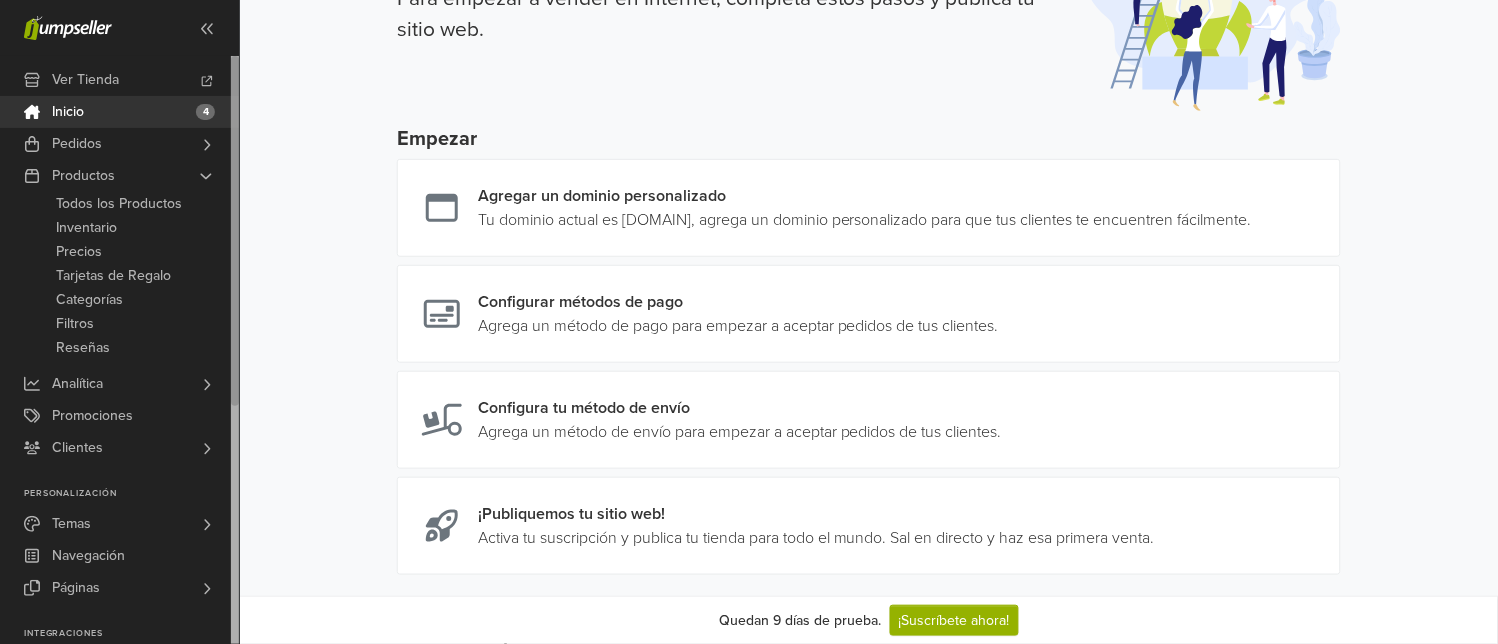 scroll, scrollTop: 111, scrollLeft: 0, axis: vertical 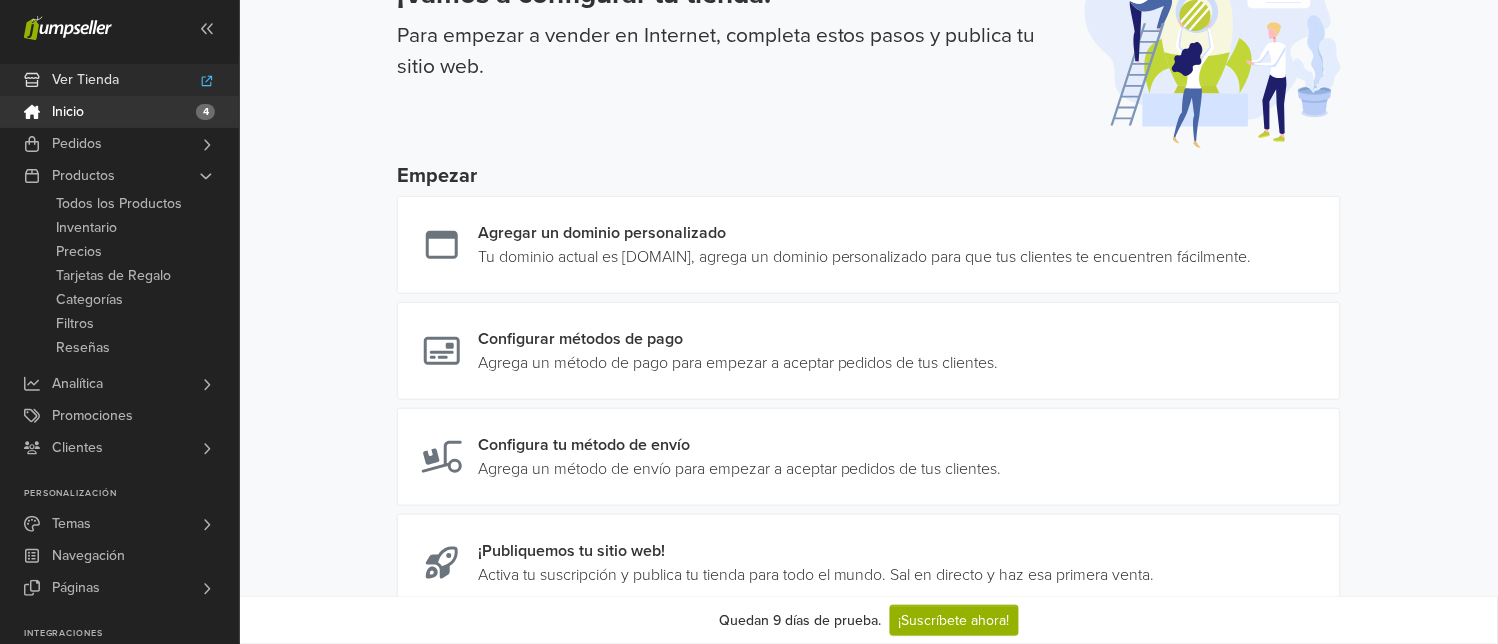 click on "Ver Tienda" at bounding box center (85, 80) 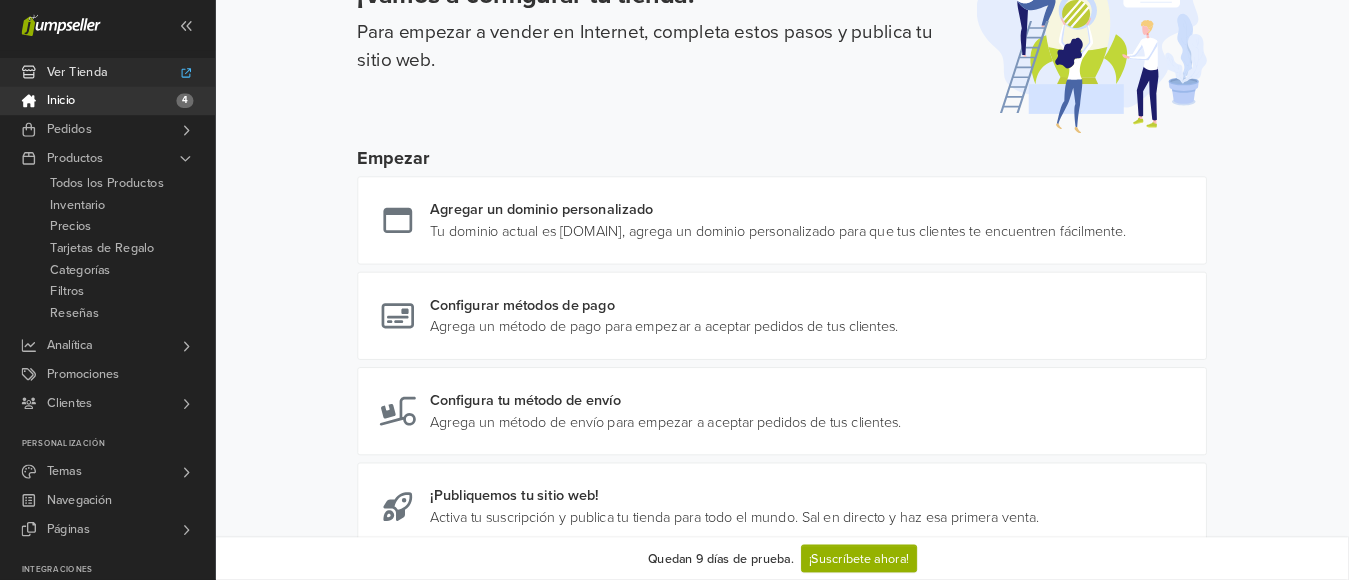 scroll, scrollTop: 111, scrollLeft: 0, axis: vertical 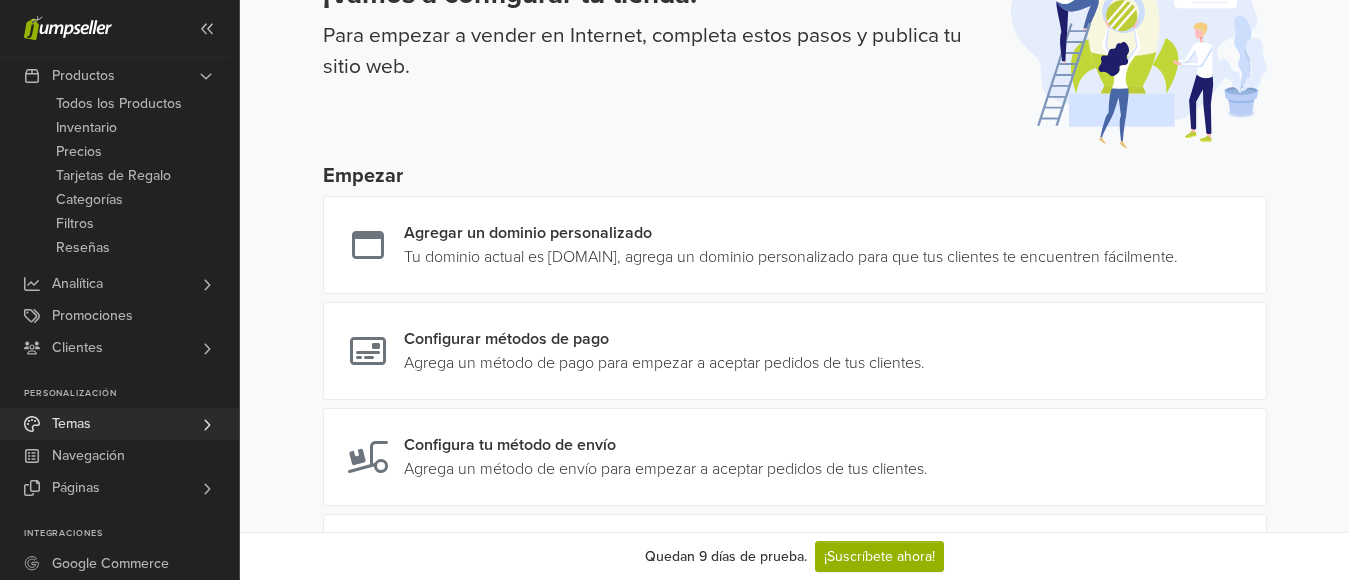 click on "Temas" at bounding box center [119, 424] 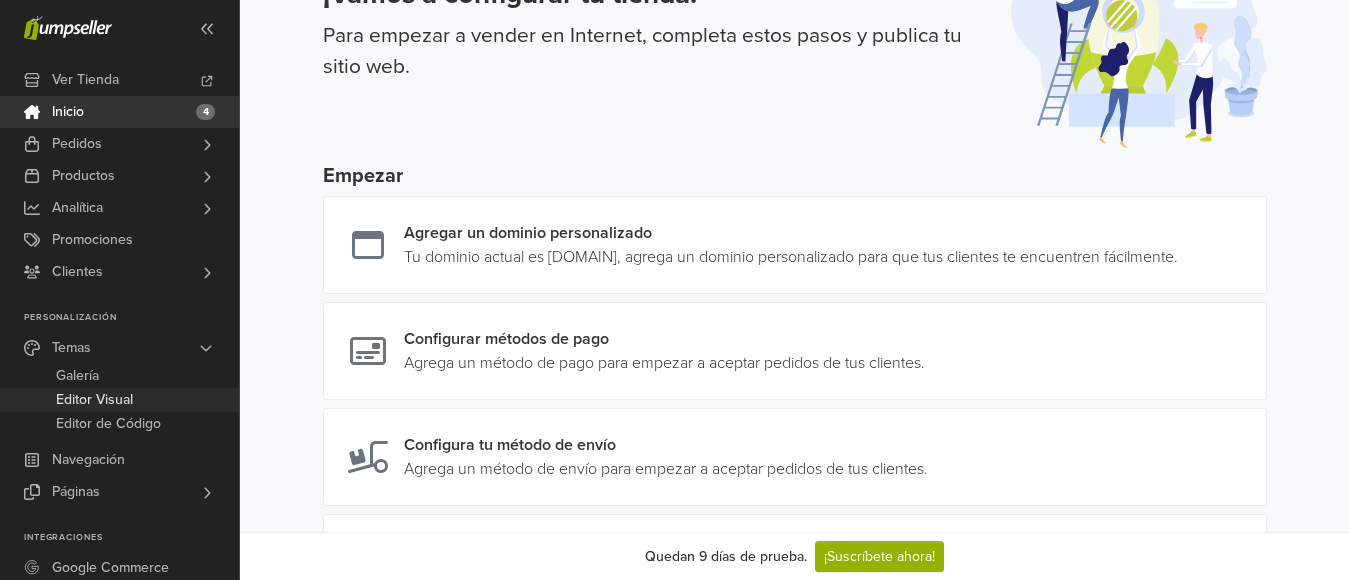 click on "Editor Visual" at bounding box center (94, 400) 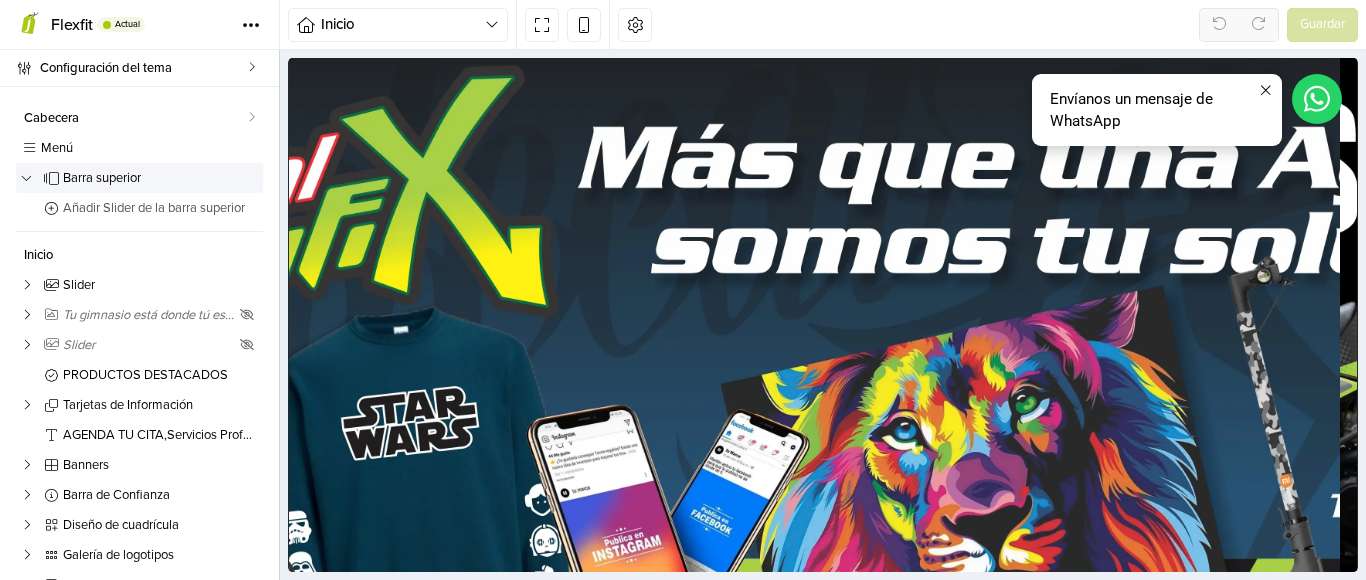 scroll, scrollTop: 300, scrollLeft: 0, axis: vertical 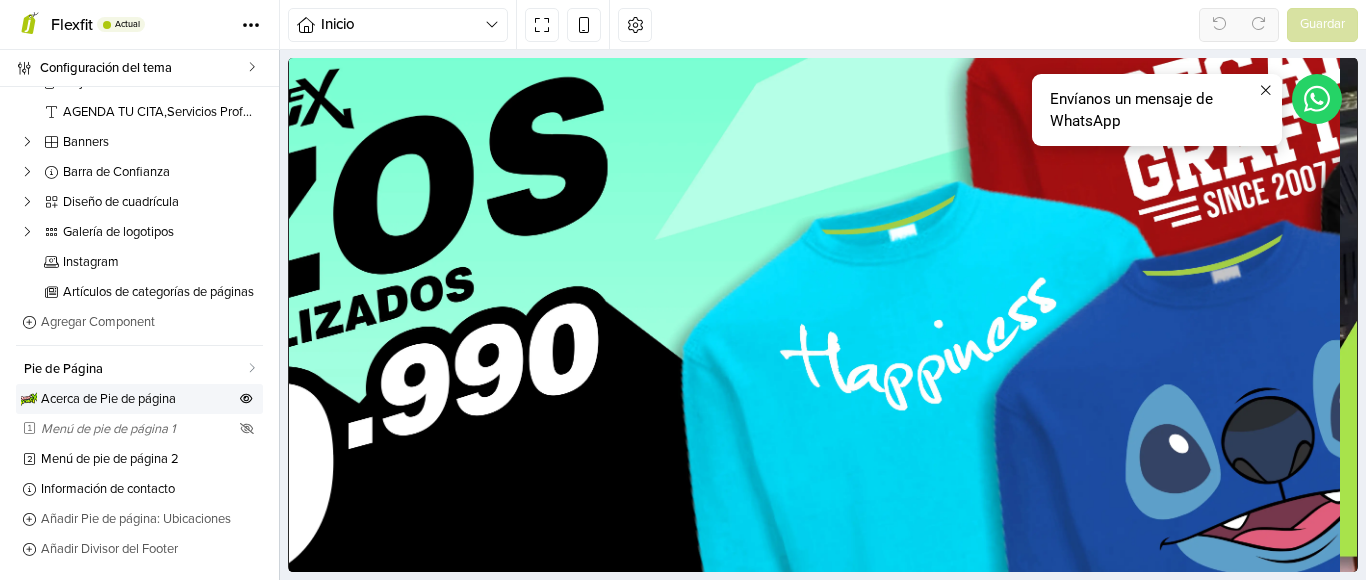 click on "Acerca de Pie de página" at bounding box center (138, 399) 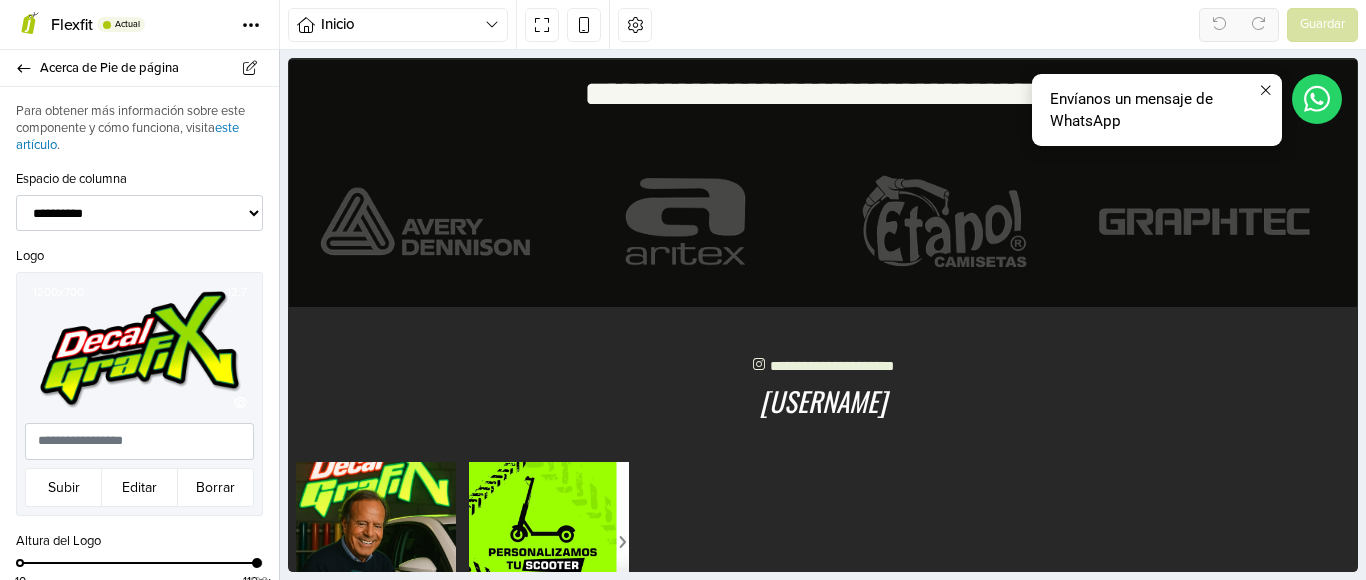 scroll, scrollTop: 4345, scrollLeft: 0, axis: vertical 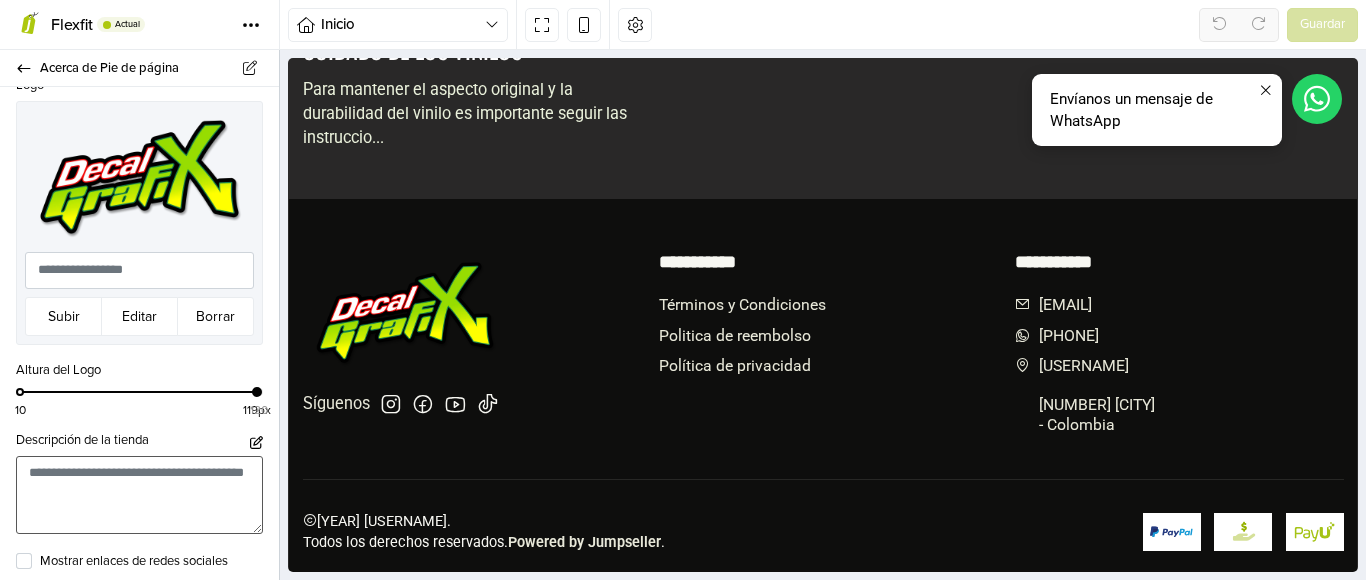 click at bounding box center (139, 495) 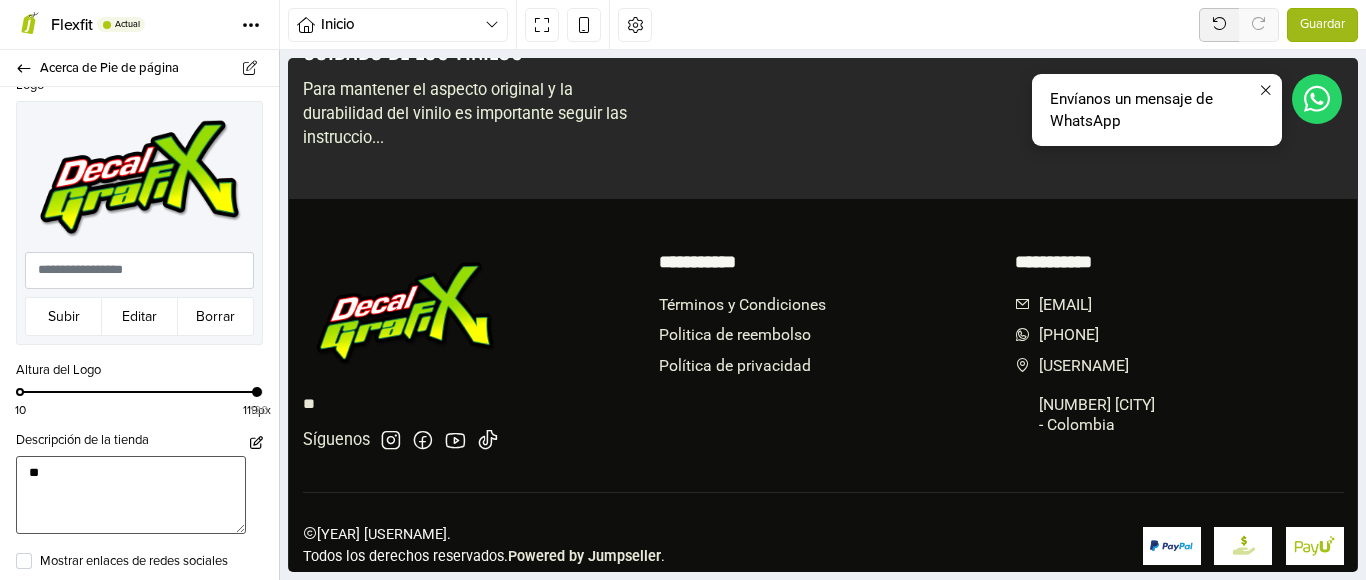 type on "*" 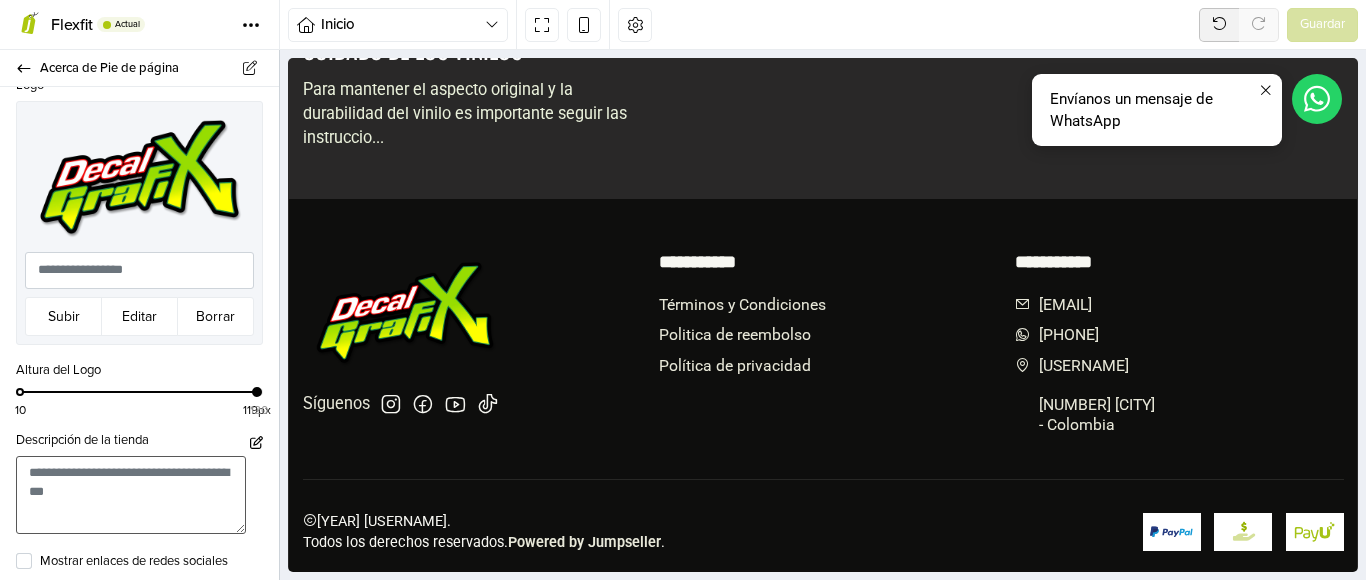 type on "*" 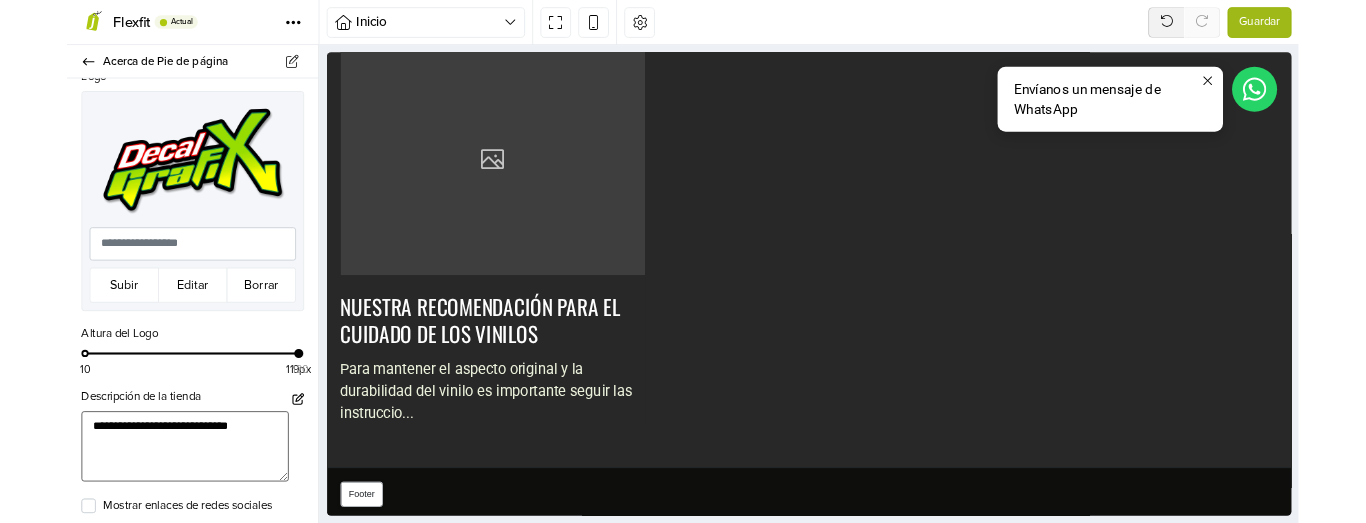 scroll, scrollTop: 3945, scrollLeft: 0, axis: vertical 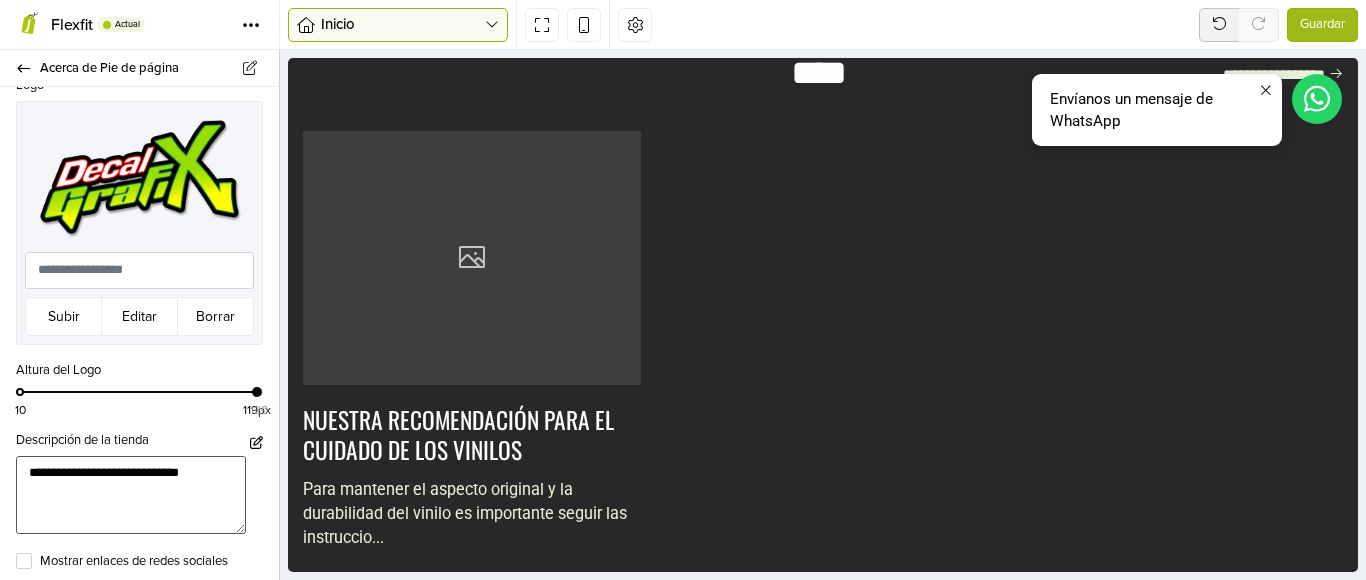 type on "**********" 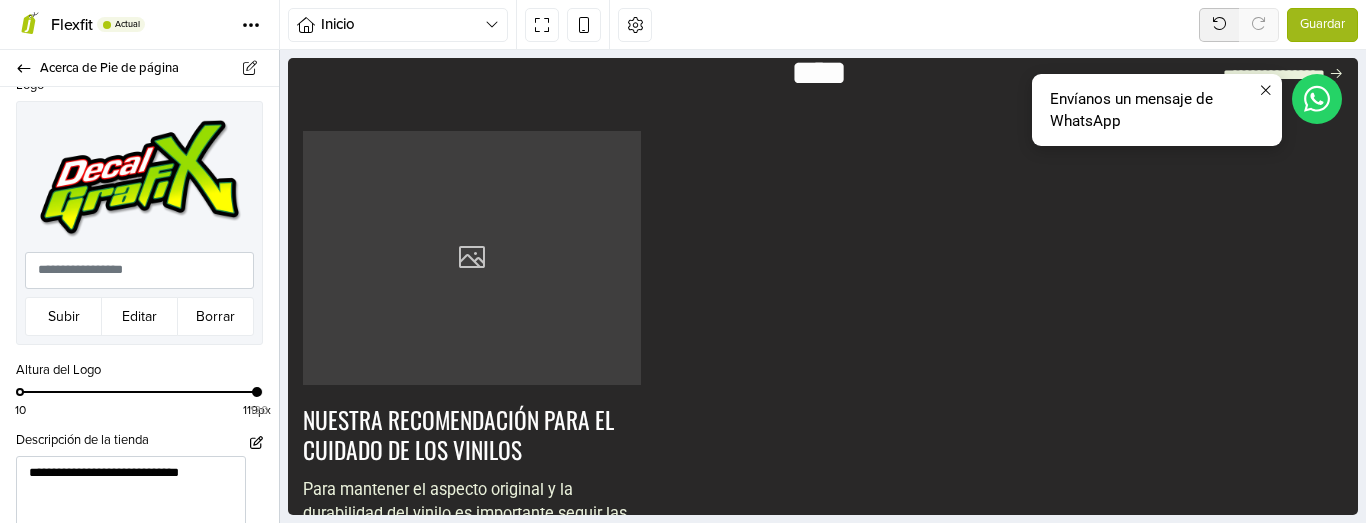 click at bounding box center [472, 258] 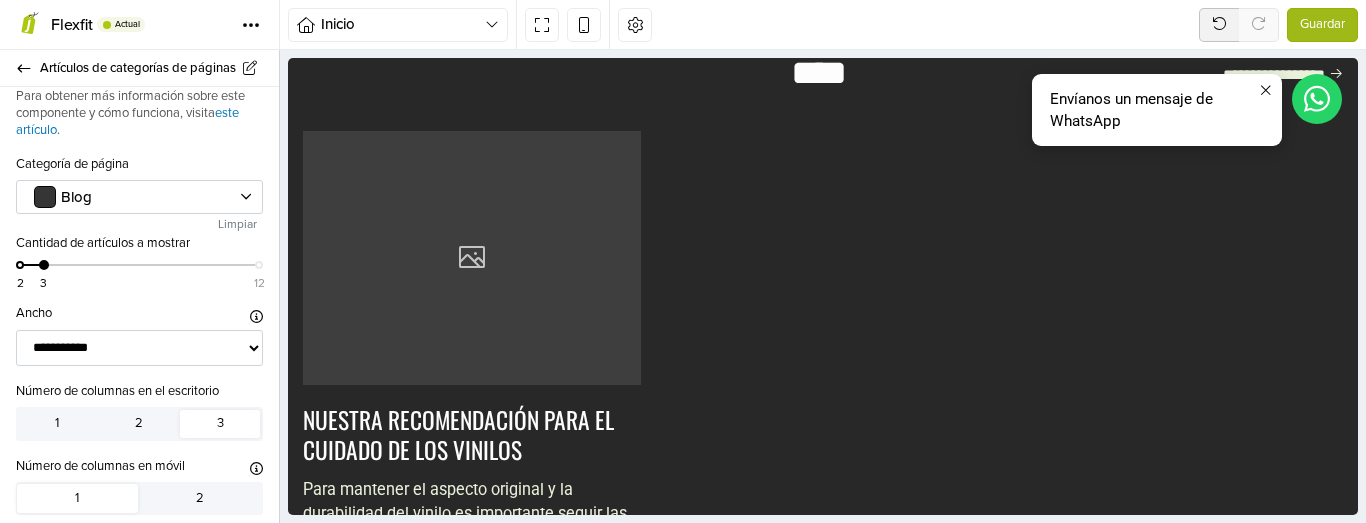 scroll, scrollTop: 0, scrollLeft: 0, axis: both 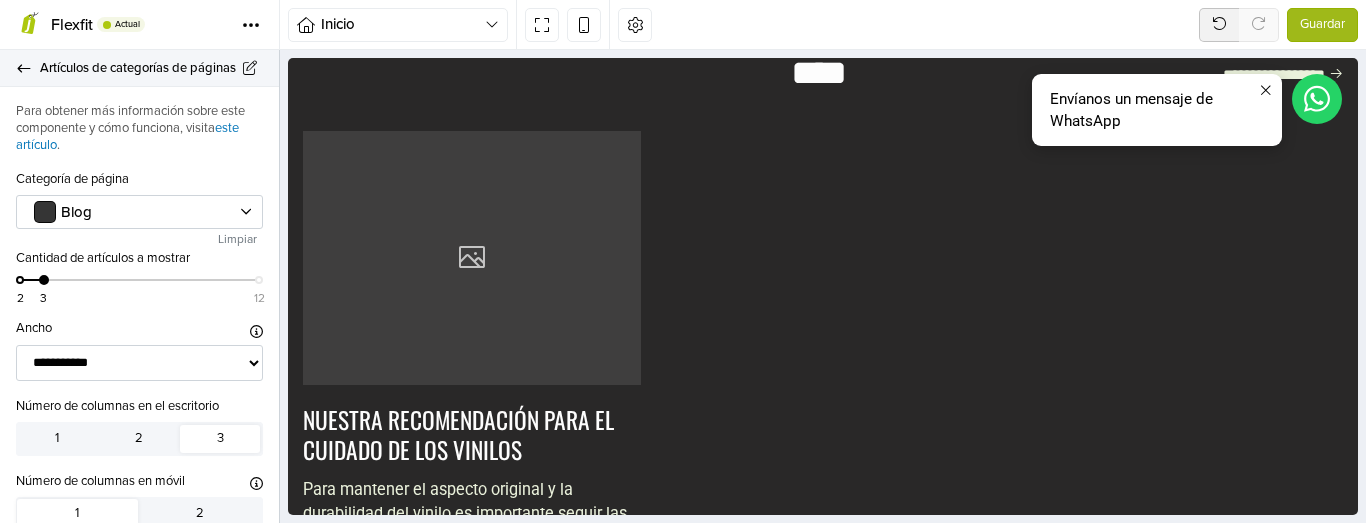click 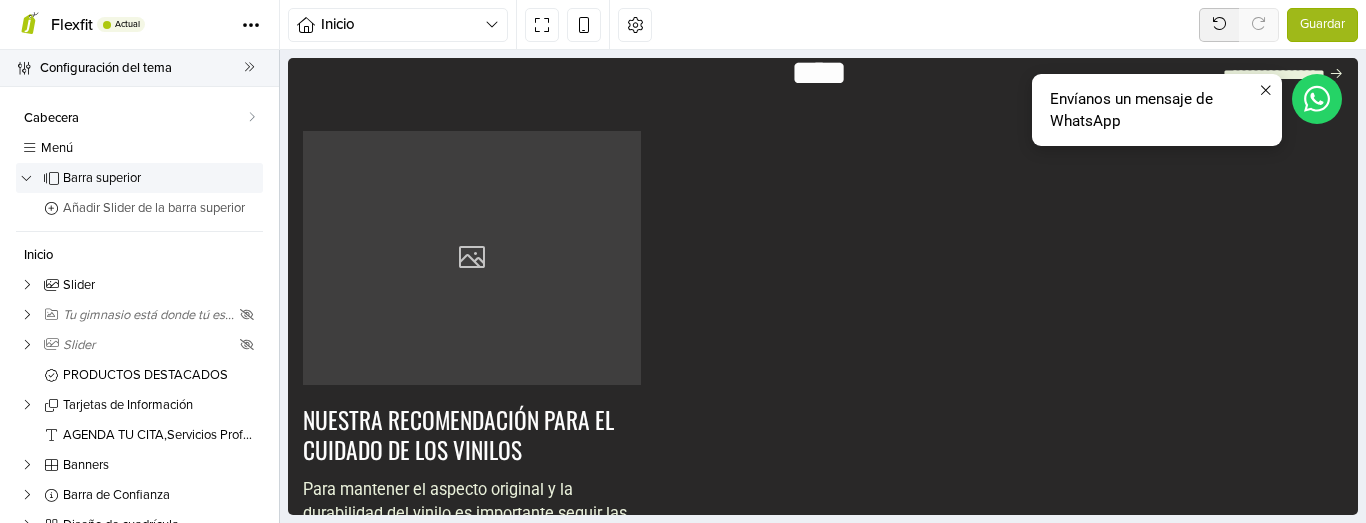 click at bounding box center (24, 68) 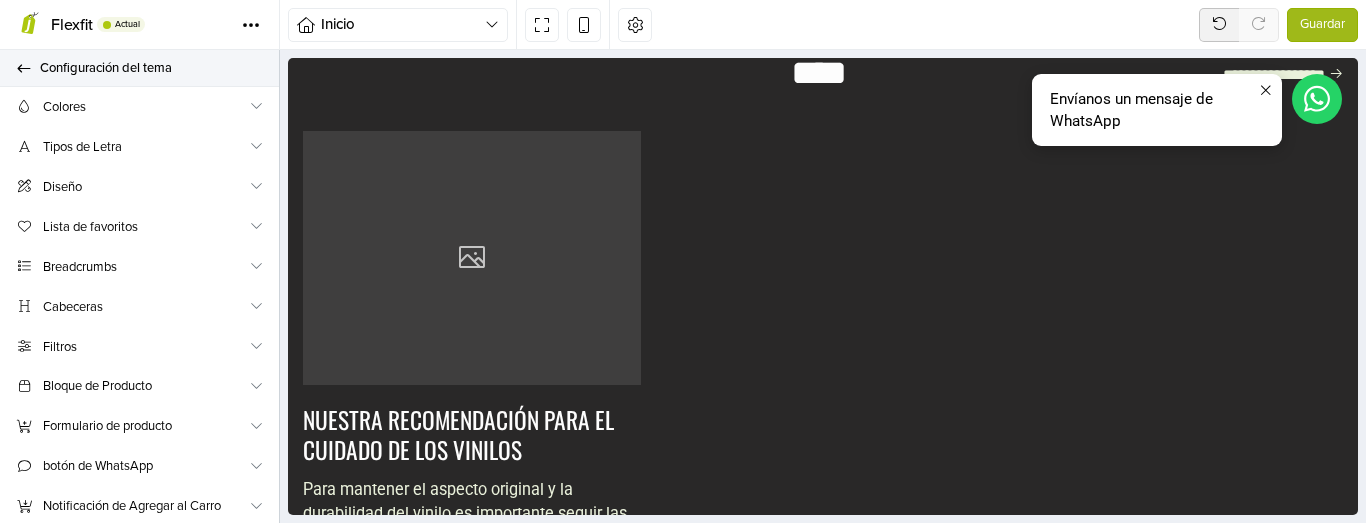 click 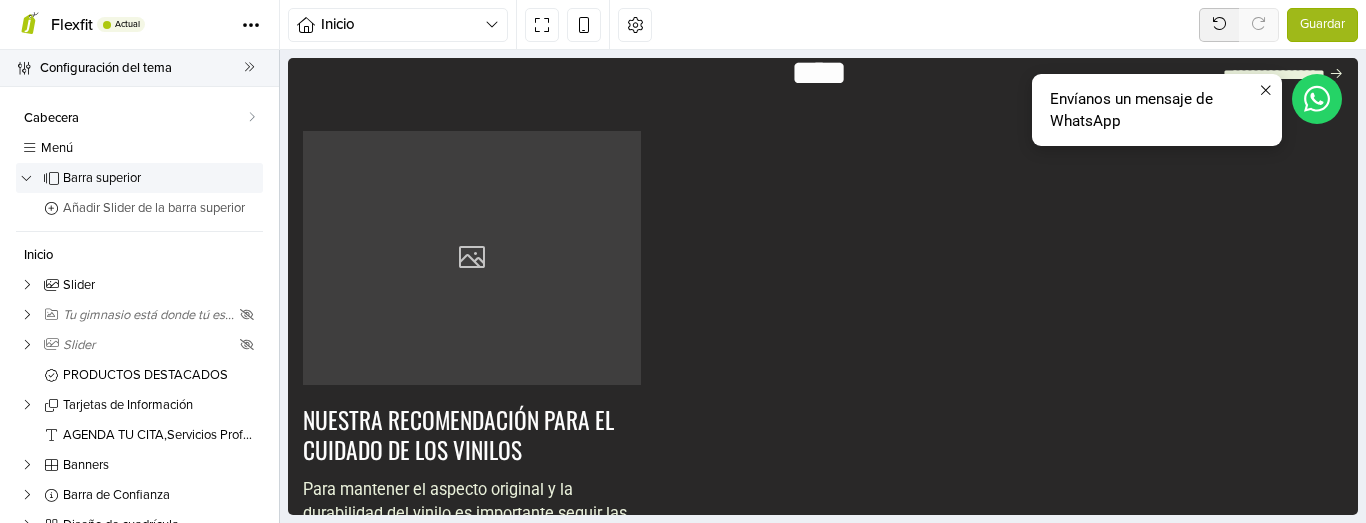 click on "Configuración del tema" at bounding box center (142, 68) 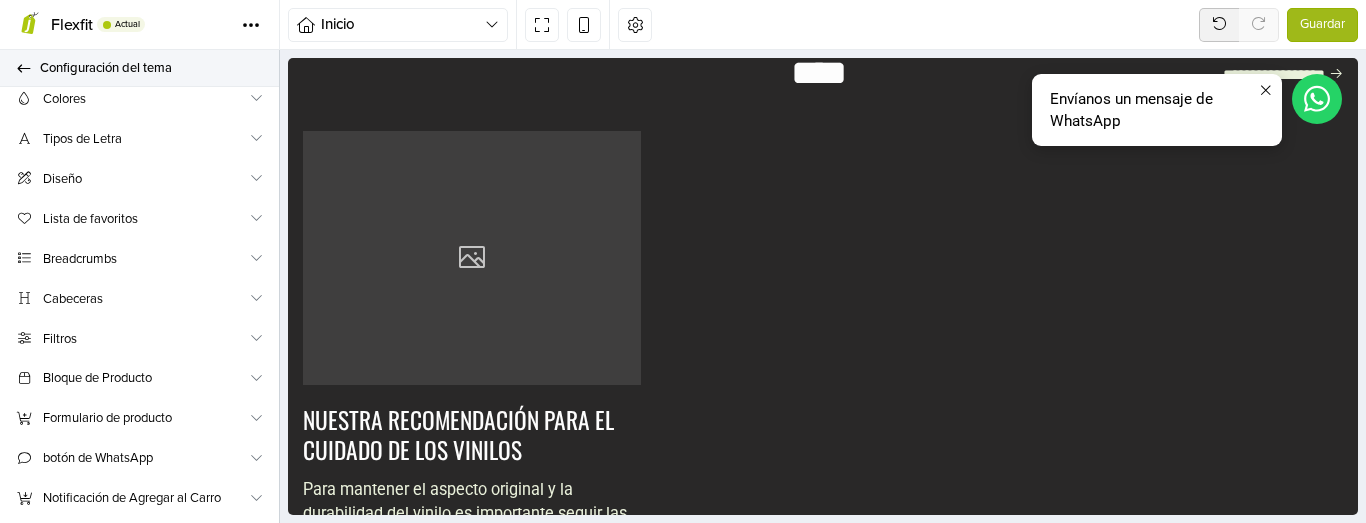 scroll, scrollTop: 0, scrollLeft: 0, axis: both 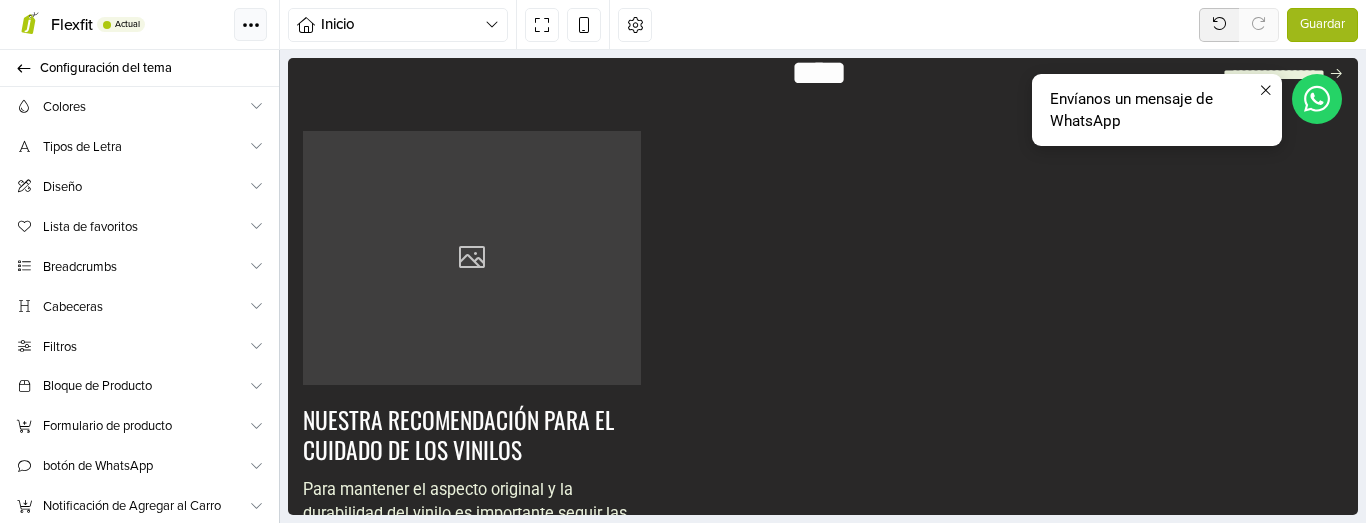 click 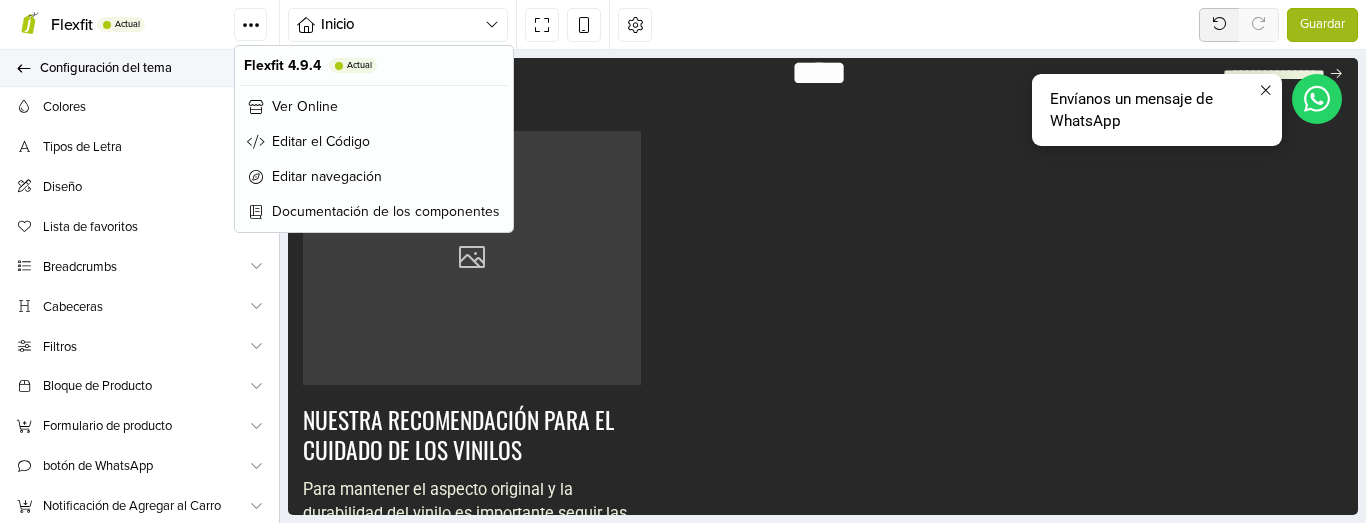 click 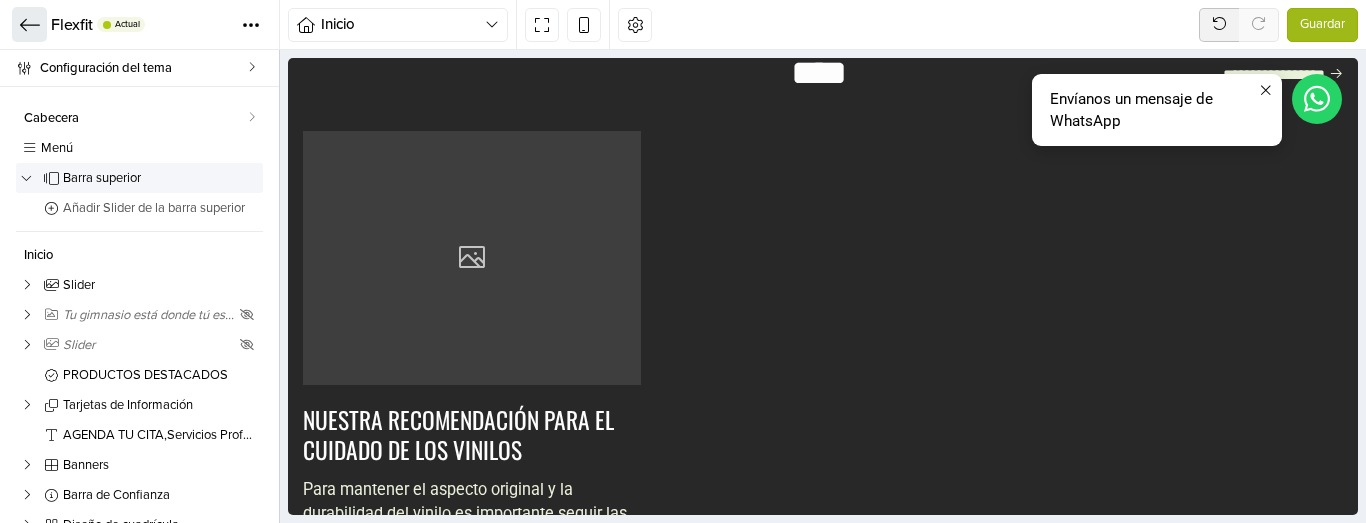 click 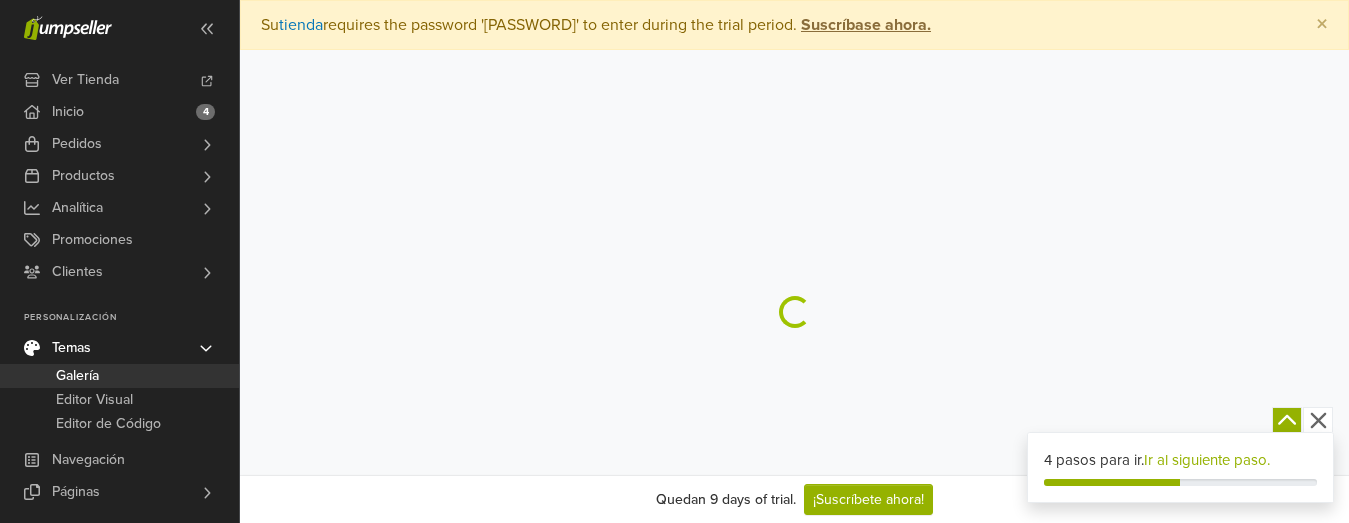 scroll, scrollTop: 0, scrollLeft: 0, axis: both 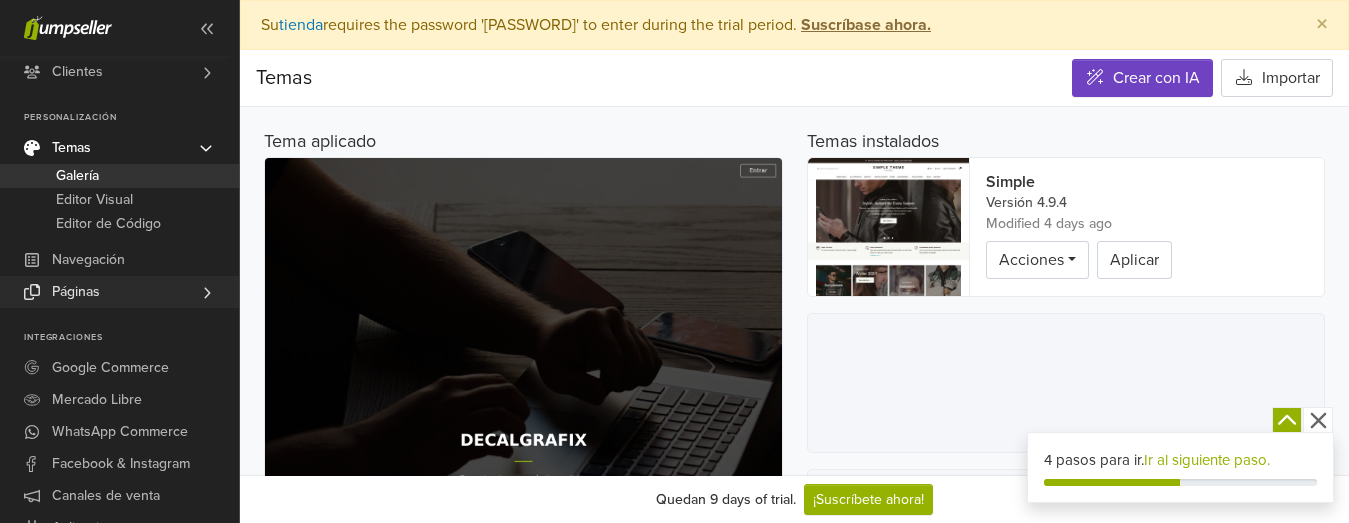 click on "Páginas" at bounding box center (76, 292) 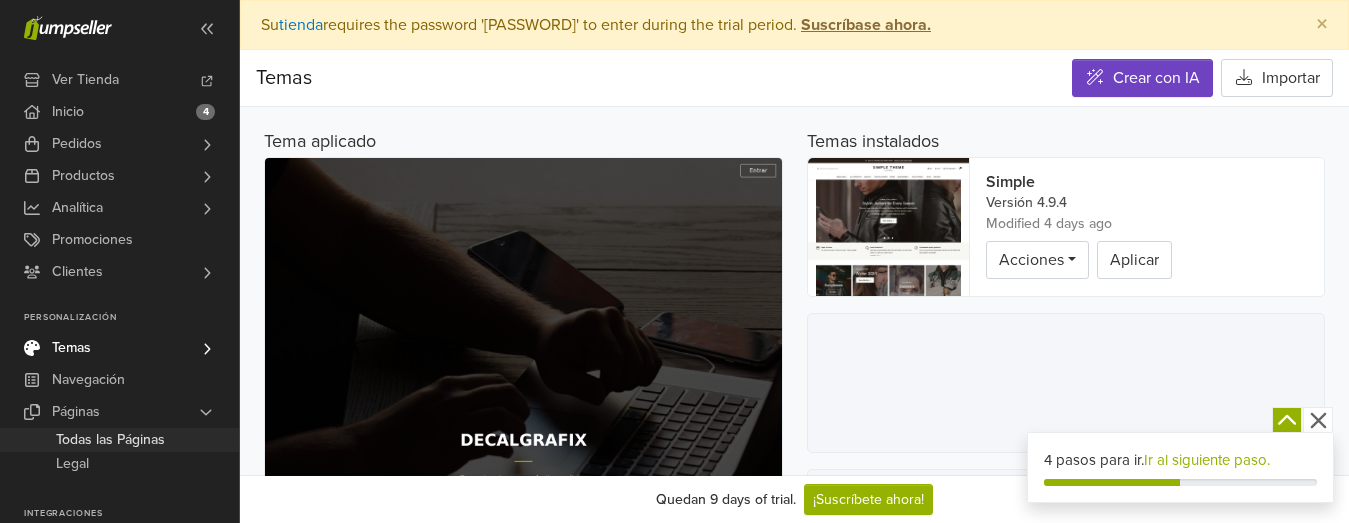 click on "Todas las Páginas" at bounding box center [110, 440] 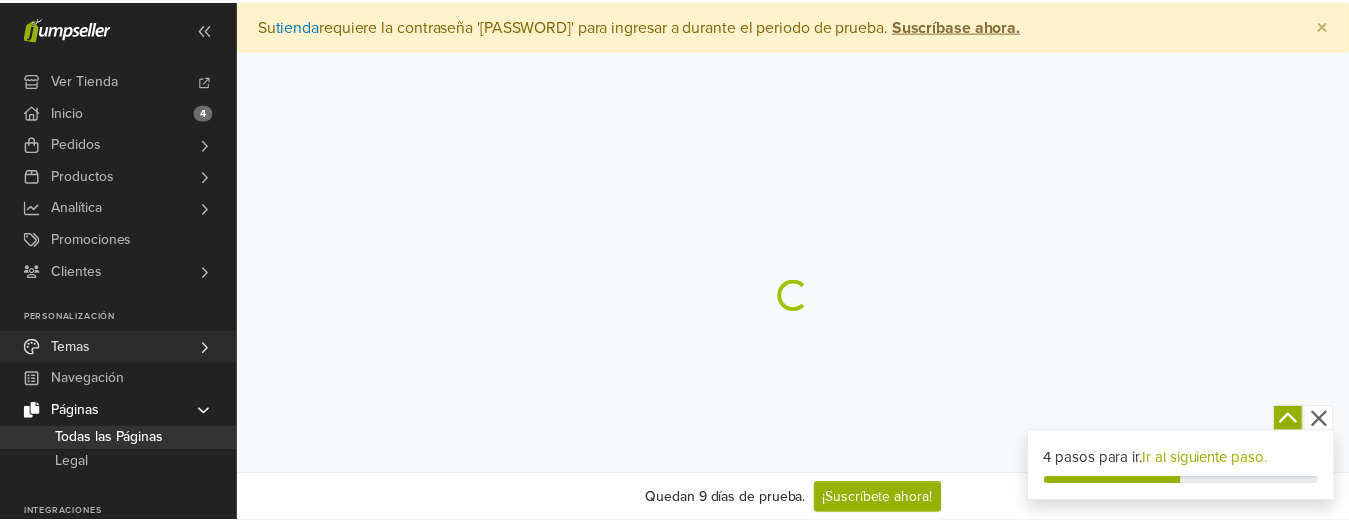 scroll, scrollTop: 0, scrollLeft: 0, axis: both 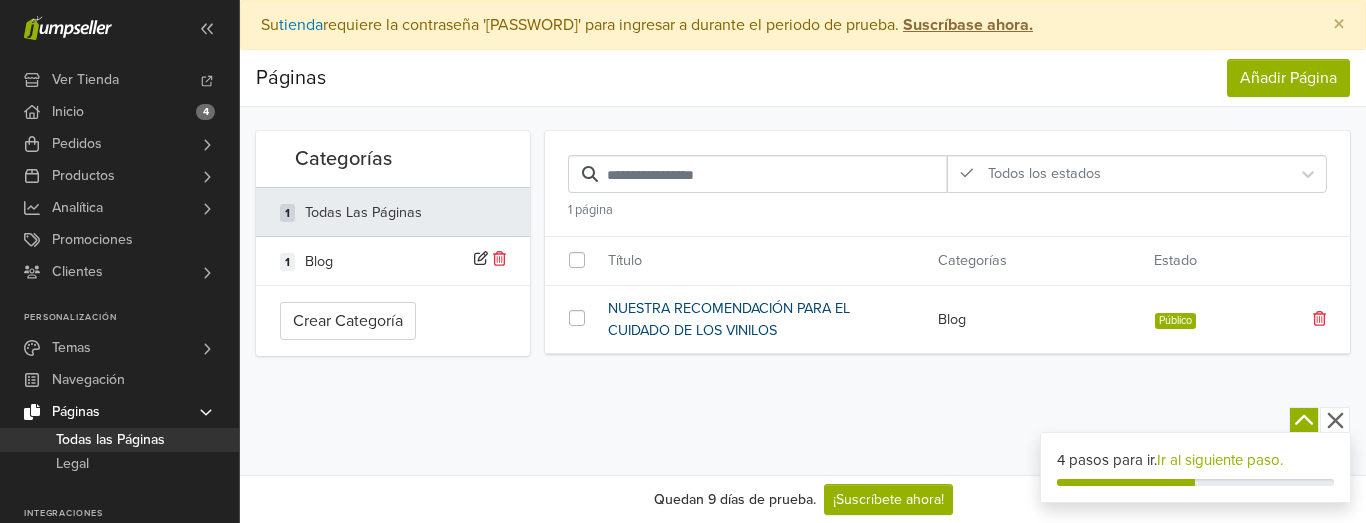 click on "NUESTRA RECOMENDACIÓN PARA EL CUIDADO DE LOS VINILOS" at bounding box center (758, 319) 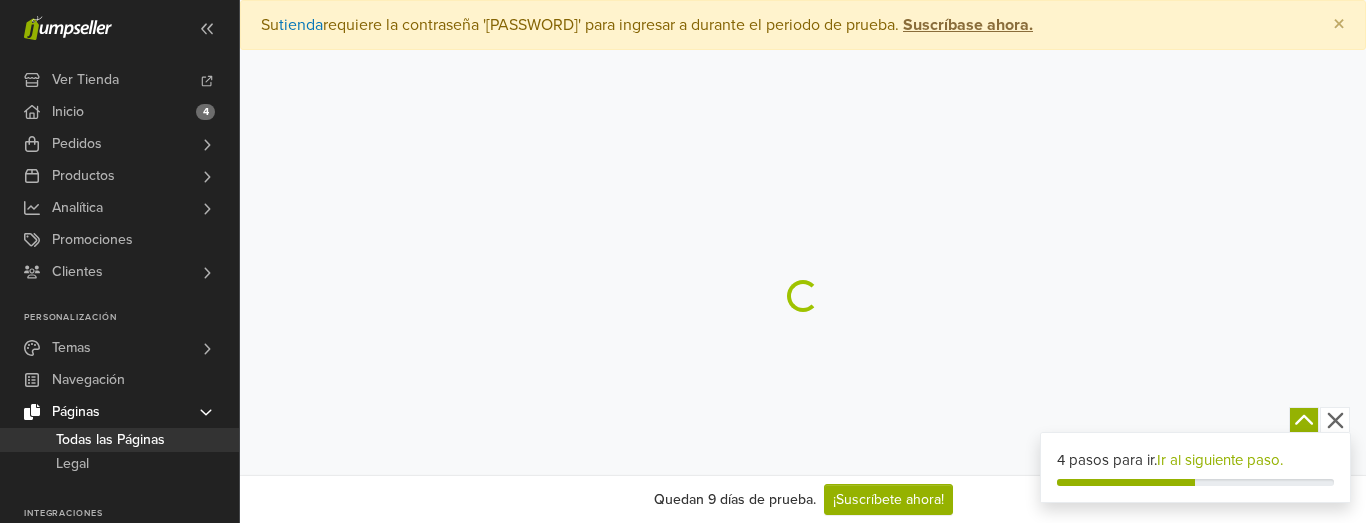 select on "****" 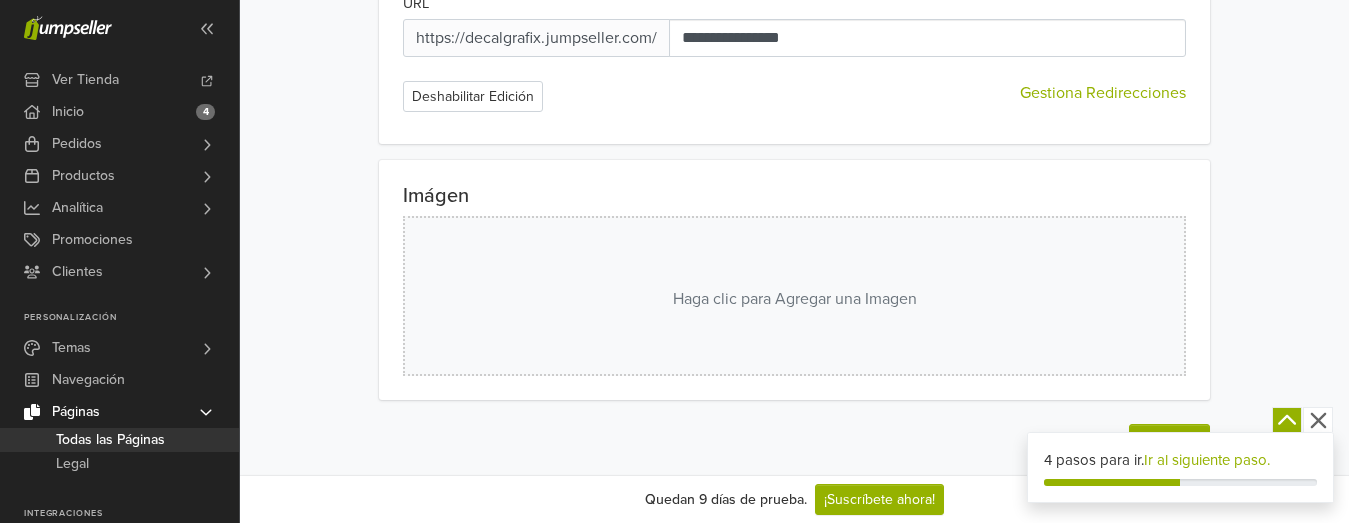 scroll, scrollTop: 1506, scrollLeft: 0, axis: vertical 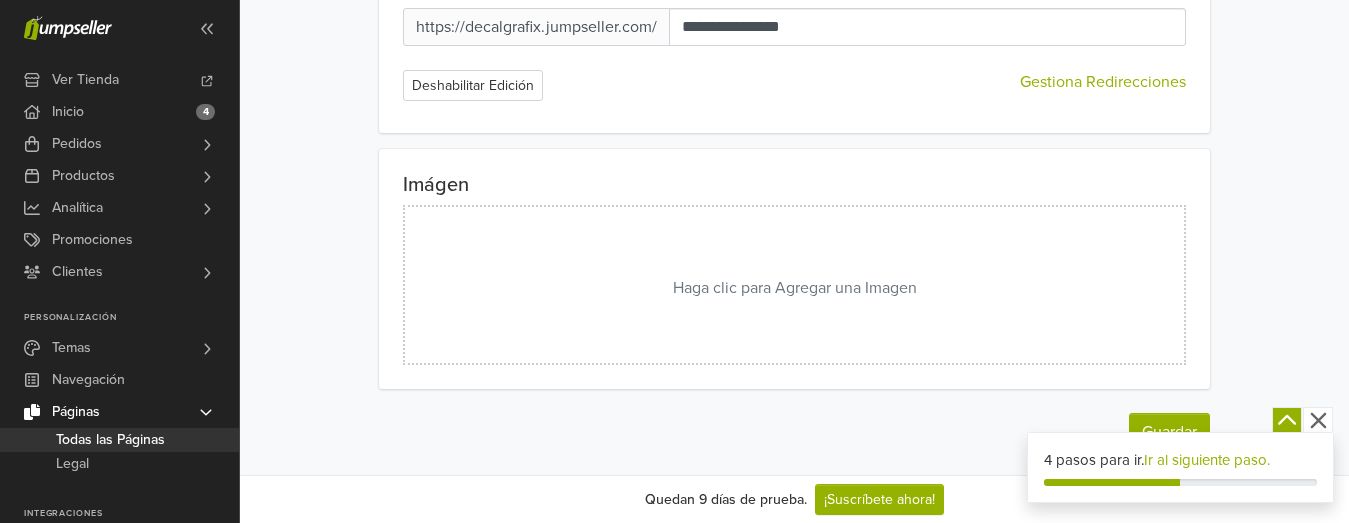 click on "Haga clic para Agregar una Imagen" at bounding box center [795, 285] 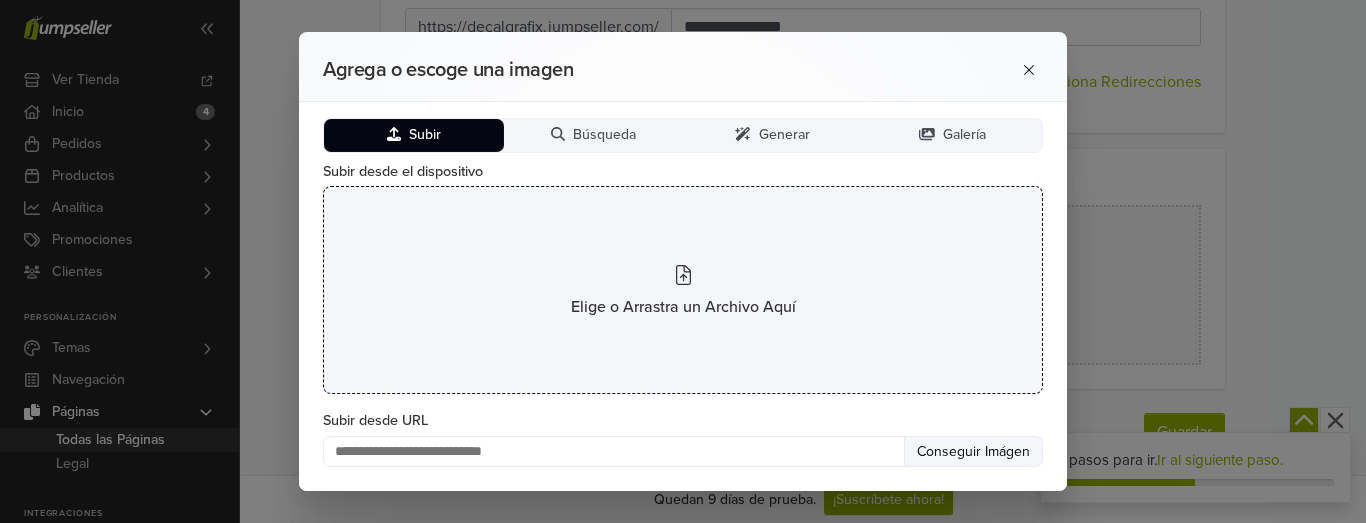 click on "Elige o Arrastra un Archivo Aquí" at bounding box center [683, 290] 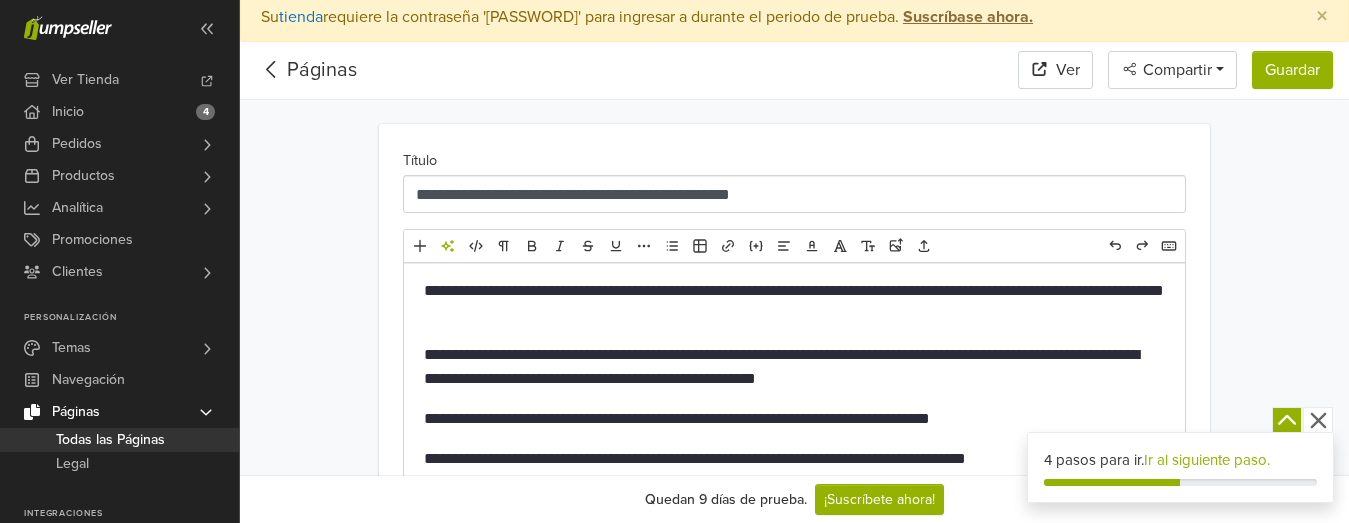 scroll, scrollTop: 0, scrollLeft: 0, axis: both 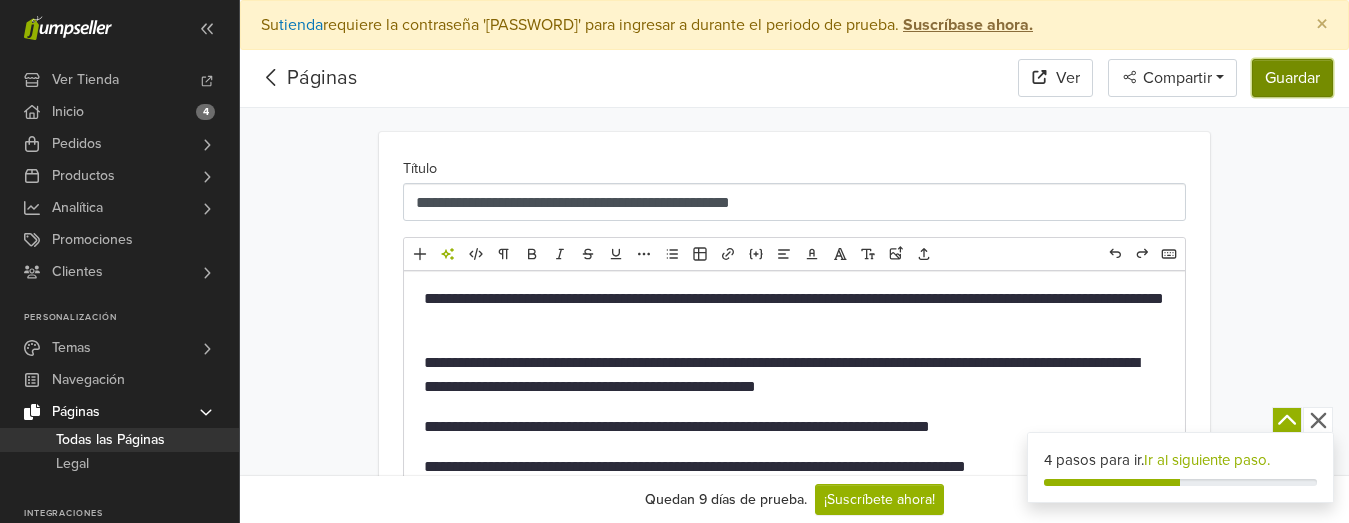 click on "Guardar" at bounding box center [1292, 78] 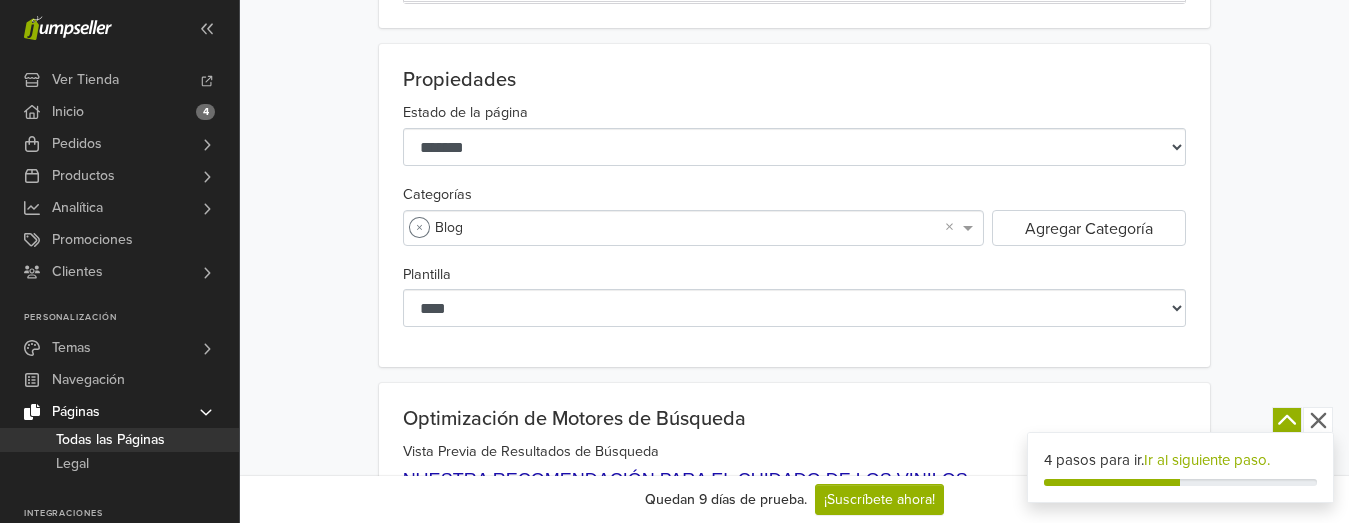 scroll, scrollTop: 800, scrollLeft: 0, axis: vertical 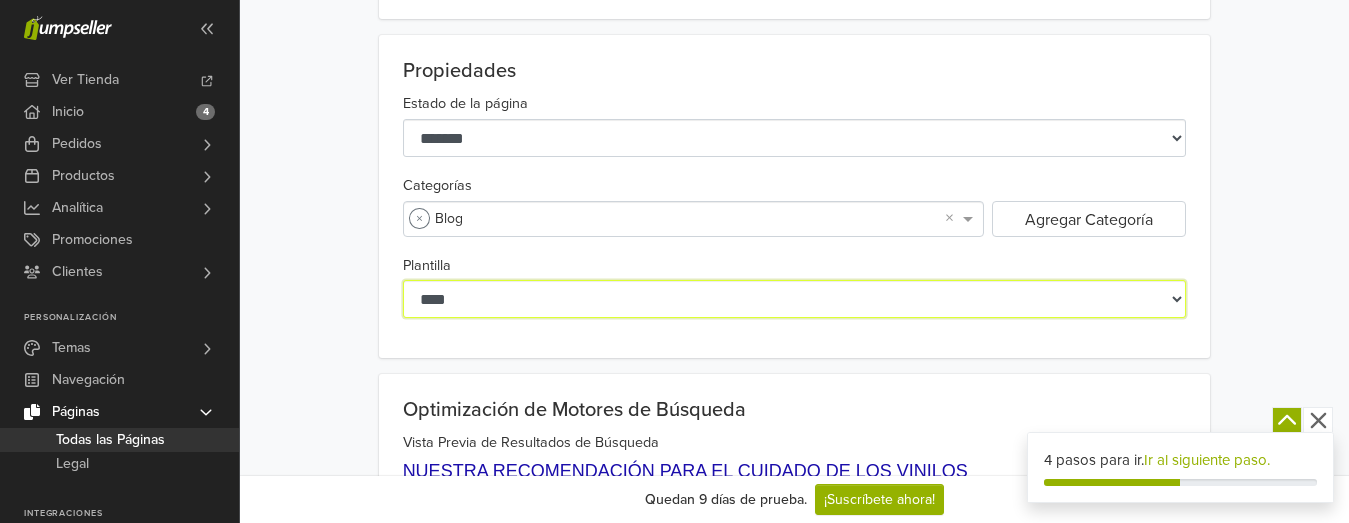 click on "**********" at bounding box center [795, 299] 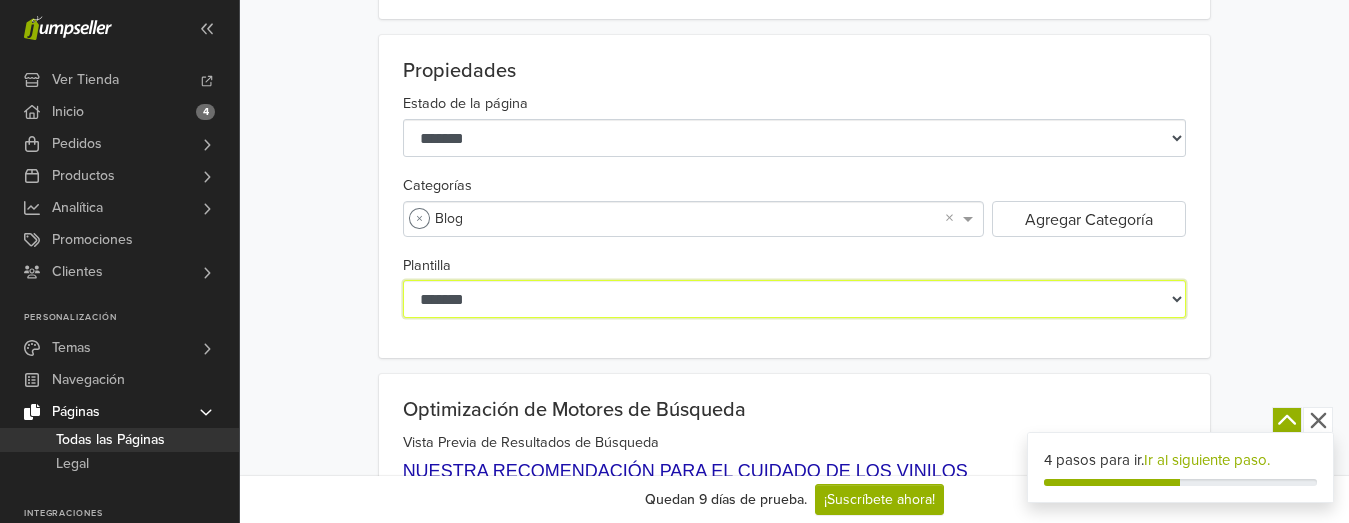click on "**********" at bounding box center [795, 299] 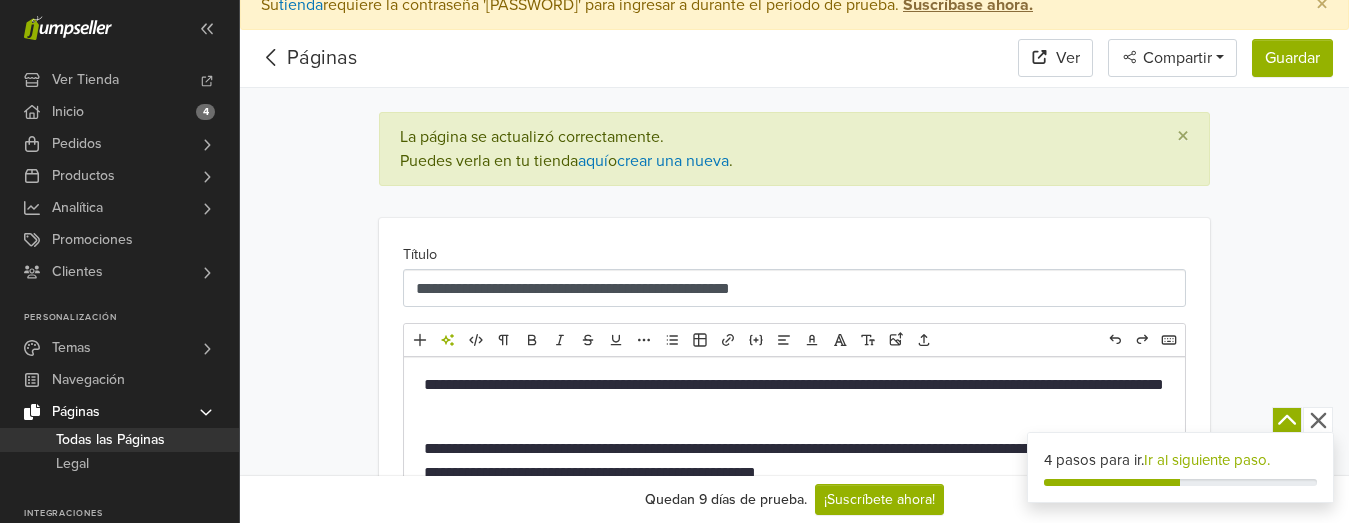 scroll, scrollTop: 0, scrollLeft: 0, axis: both 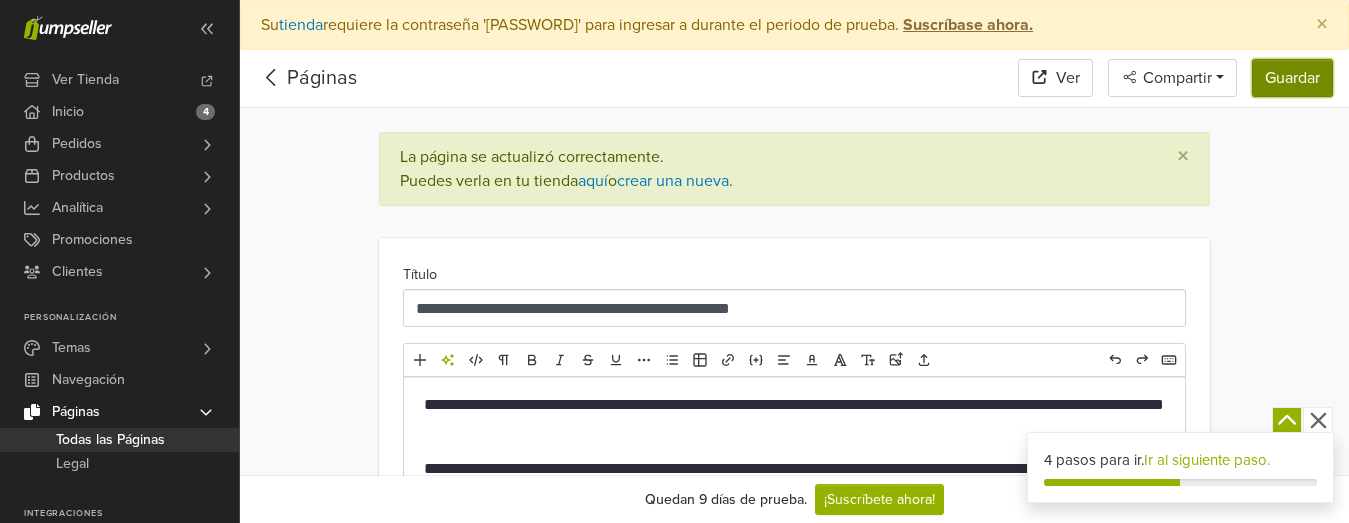 click on "Guardar" at bounding box center (1292, 78) 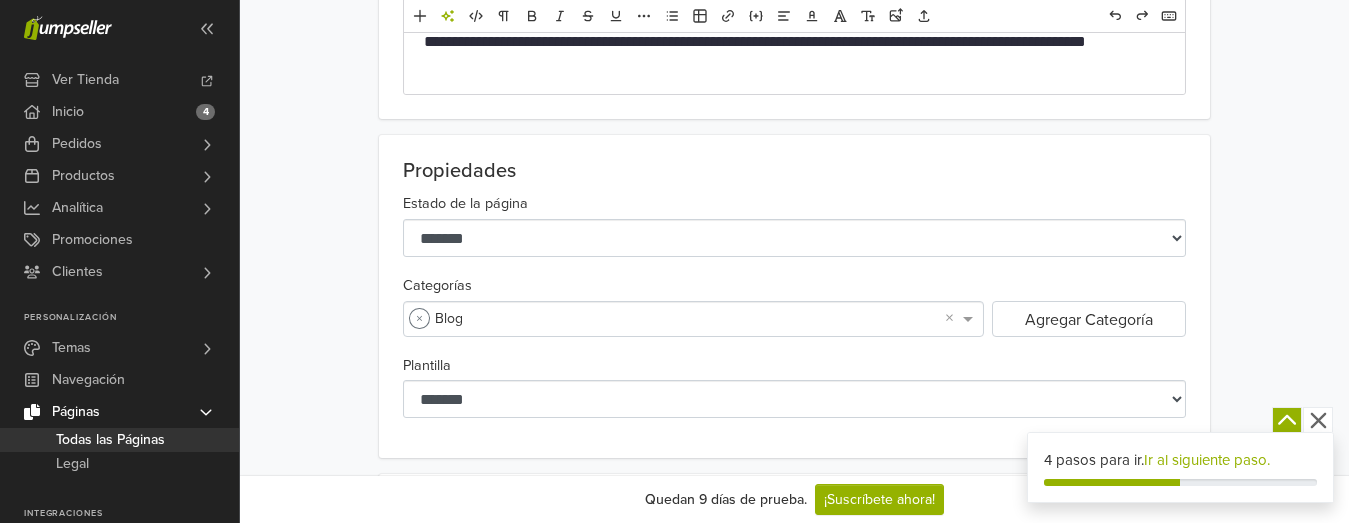 scroll, scrollTop: 800, scrollLeft: 0, axis: vertical 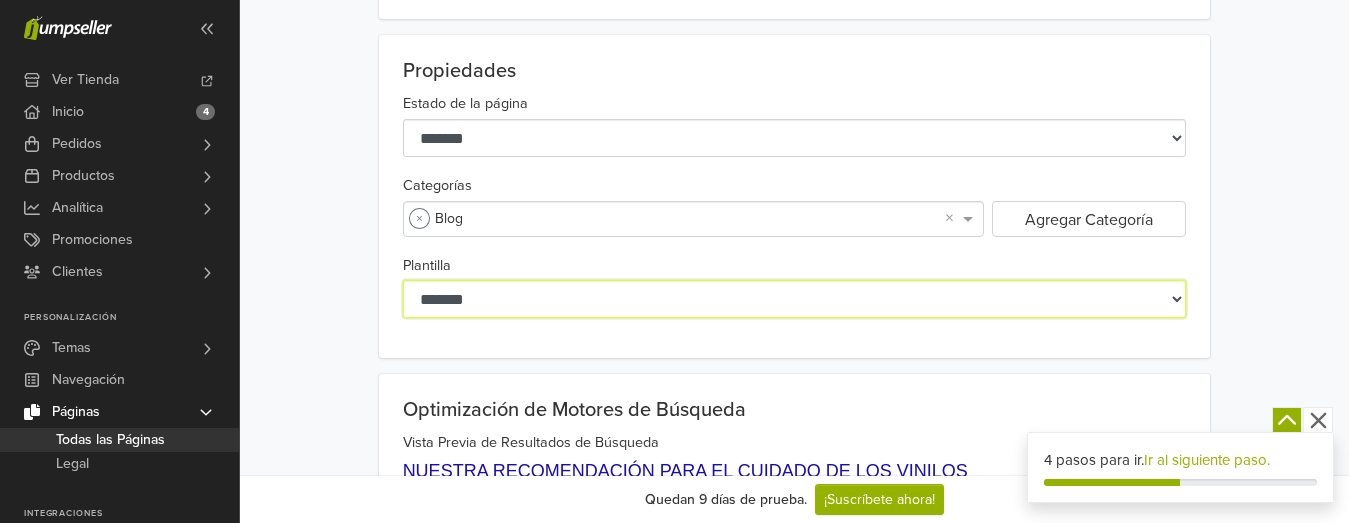 click on "**********" at bounding box center [795, 299] 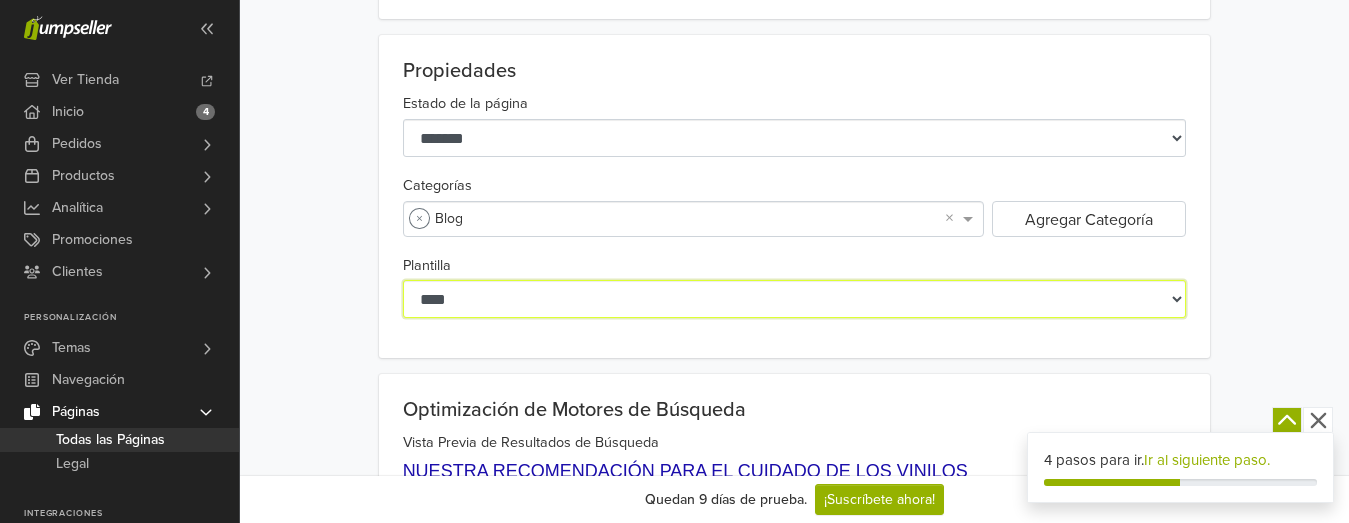click on "**********" at bounding box center [795, 299] 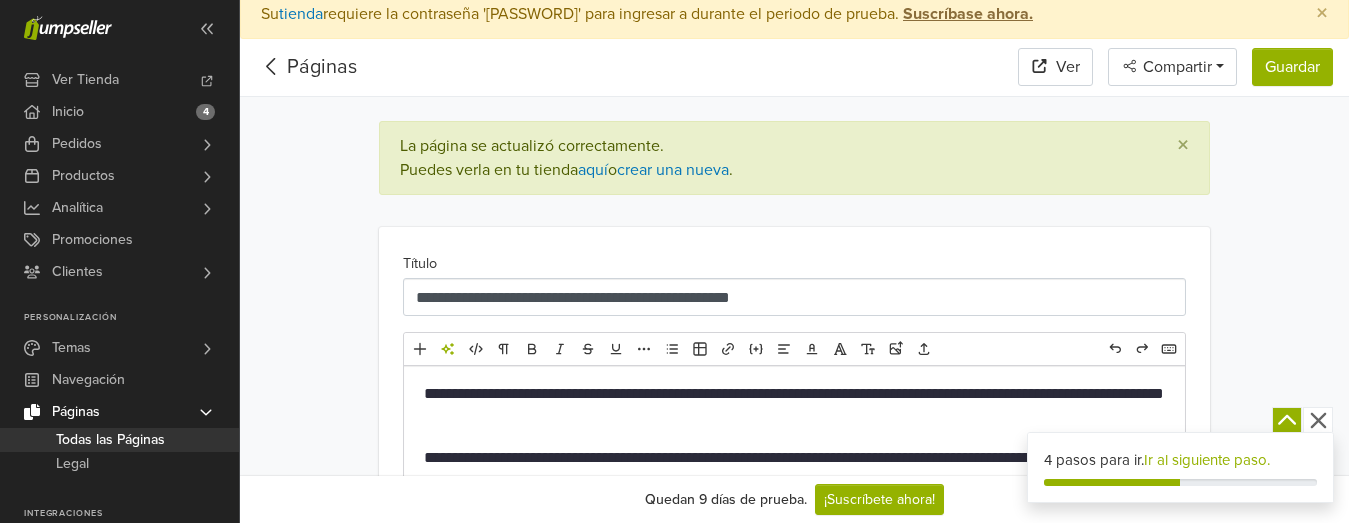 scroll, scrollTop: 0, scrollLeft: 0, axis: both 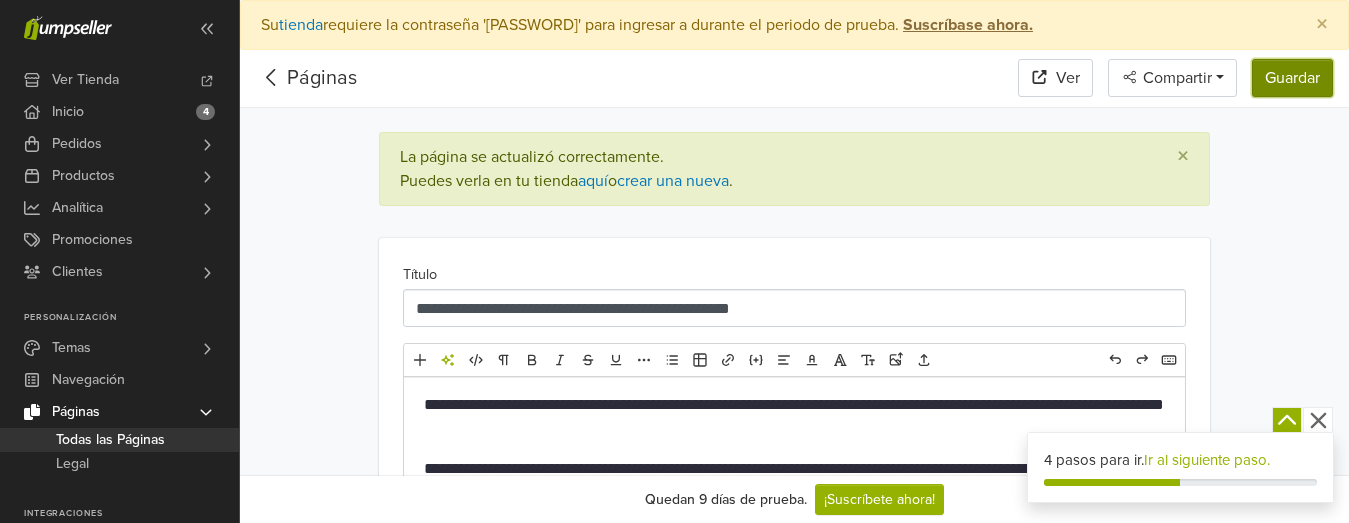 click on "Guardar" at bounding box center [1292, 78] 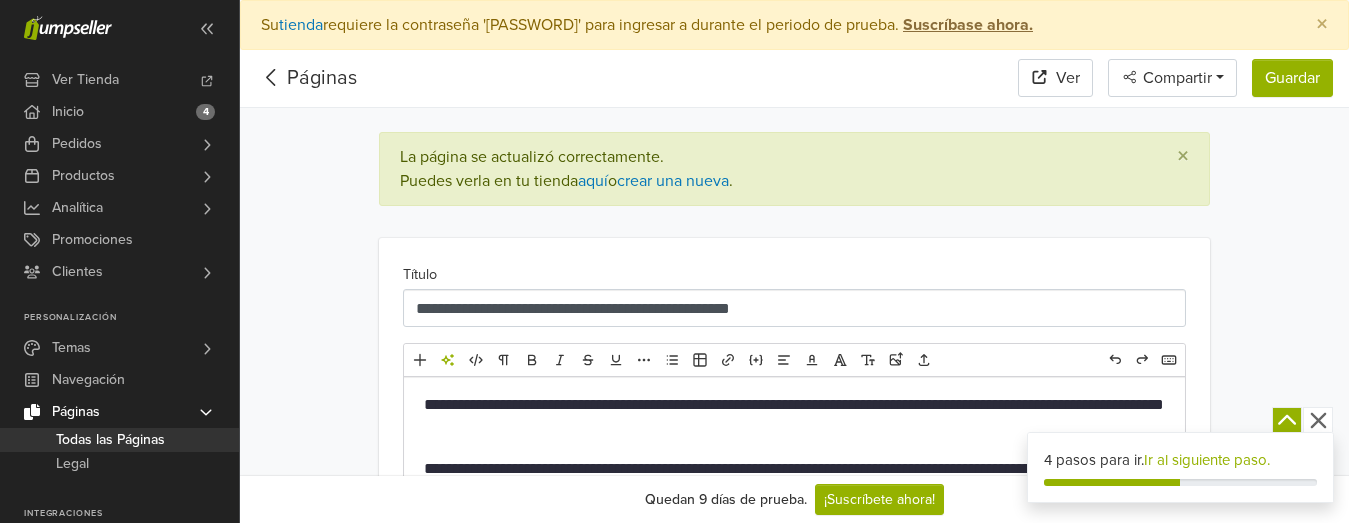 click 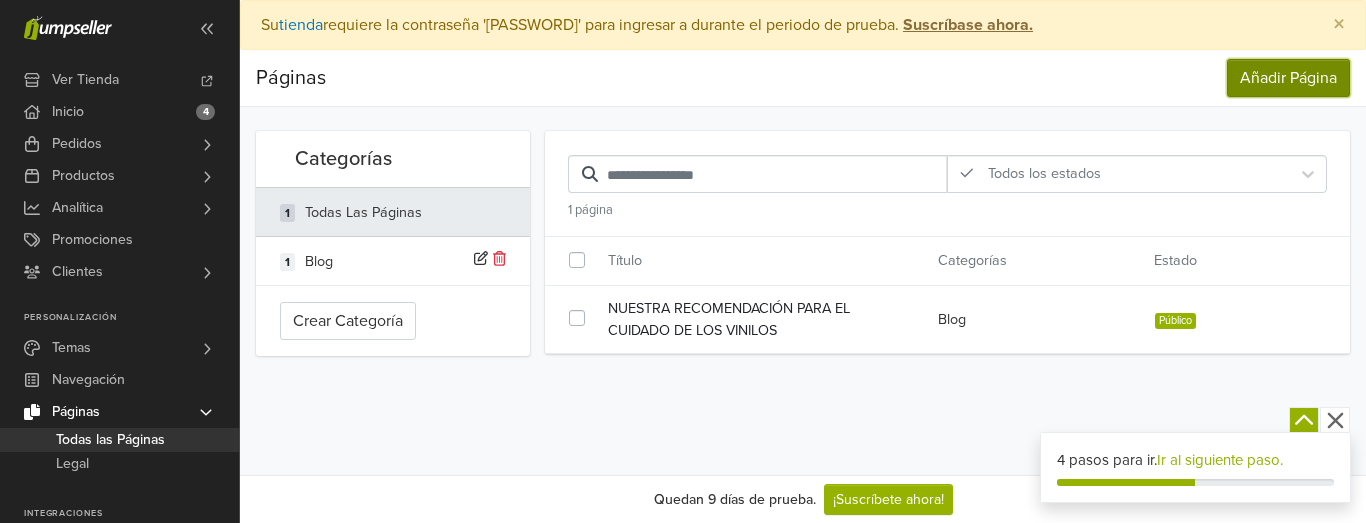 click on "Añadir Página" at bounding box center (1288, 78) 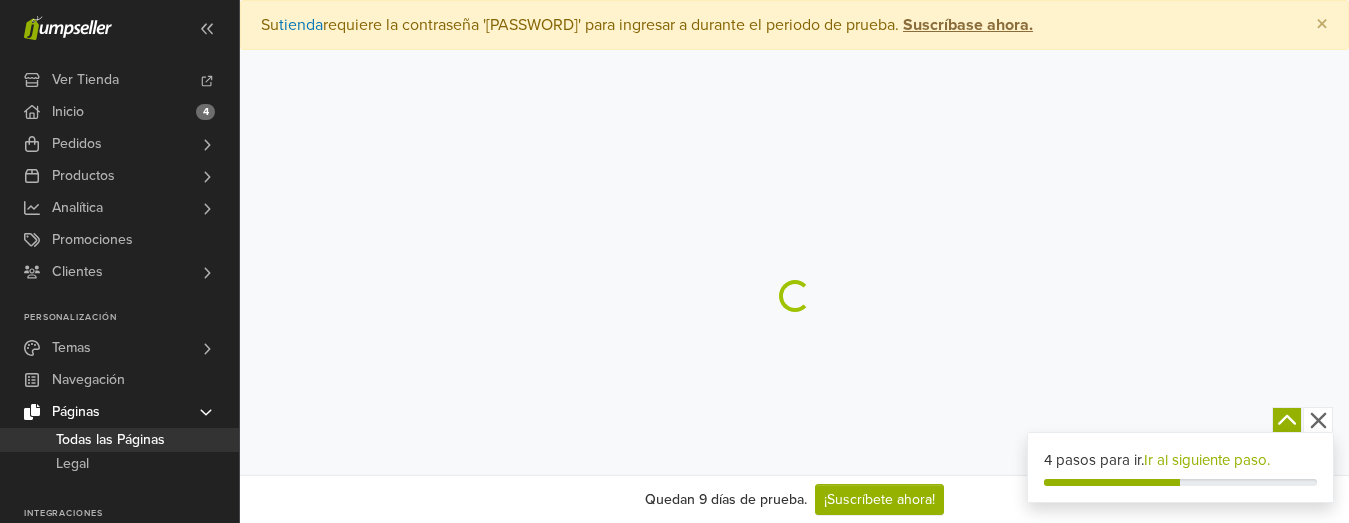 select on "*******" 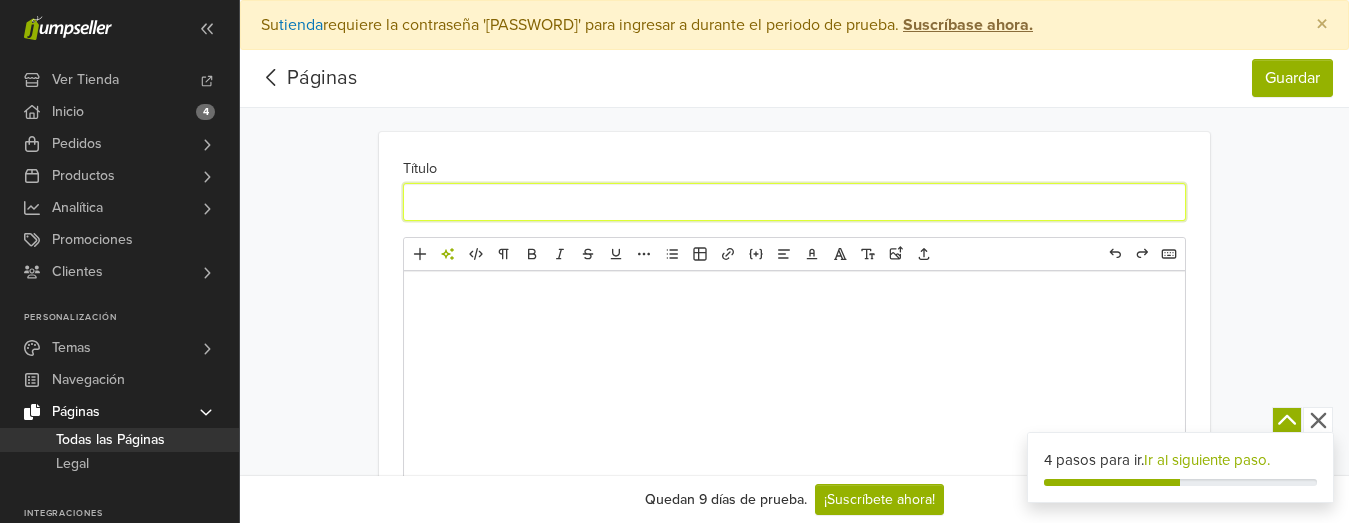 click on "Título" at bounding box center (795, 202) 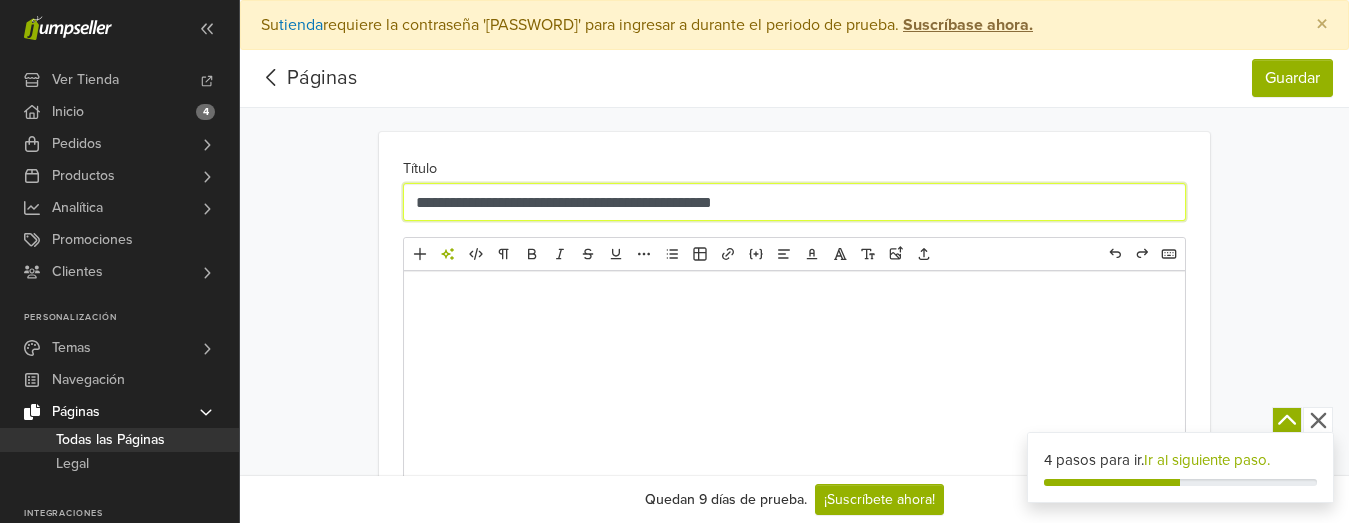 type on "**********" 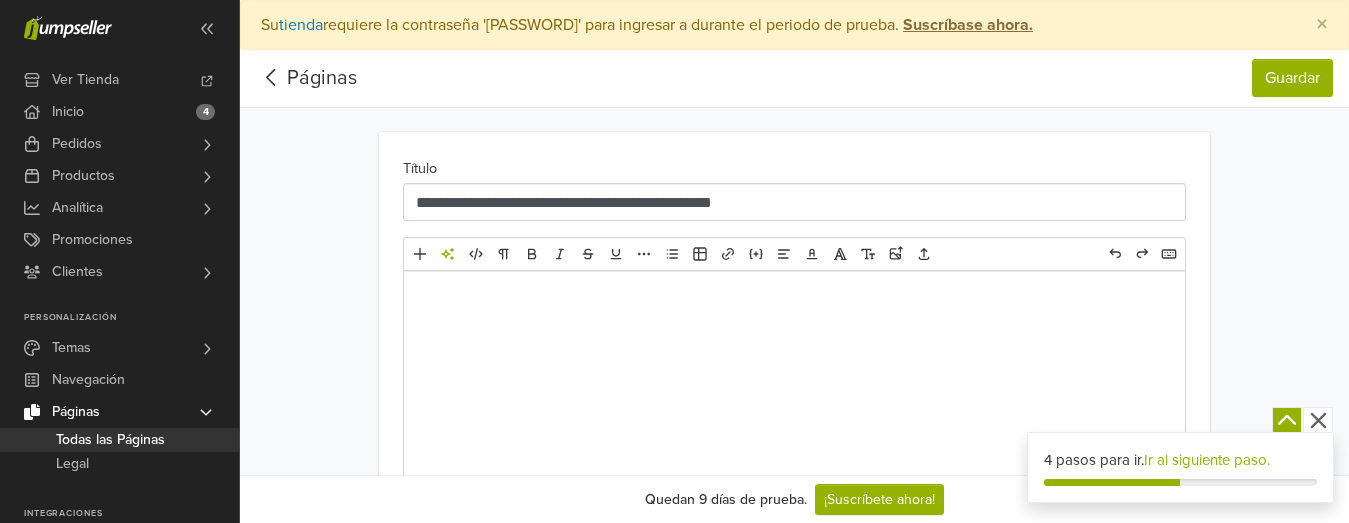 click at bounding box center (795, 299) 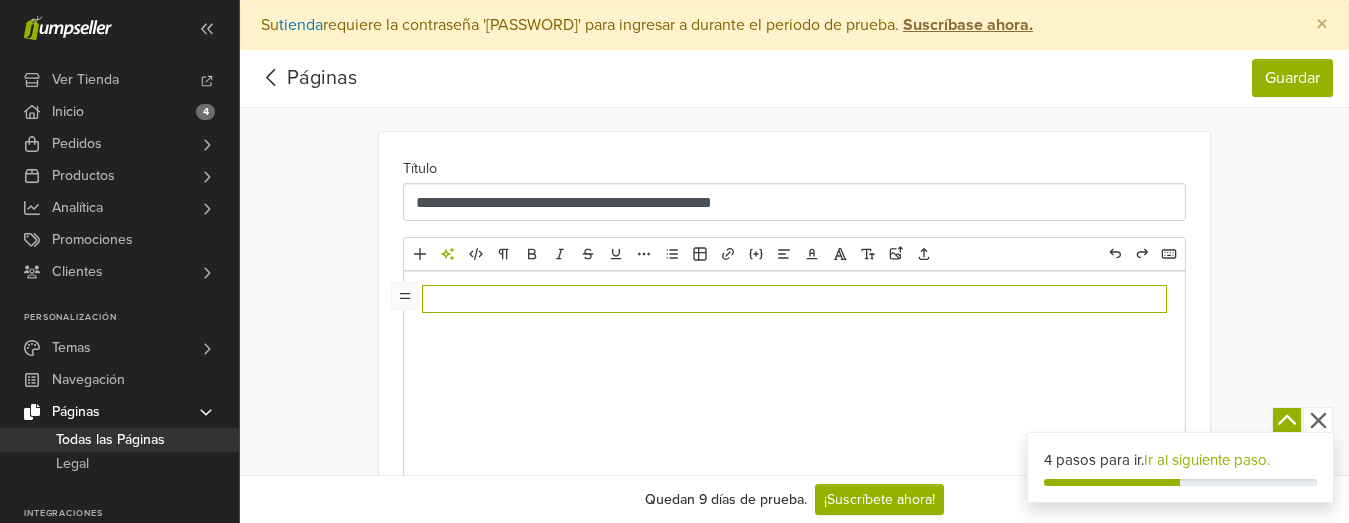 type 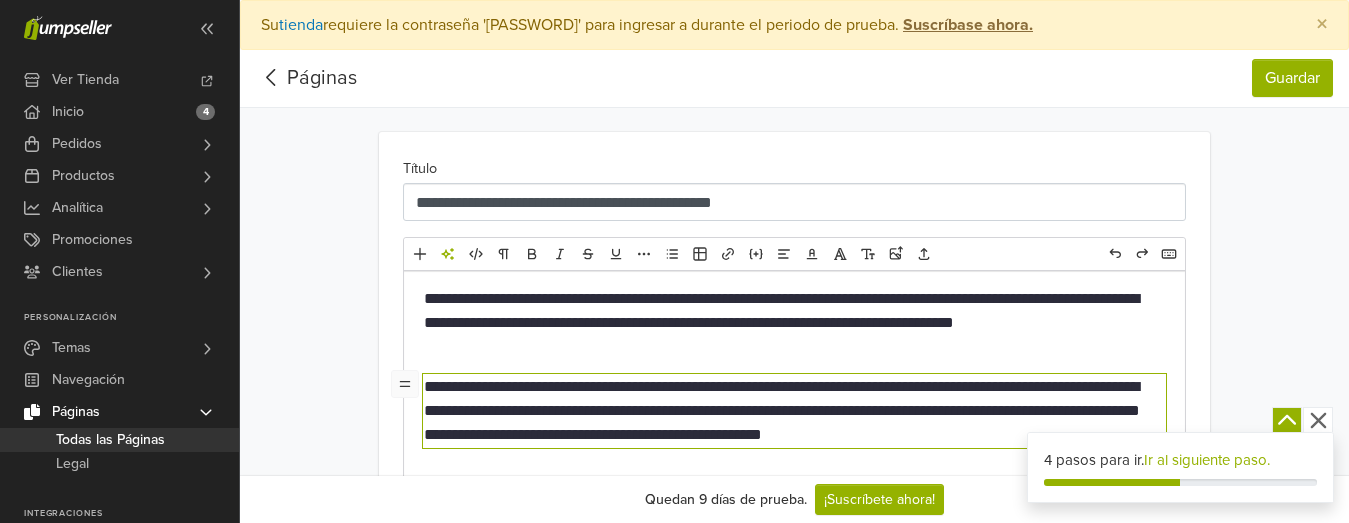click 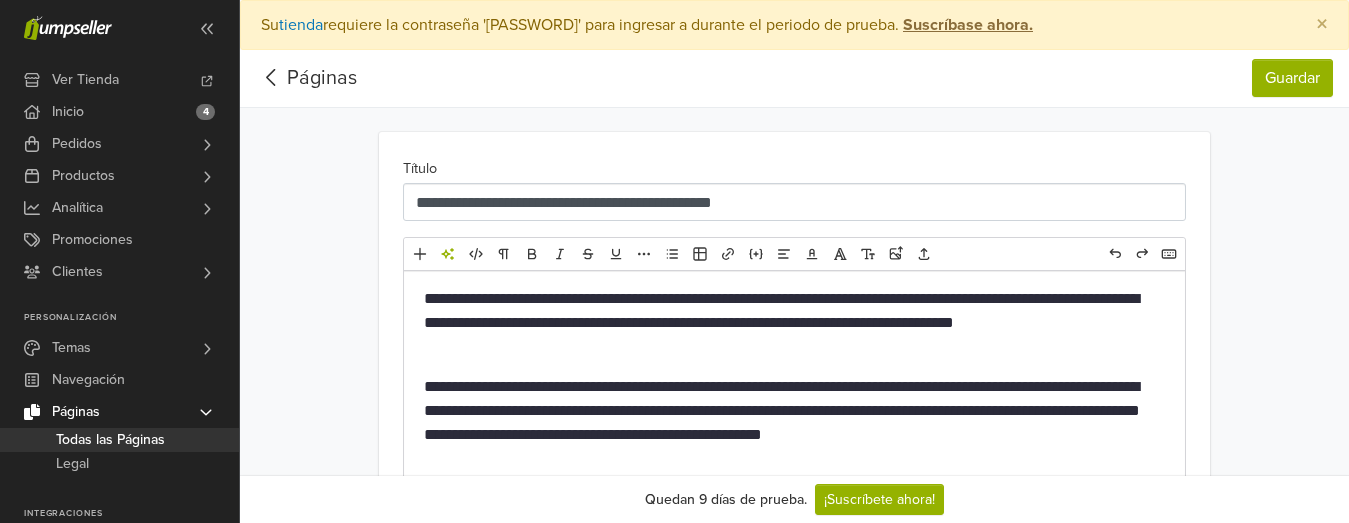 click on "**********" at bounding box center (795, 411) 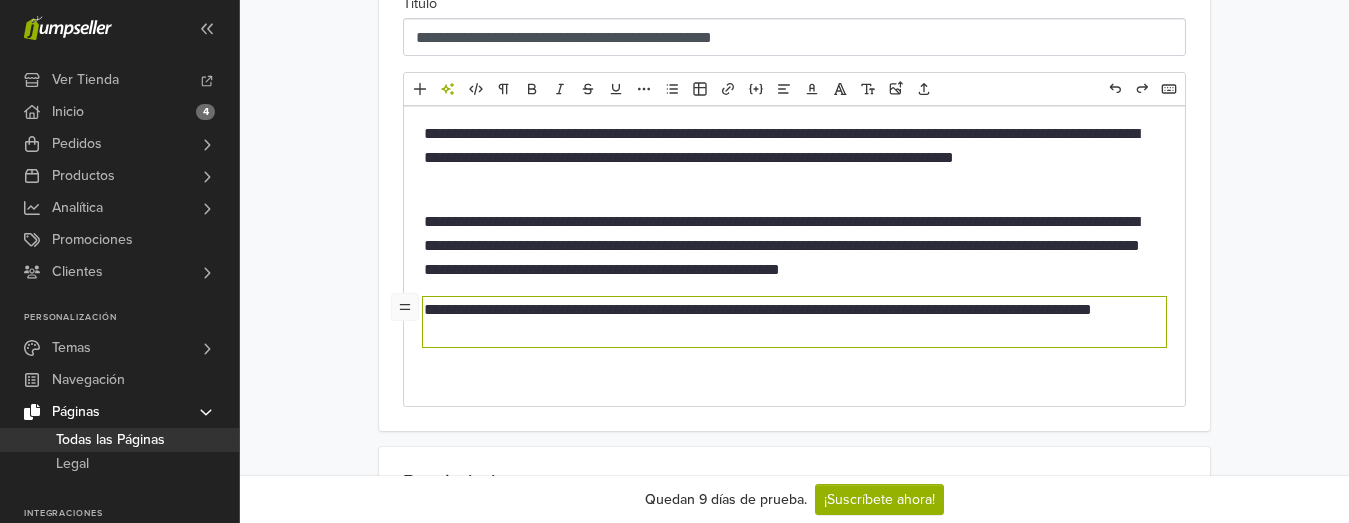 scroll, scrollTop: 200, scrollLeft: 0, axis: vertical 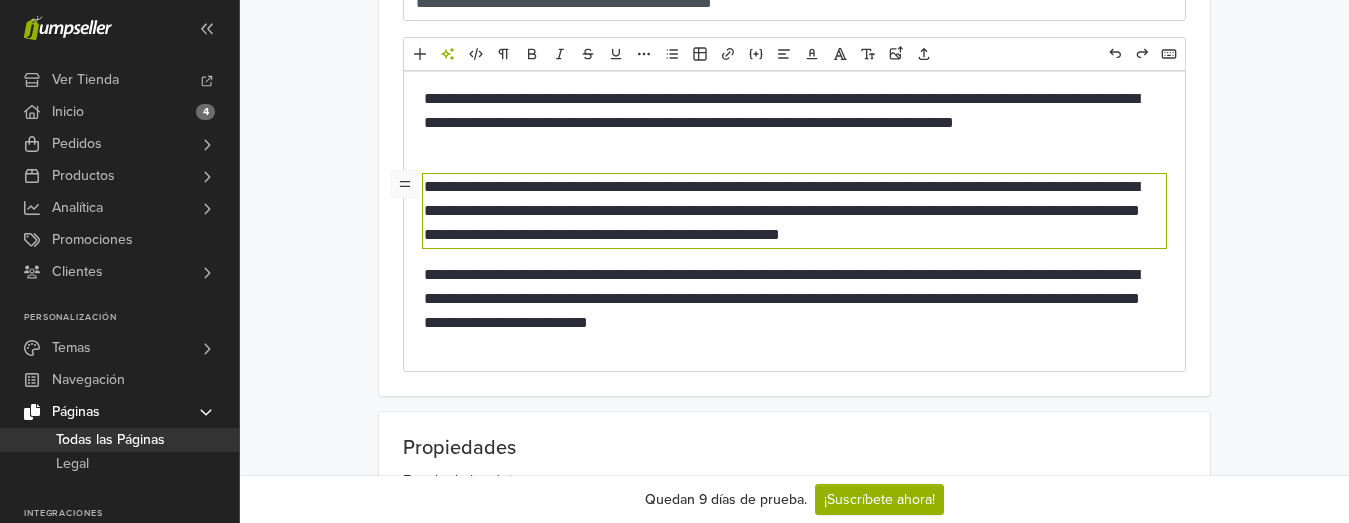 drag, startPoint x: 495, startPoint y: 191, endPoint x: 543, endPoint y: 155, distance: 60 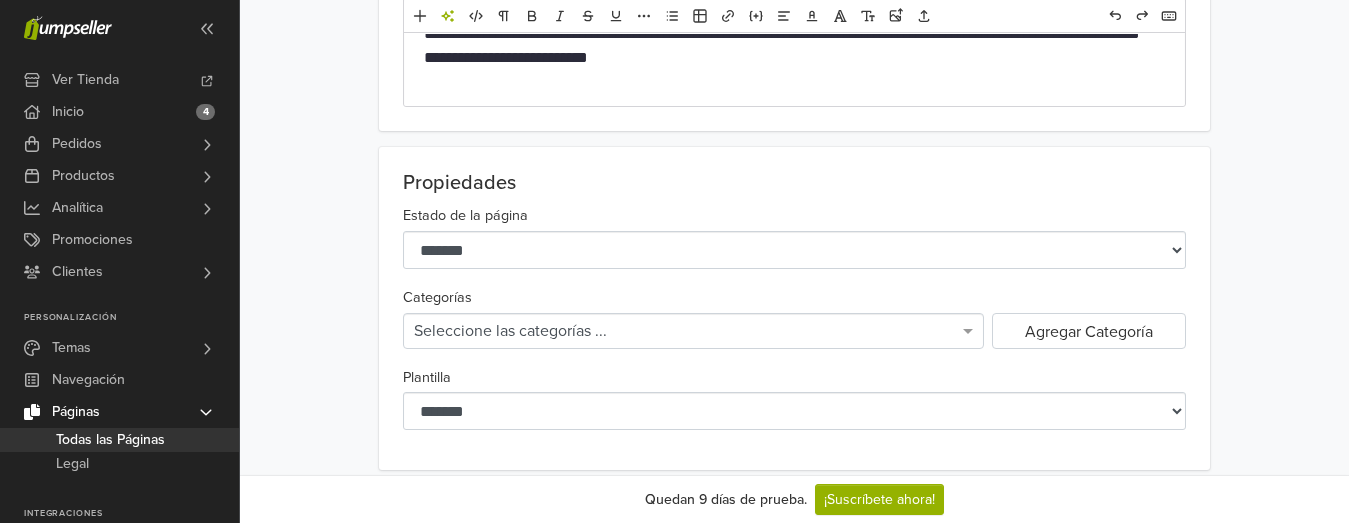 scroll, scrollTop: 501, scrollLeft: 0, axis: vertical 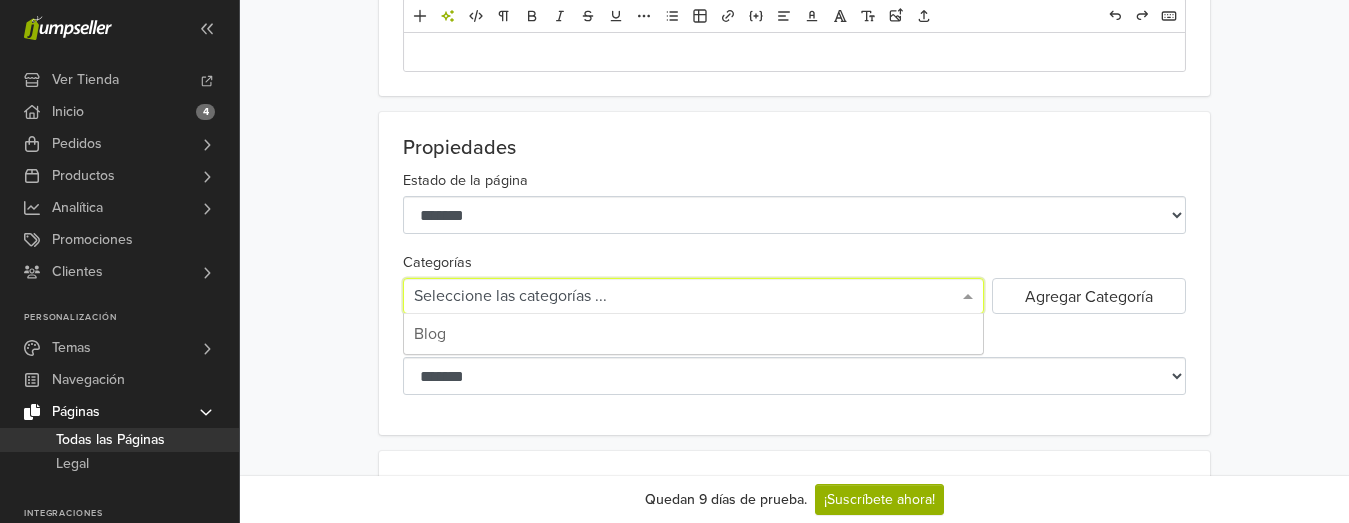 click at bounding box center (970, 296) 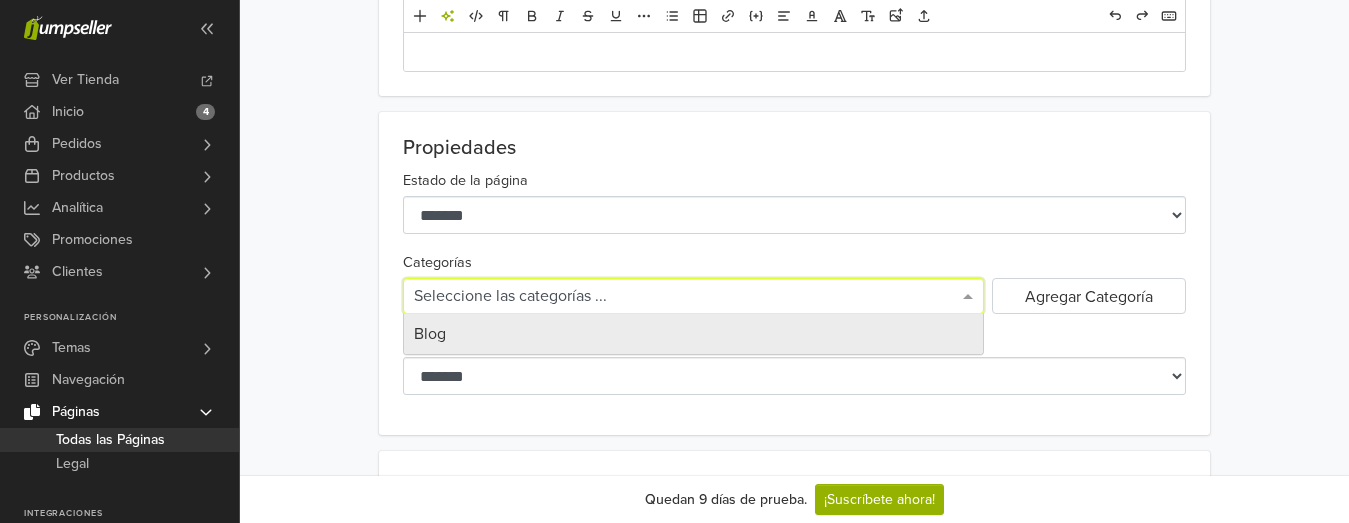 click on "Blog" at bounding box center (694, 334) 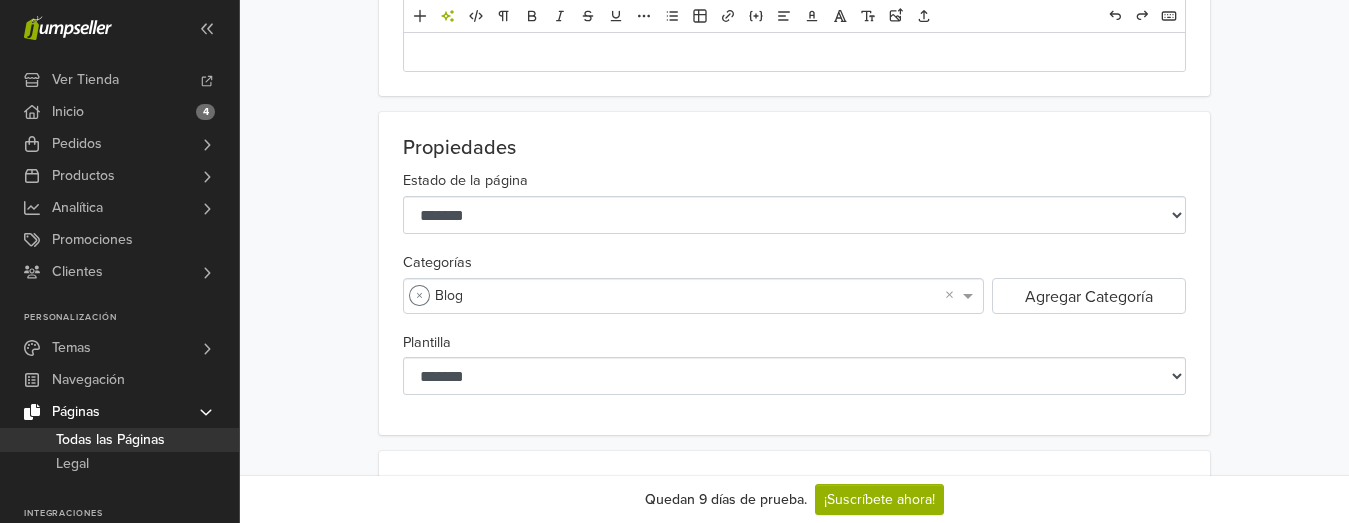 click on "**********" at bounding box center (794, 273) 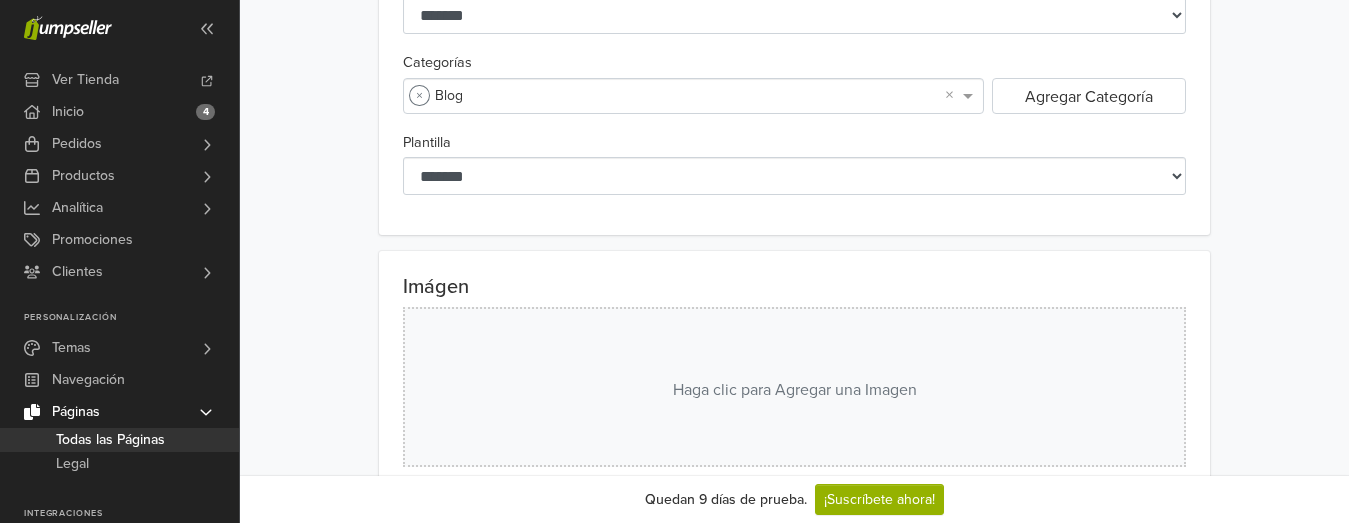 scroll, scrollTop: 801, scrollLeft: 0, axis: vertical 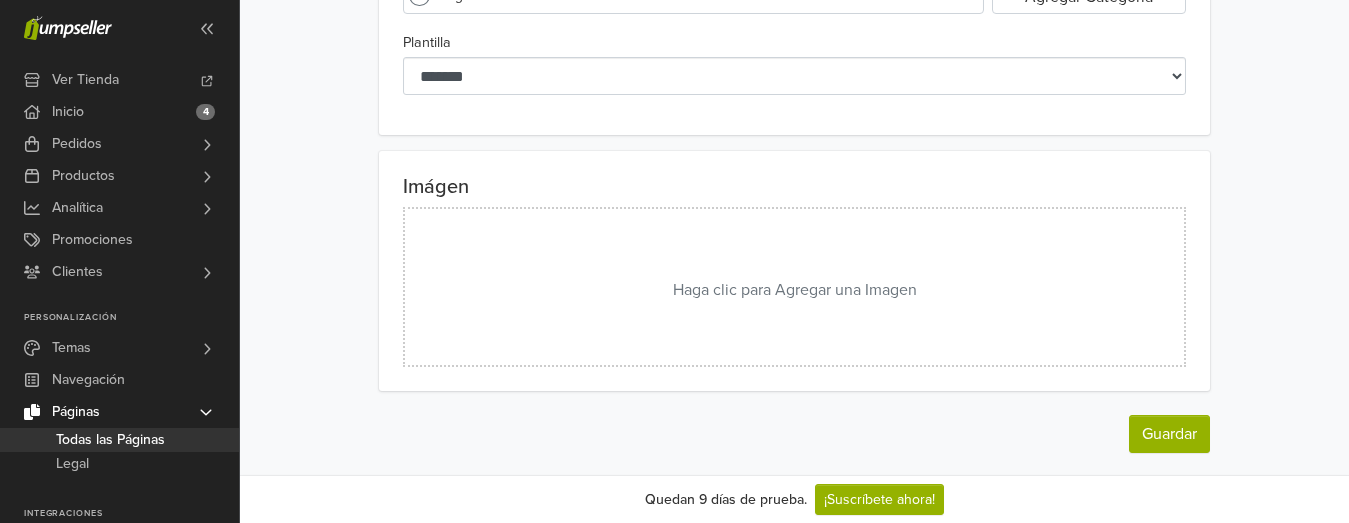 click on "Haga clic para Agregar una Imagen" at bounding box center (795, 287) 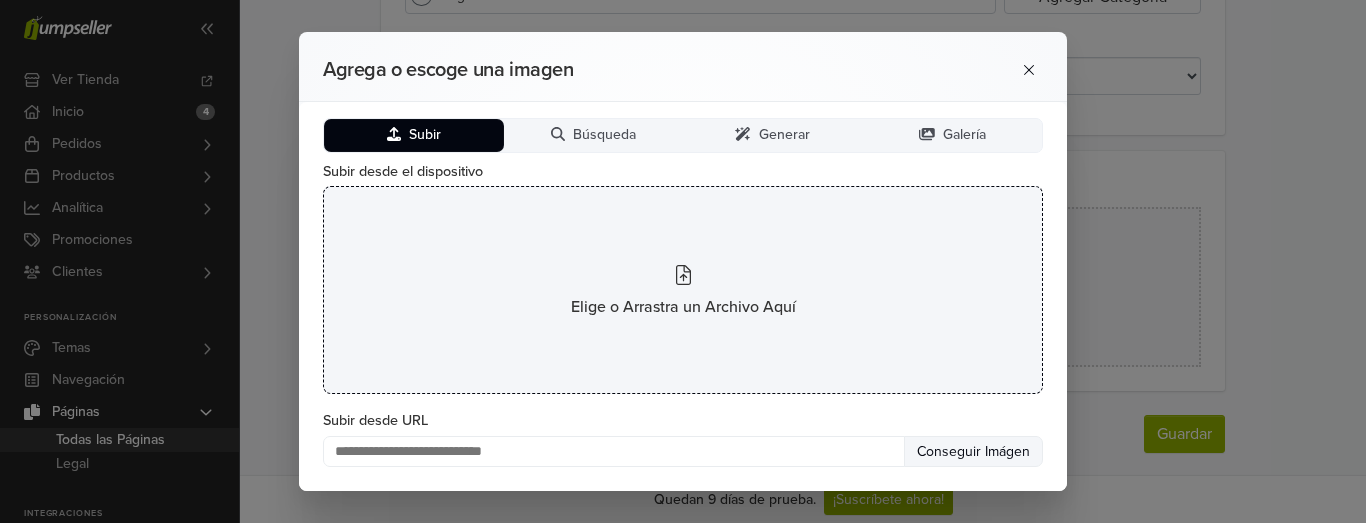 click on "Elige o Arrastra un Archivo Aquí" at bounding box center [683, 290] 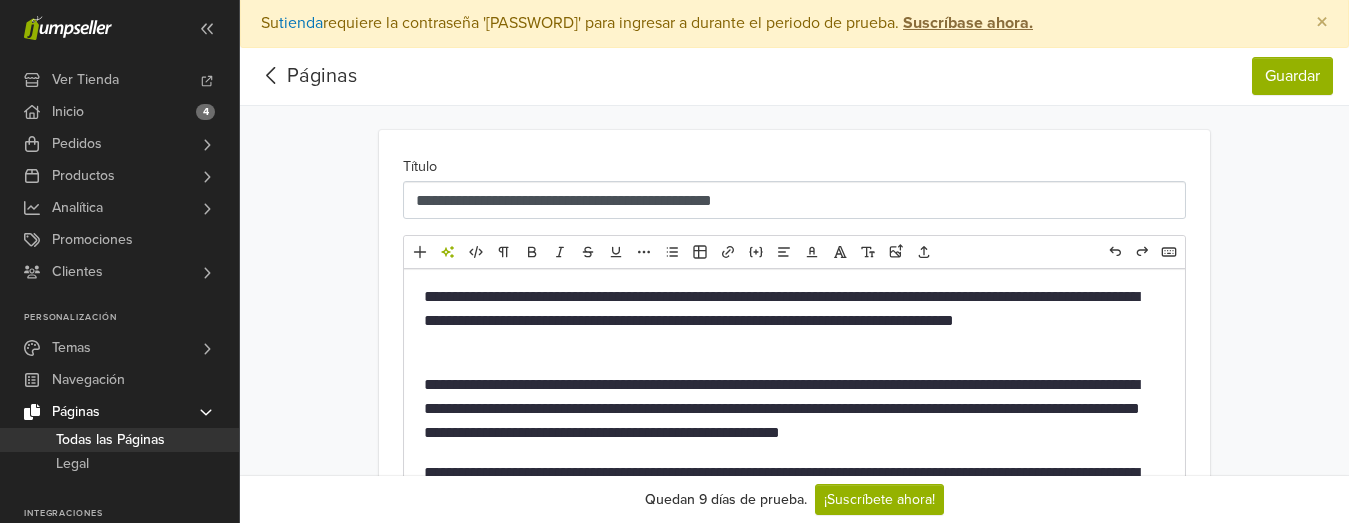 scroll, scrollTop: 0, scrollLeft: 0, axis: both 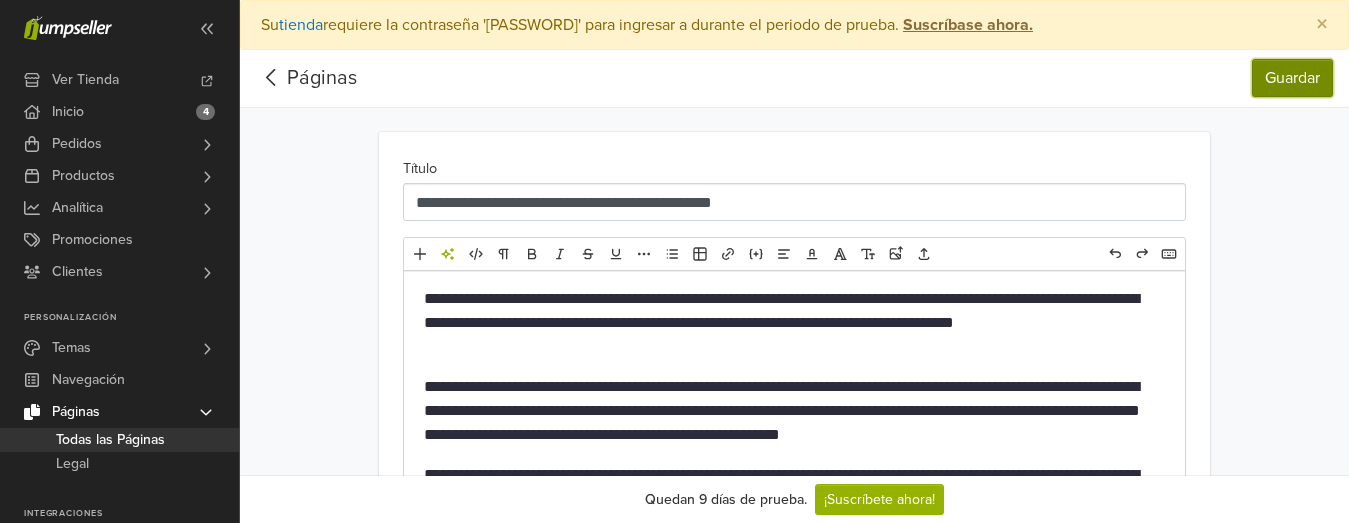 click on "Guardar" at bounding box center [1292, 78] 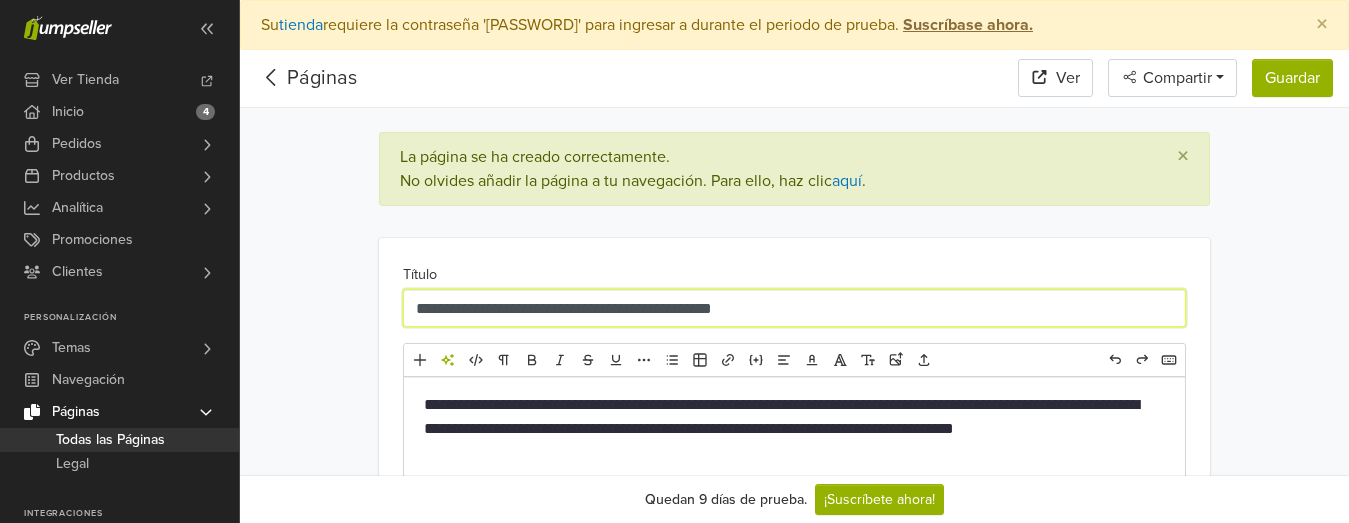 drag, startPoint x: 790, startPoint y: 311, endPoint x: 398, endPoint y: 311, distance: 392 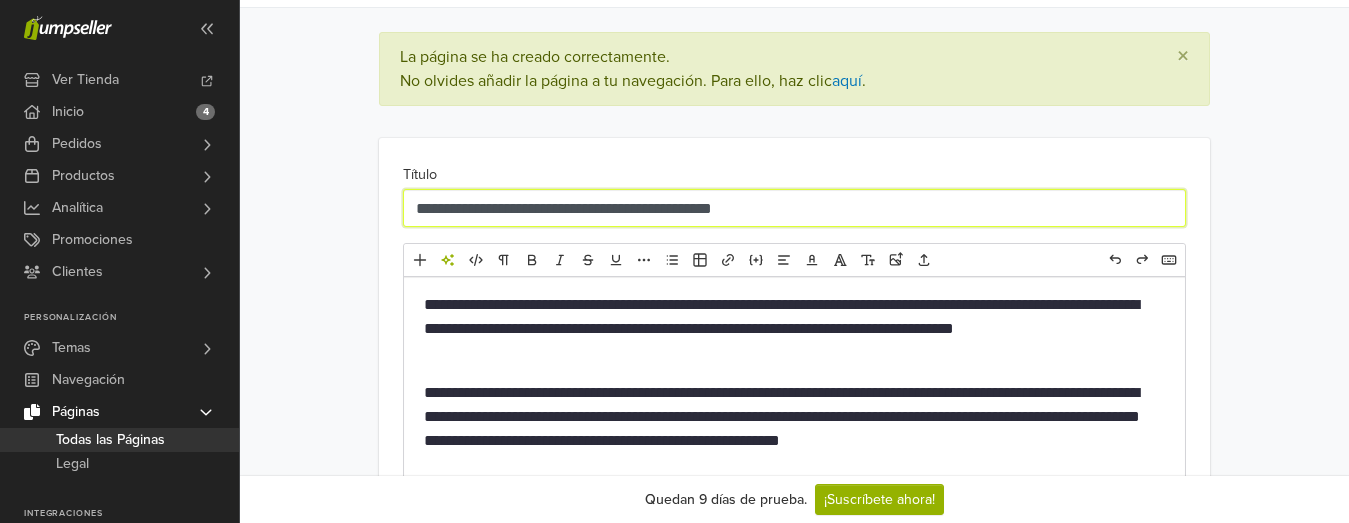 type on "**********" 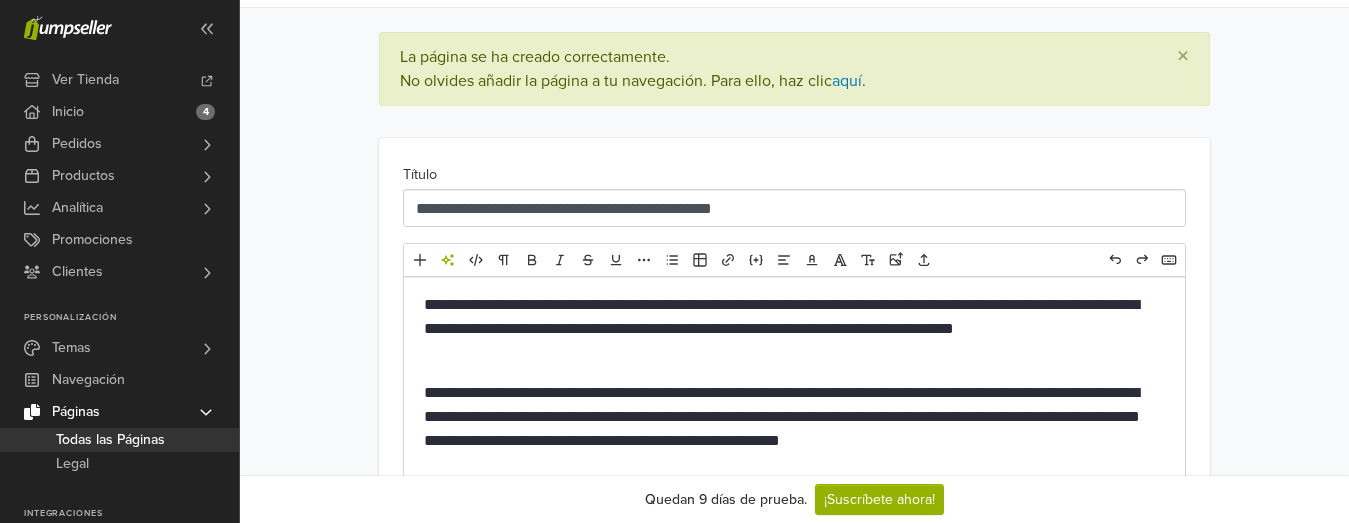 click on "**********" at bounding box center [795, 417] 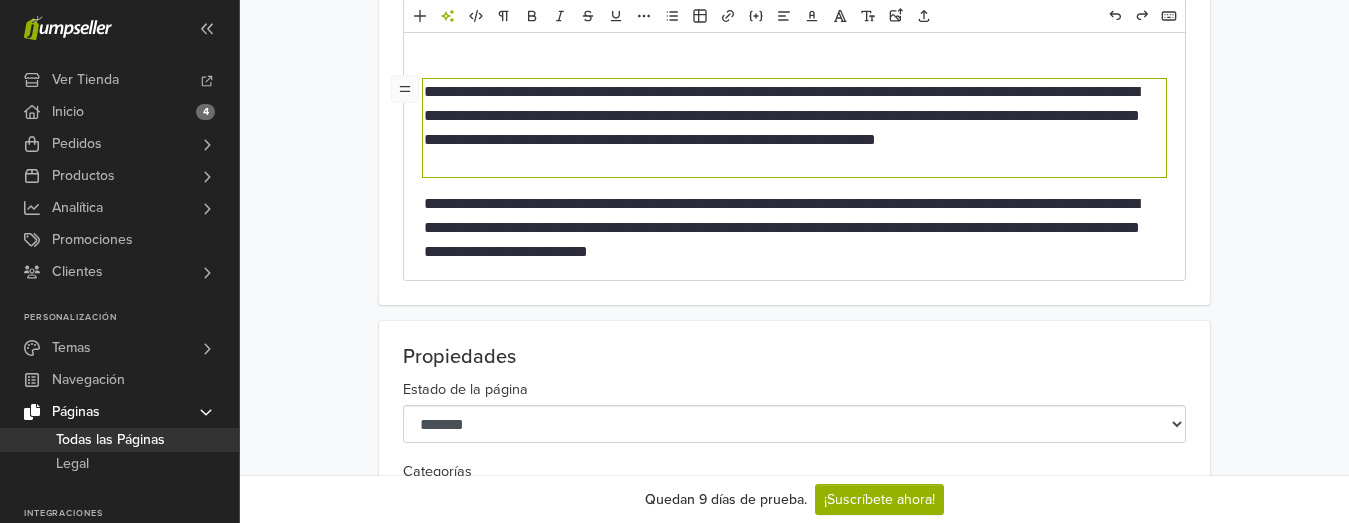 scroll, scrollTop: 0, scrollLeft: 0, axis: both 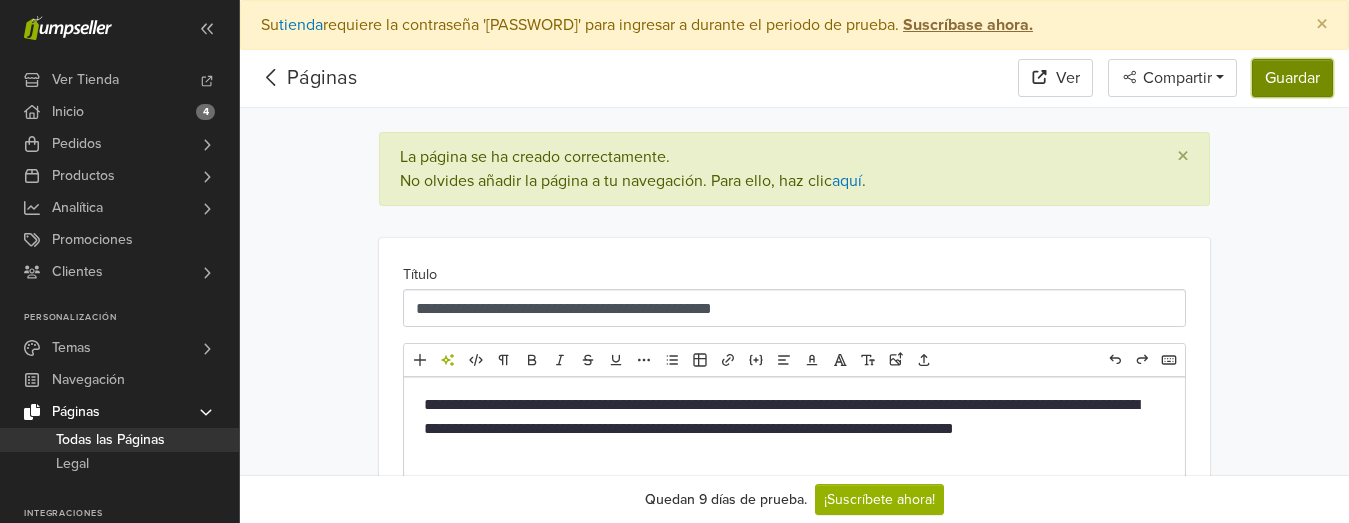 click on "Guardar" at bounding box center (1292, 78) 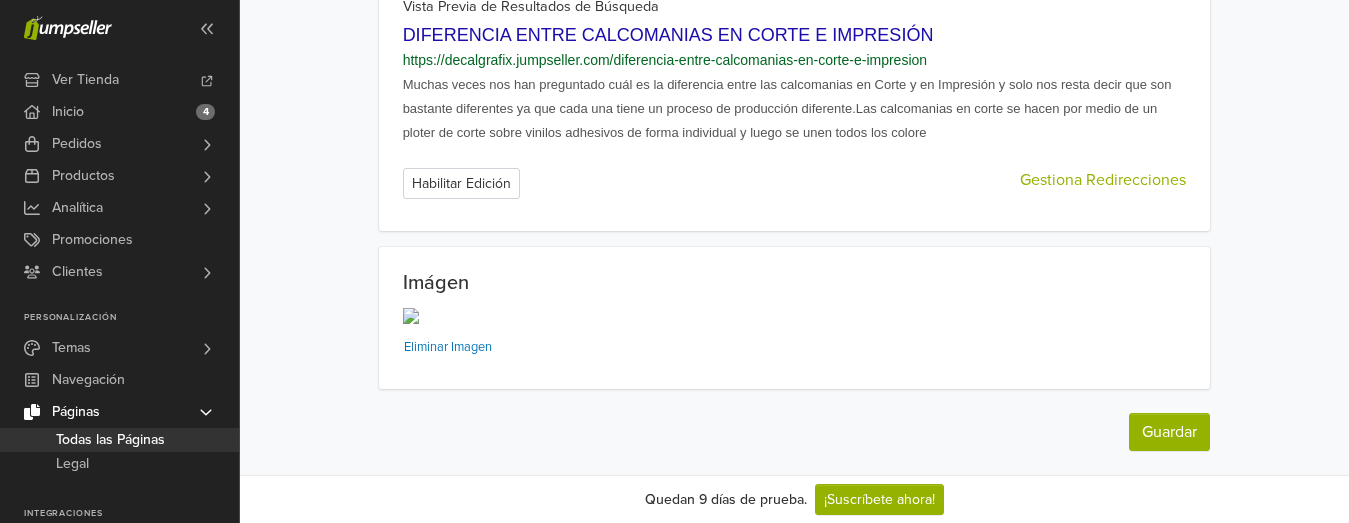 scroll, scrollTop: 1884, scrollLeft: 0, axis: vertical 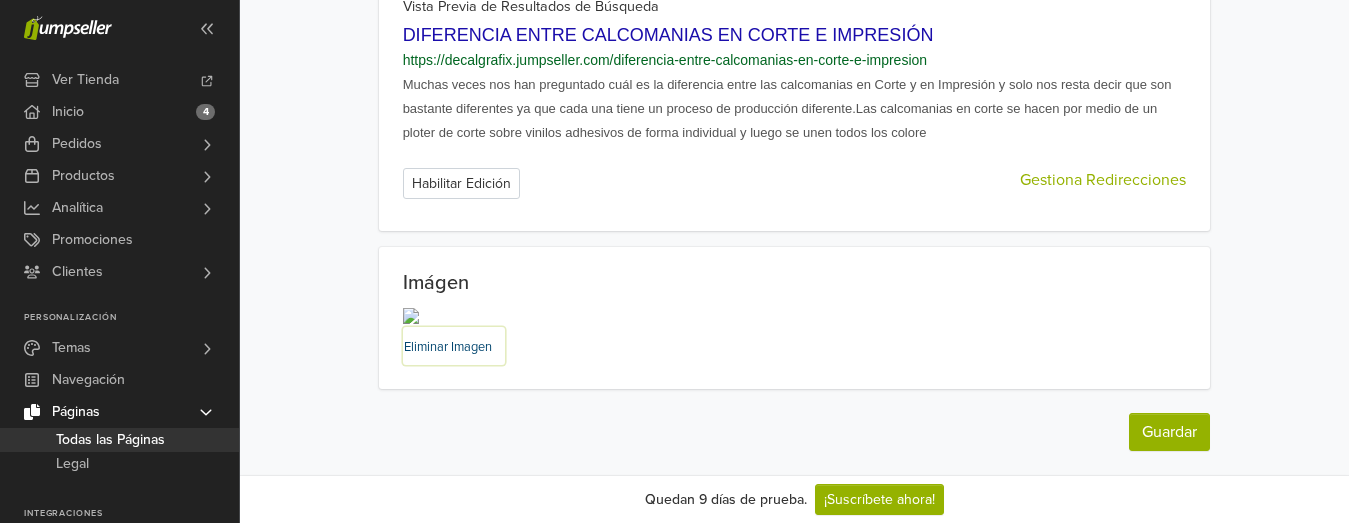 click on "Eliminar Imagen" at bounding box center [448, 347] 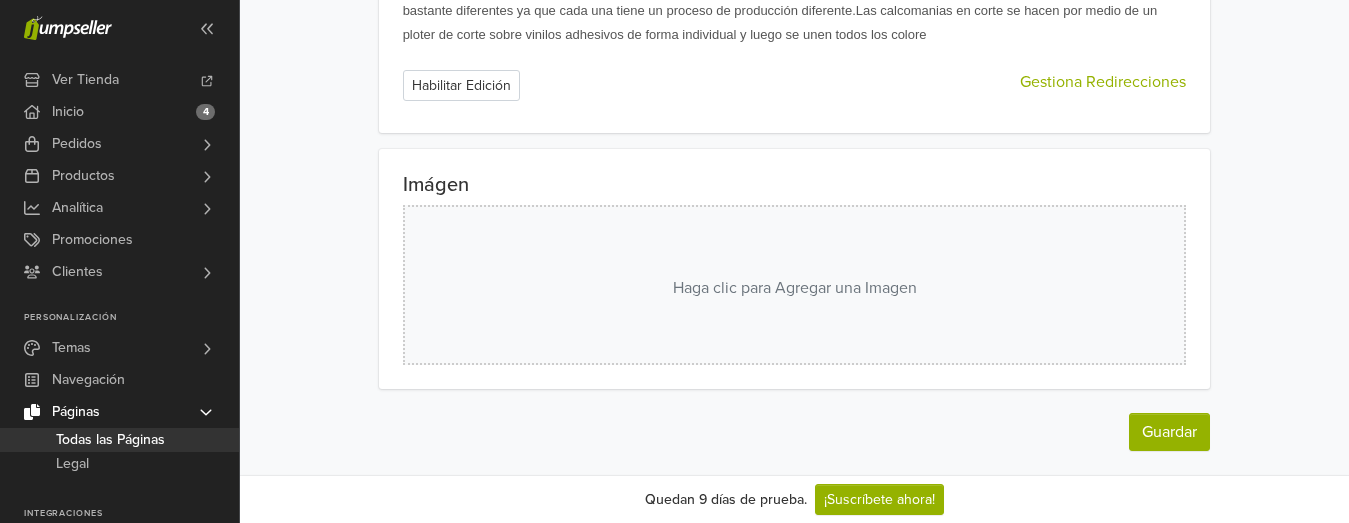 scroll, scrollTop: 1222, scrollLeft: 0, axis: vertical 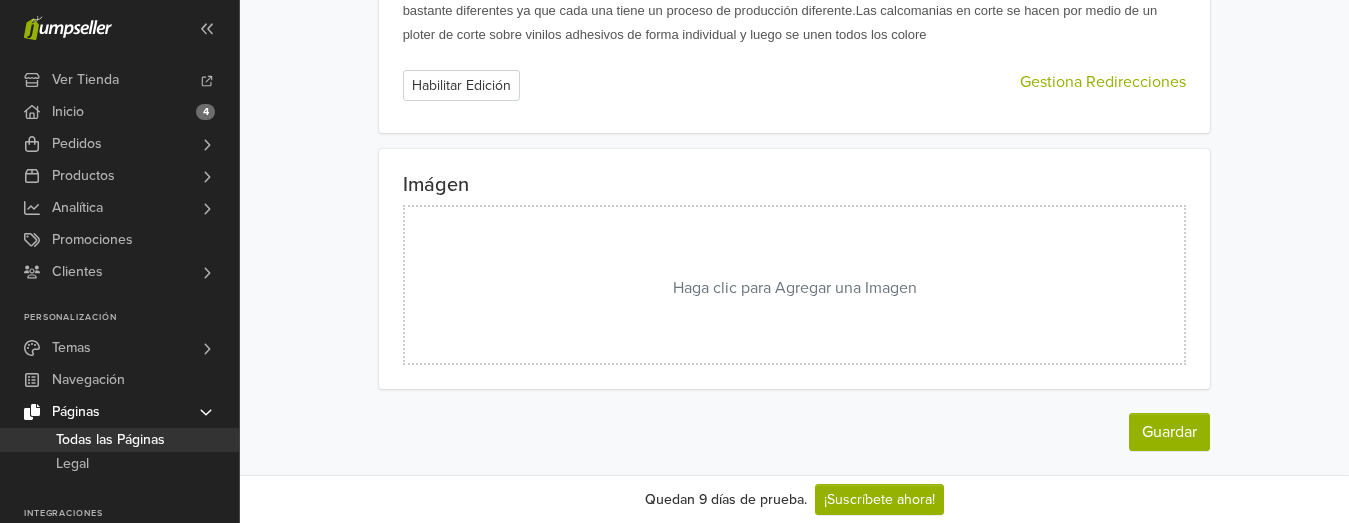 click on "Haga clic para Agregar una Imagen" at bounding box center [795, 285] 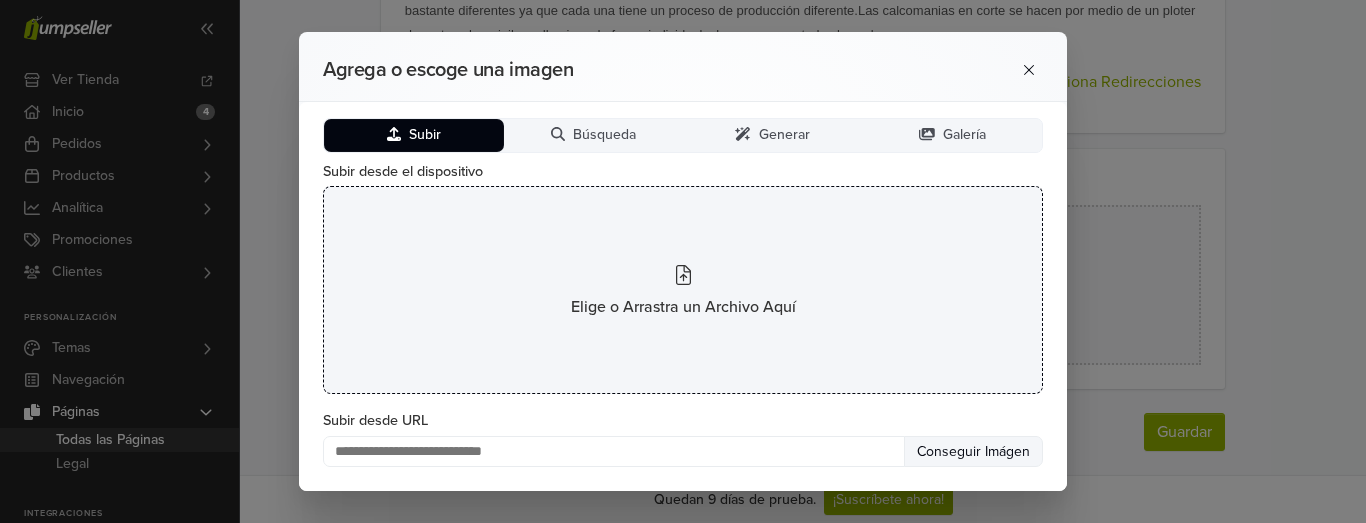 click on "Elige o Arrastra un Archivo Aquí" at bounding box center [683, 290] 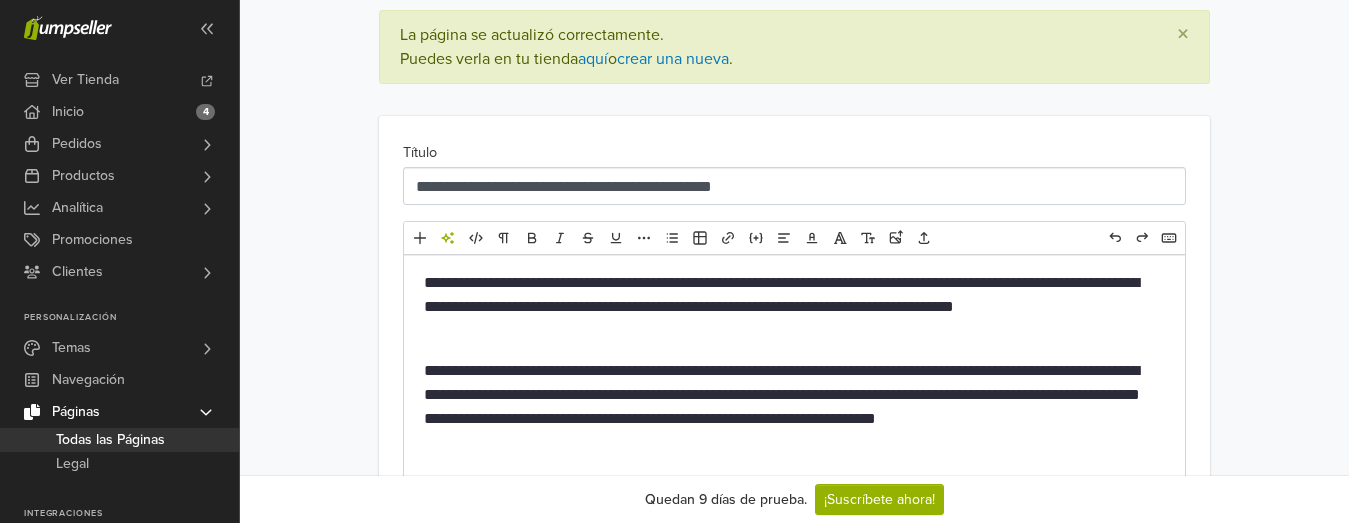 scroll, scrollTop: 0, scrollLeft: 0, axis: both 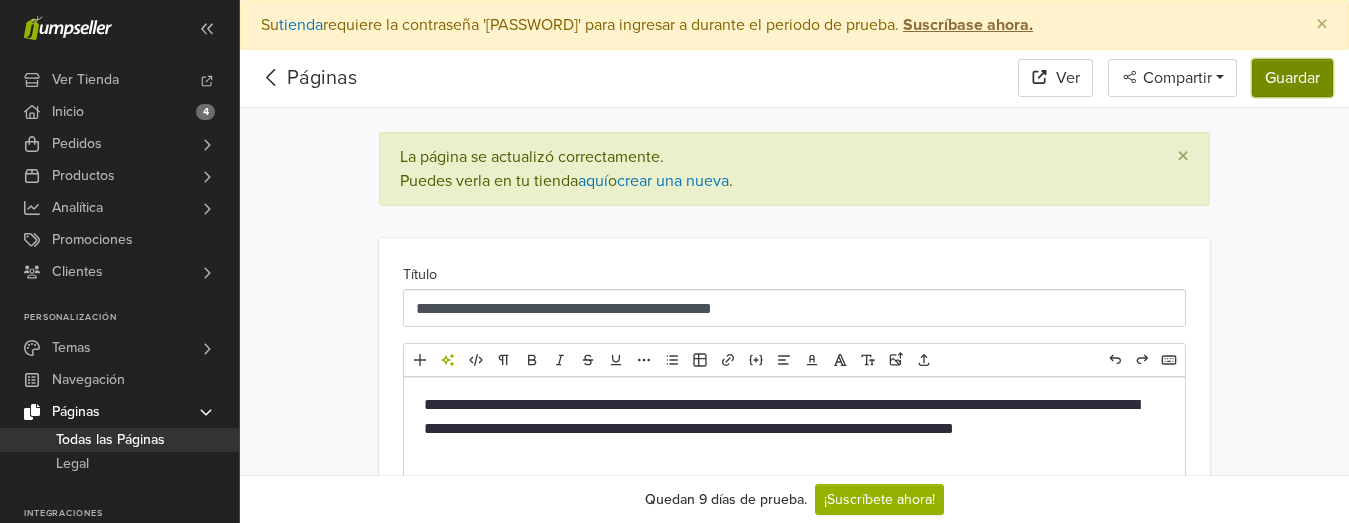 click on "Guardar" at bounding box center (1292, 78) 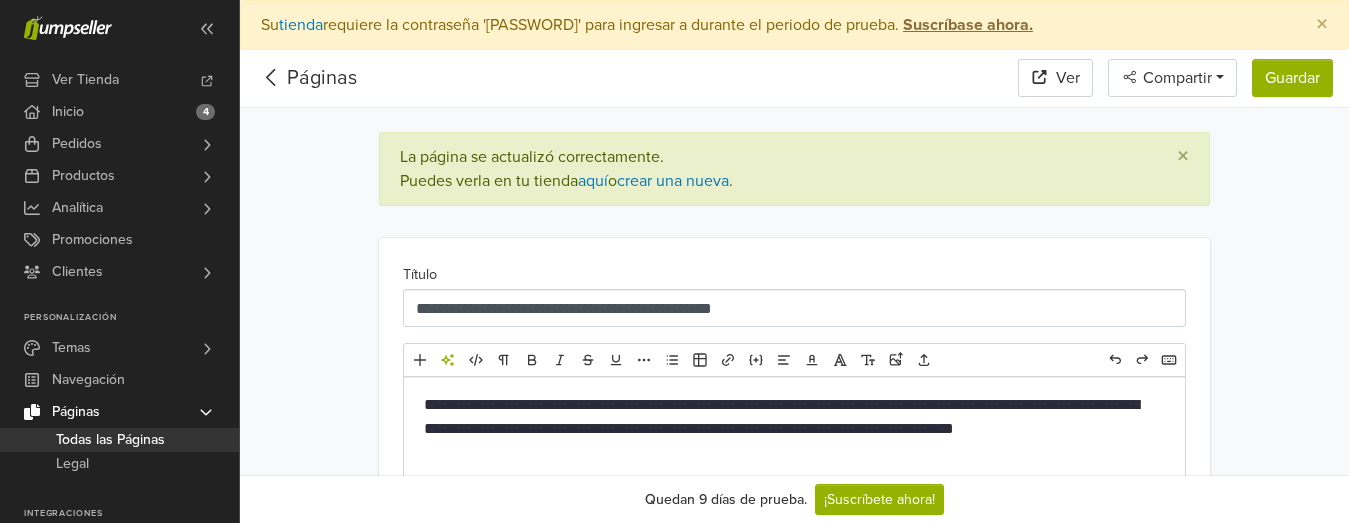 click 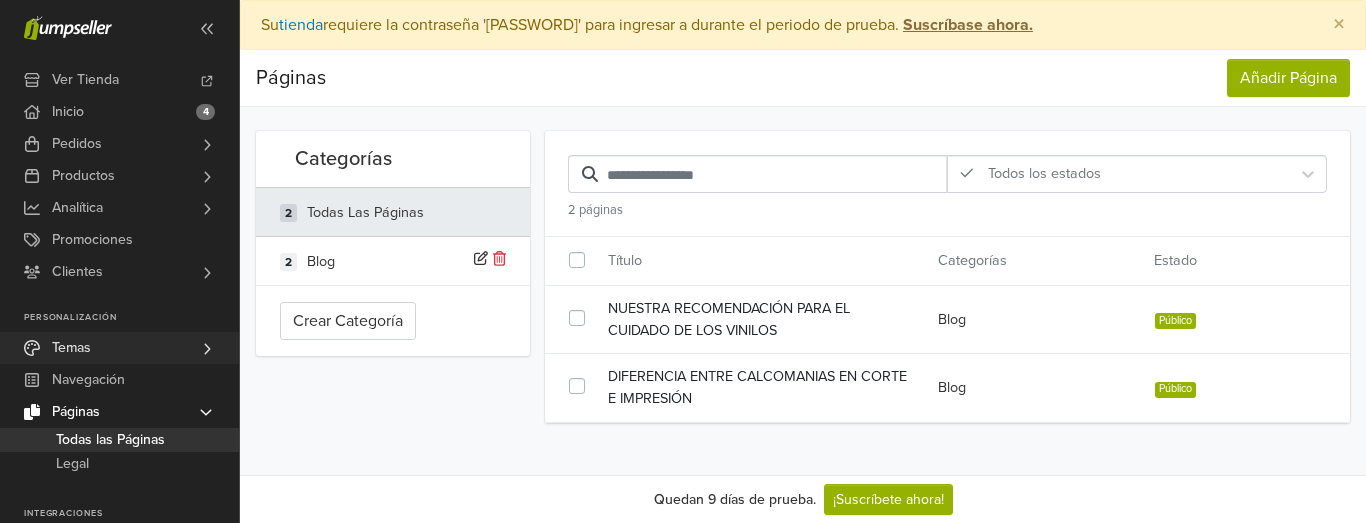 click on "Temas" at bounding box center (119, 348) 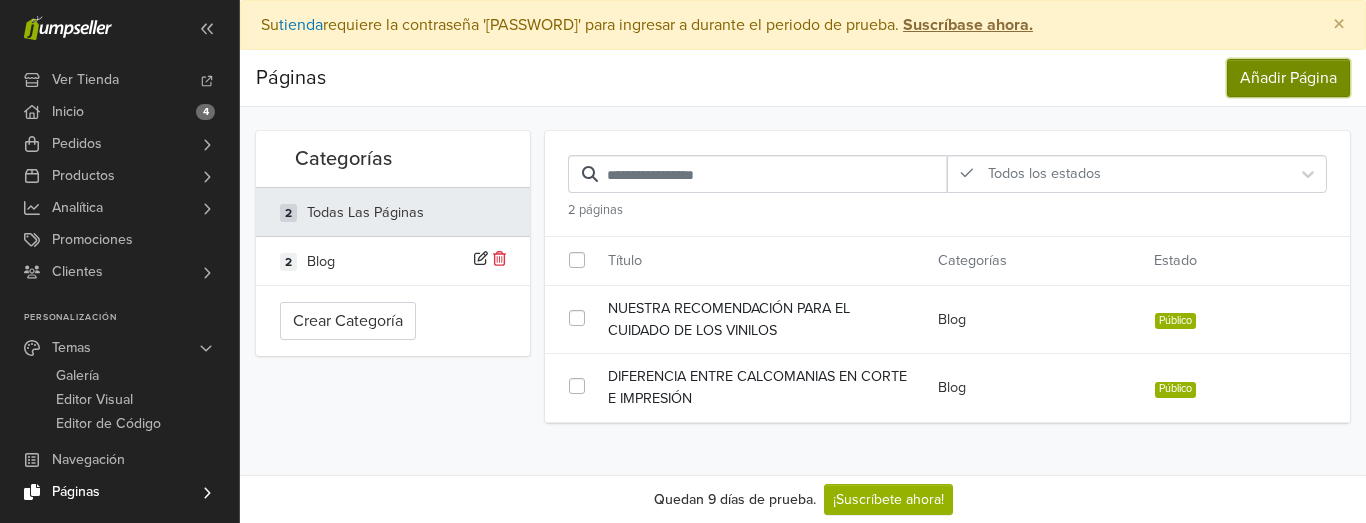click on "Añadir Página" at bounding box center (1288, 78) 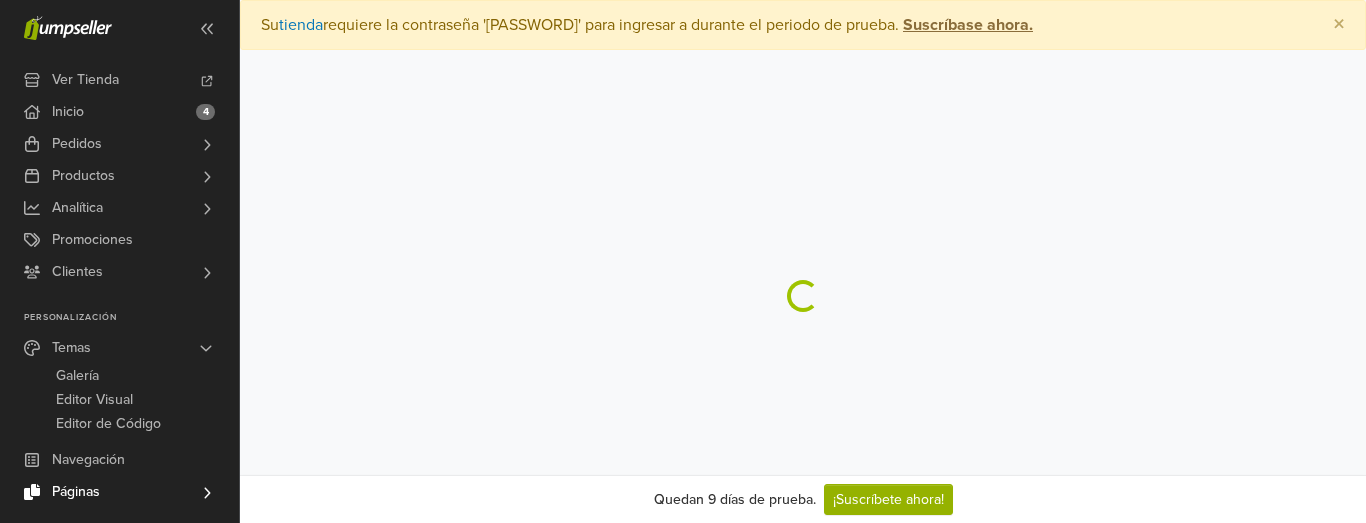 select on "*******" 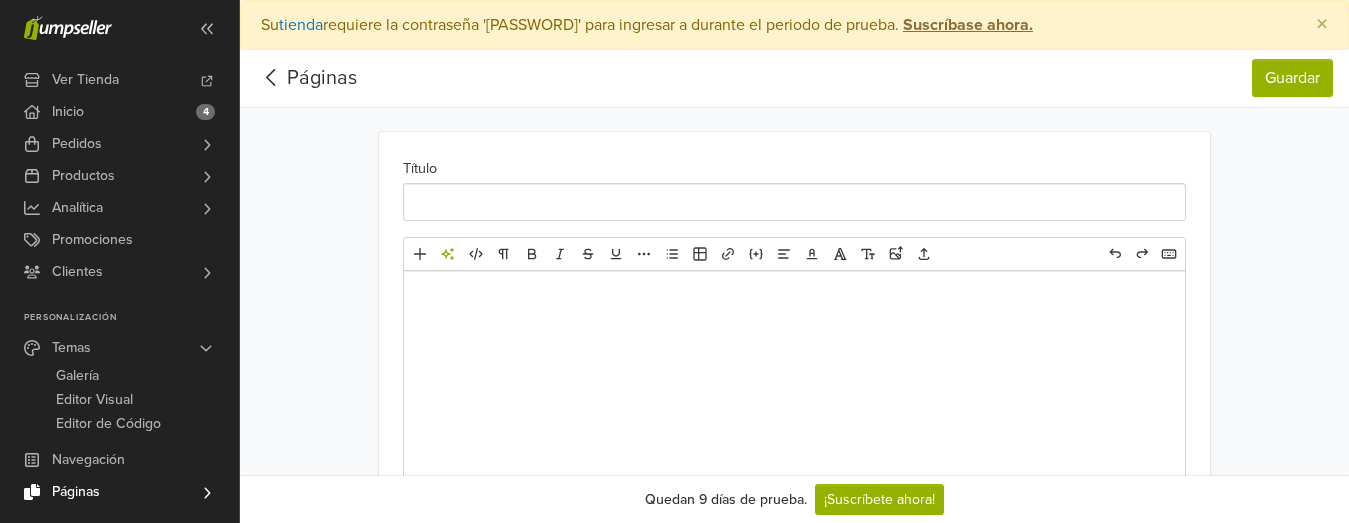 click at bounding box center (795, 299) 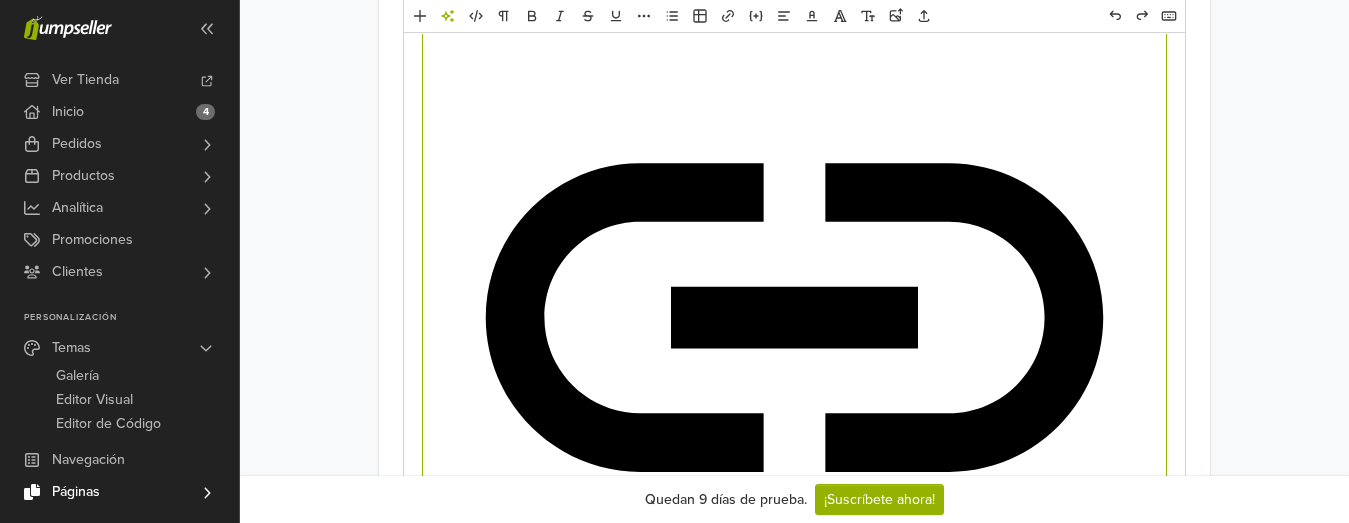 scroll, scrollTop: 401, scrollLeft: 0, axis: vertical 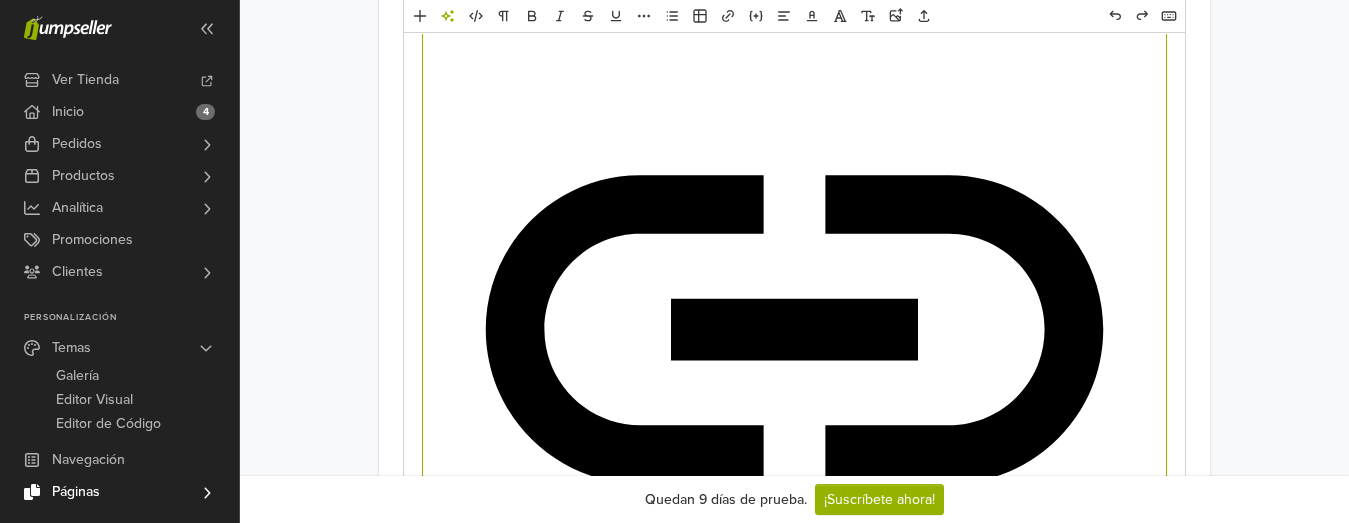 click 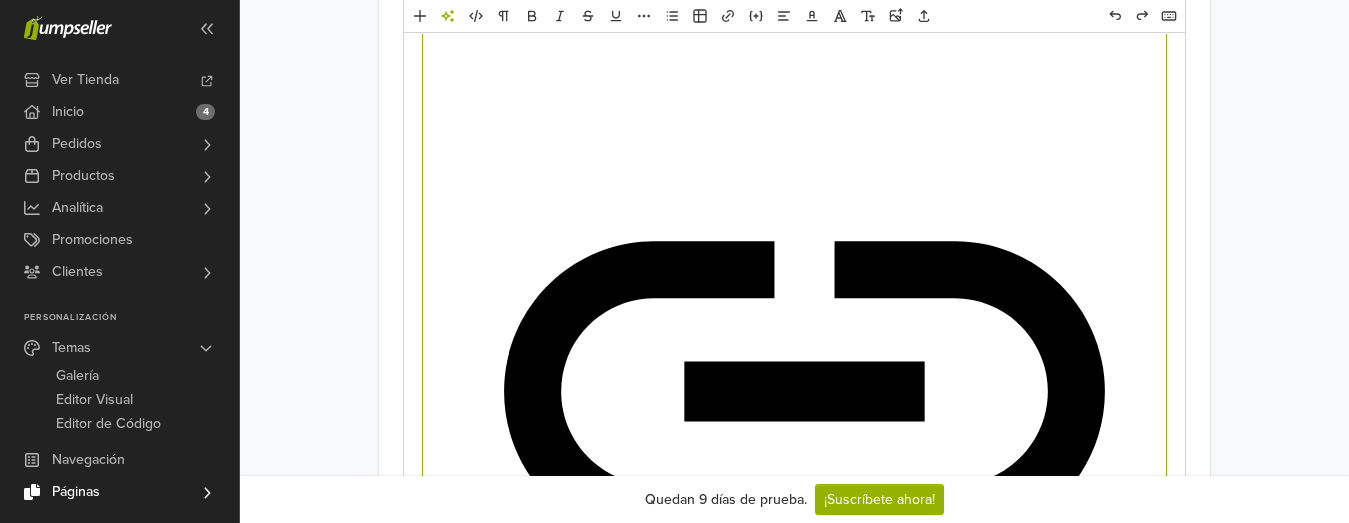 scroll, scrollTop: 361, scrollLeft: 0, axis: vertical 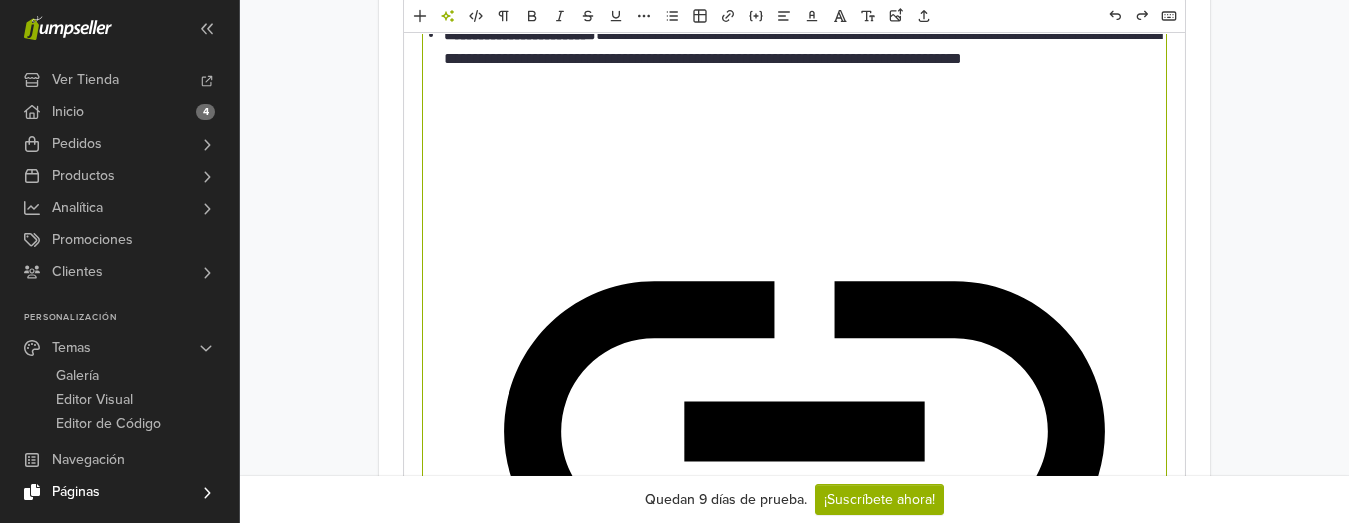 click 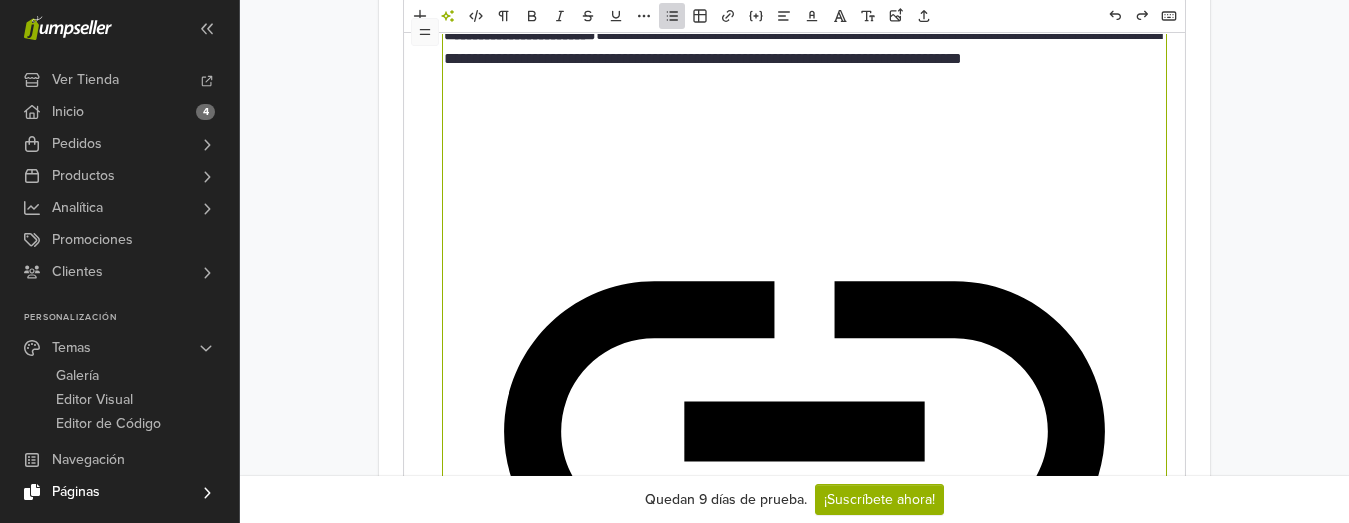 click 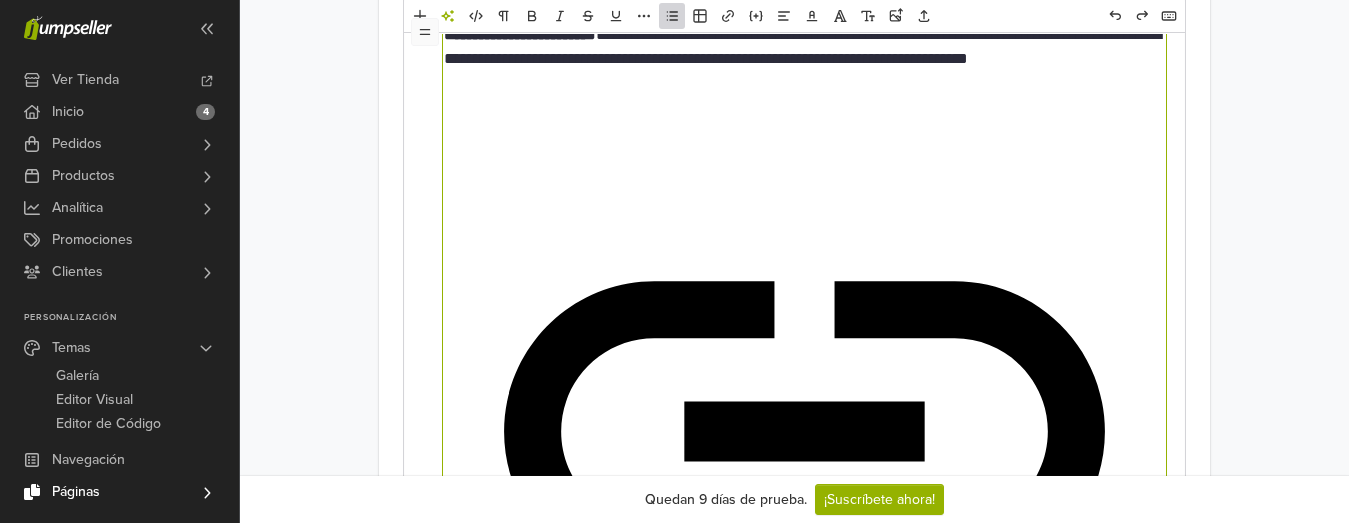 click 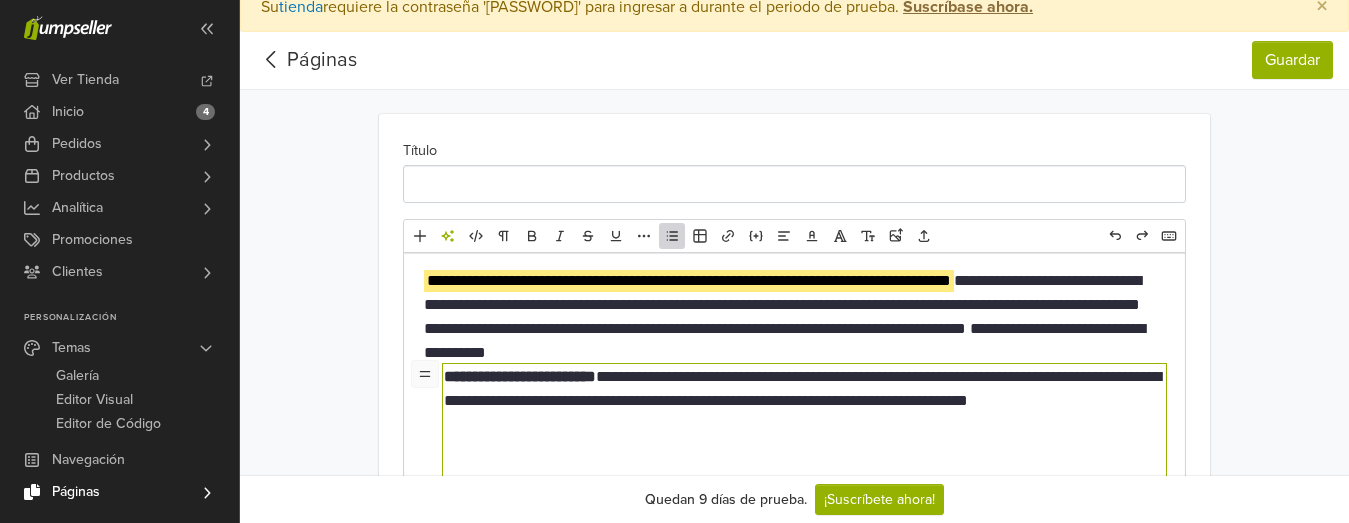 scroll, scrollTop: 0, scrollLeft: 0, axis: both 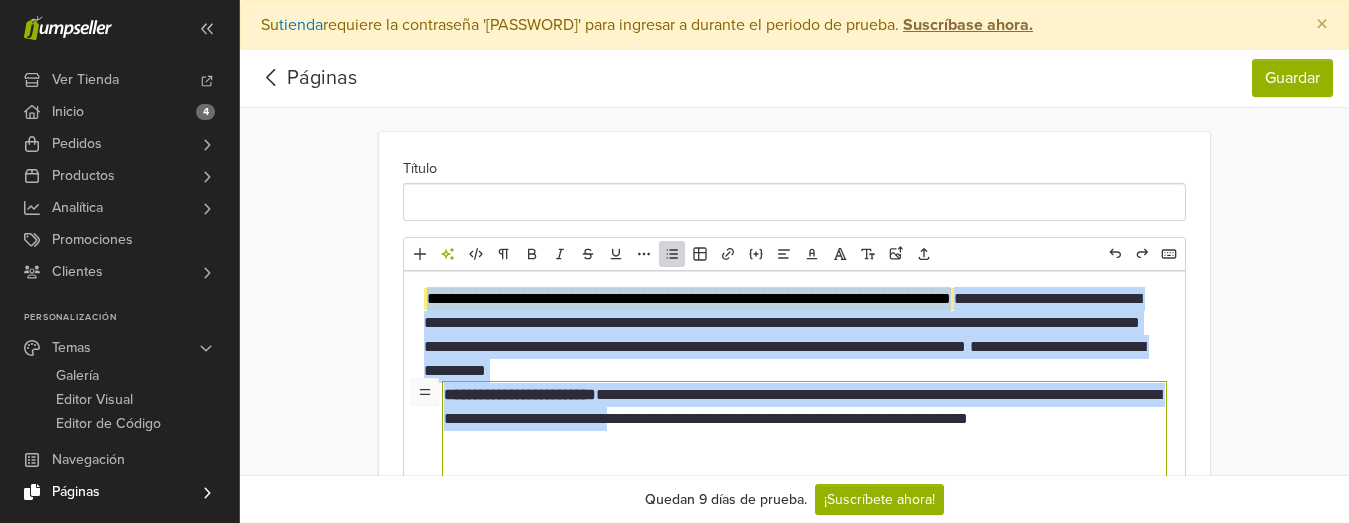 drag, startPoint x: 425, startPoint y: 296, endPoint x: 853, endPoint y: 427, distance: 447.59915 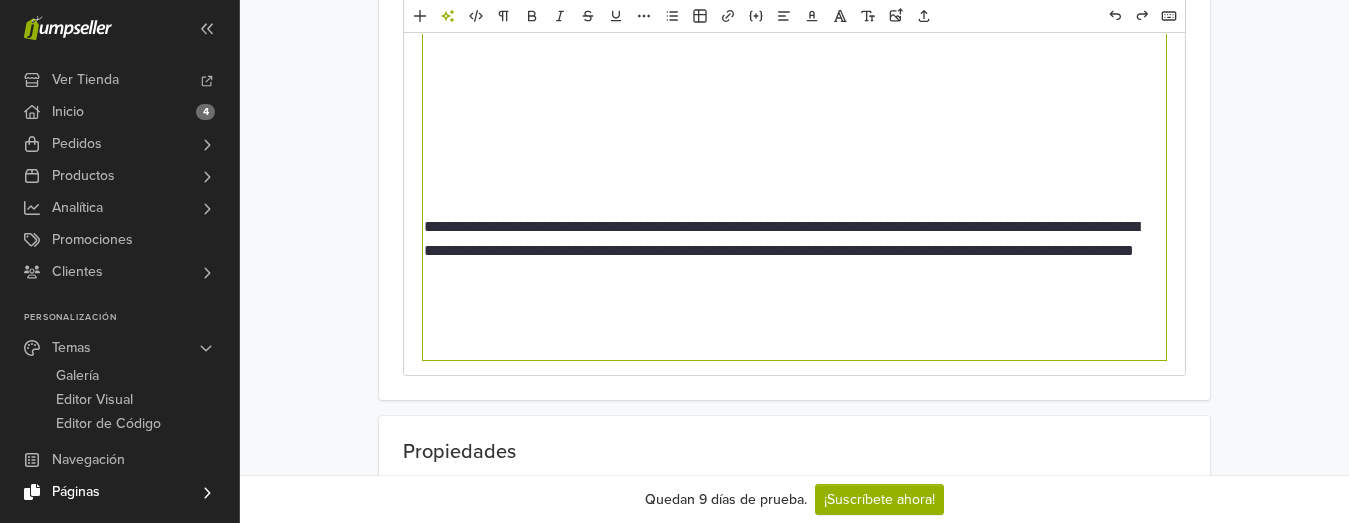 scroll, scrollTop: 4722, scrollLeft: 0, axis: vertical 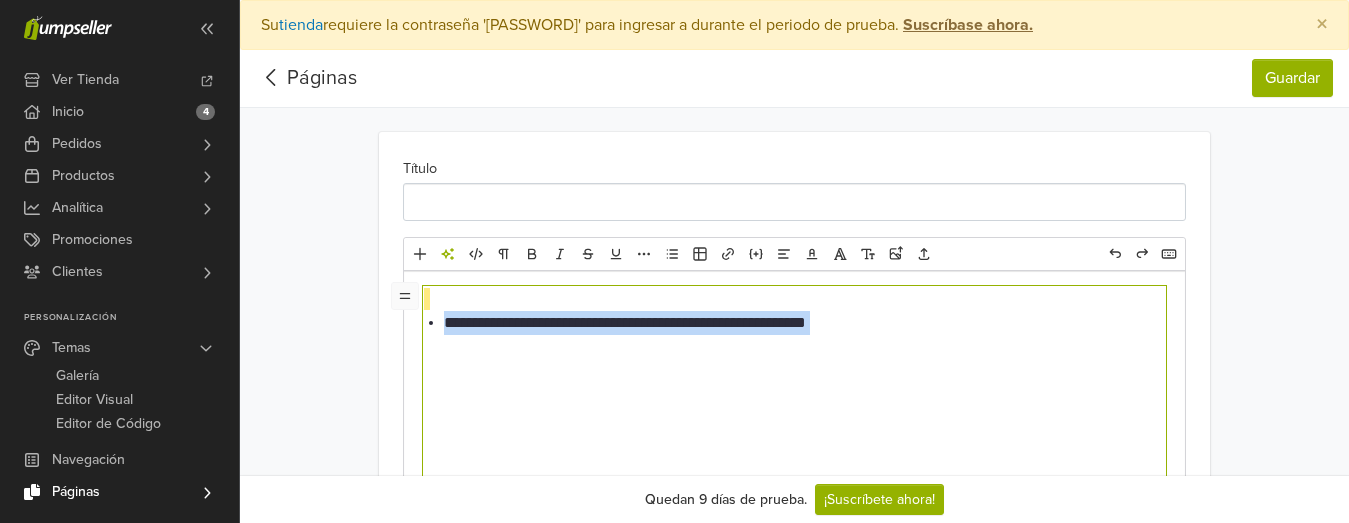 drag, startPoint x: 435, startPoint y: 347, endPoint x: 436, endPoint y: 40, distance: 307.00162 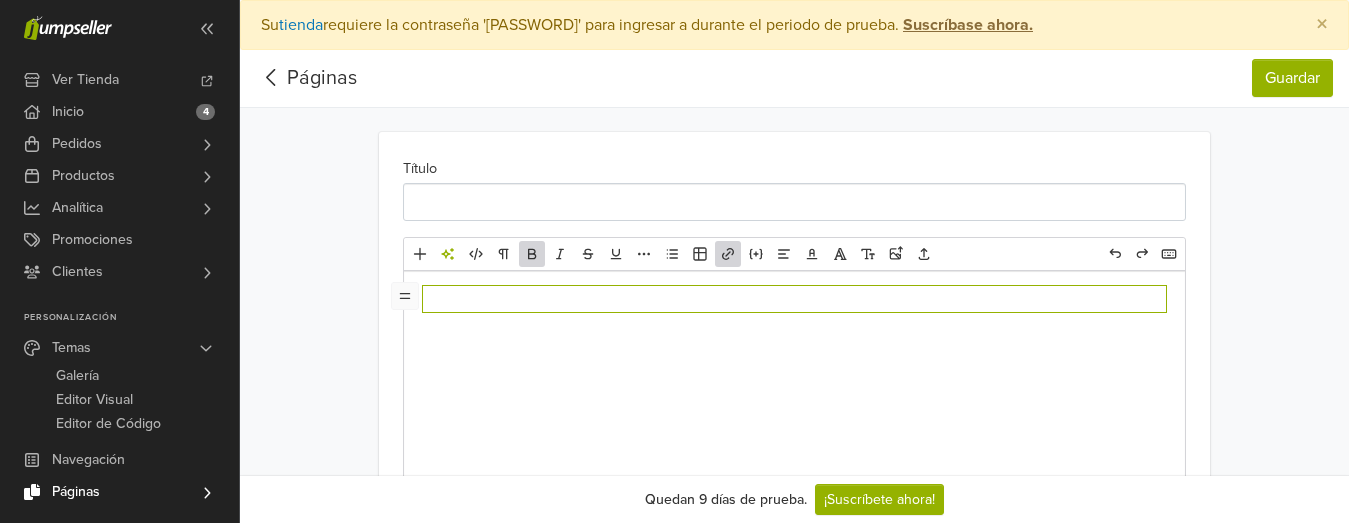 click at bounding box center (795, 299) 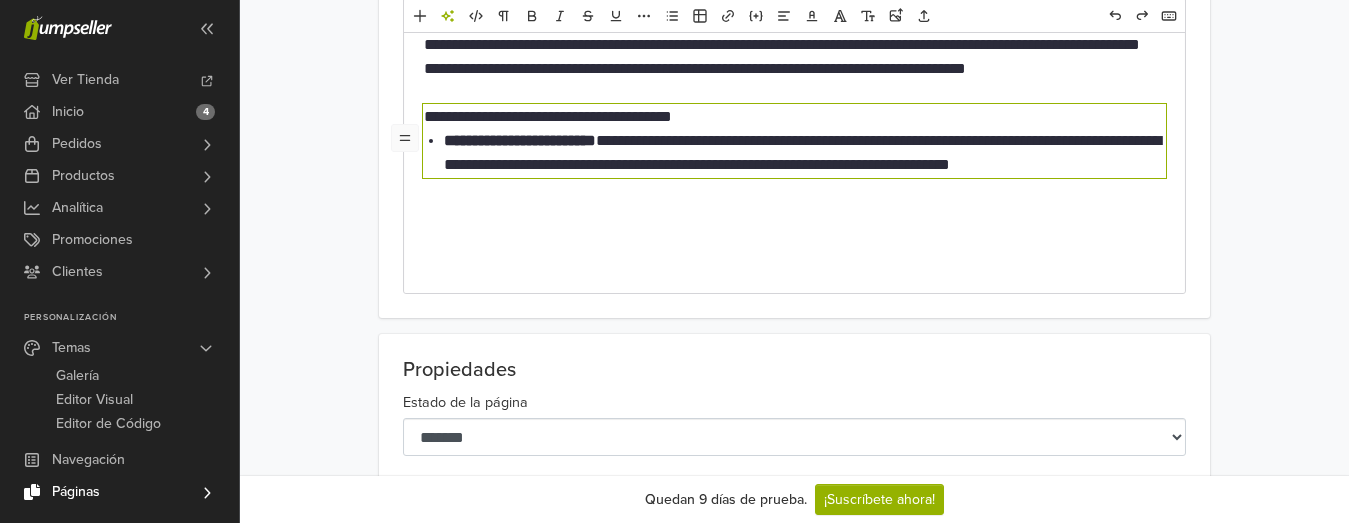 scroll, scrollTop: 301, scrollLeft: 0, axis: vertical 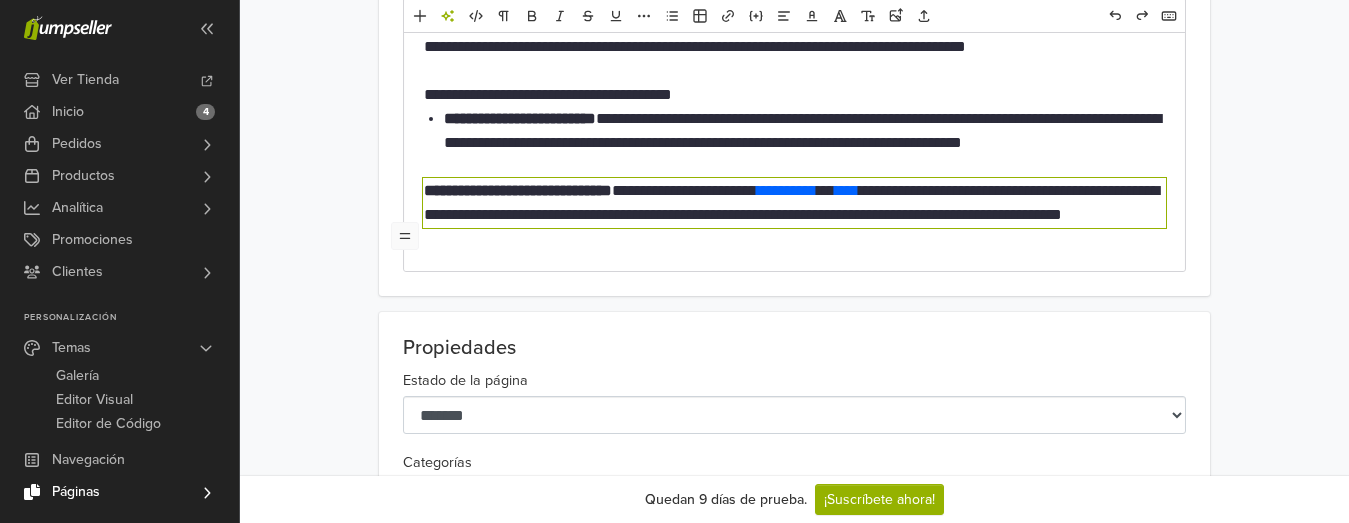 click on "**********" at bounding box center (805, 131) 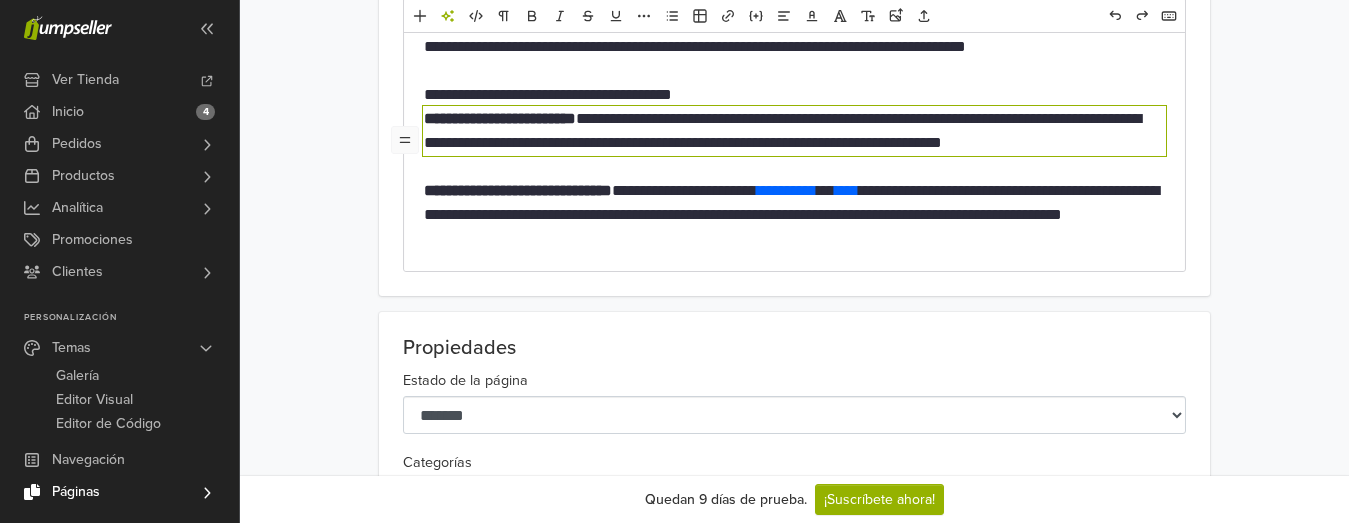 click on "**********" at bounding box center (795, 203) 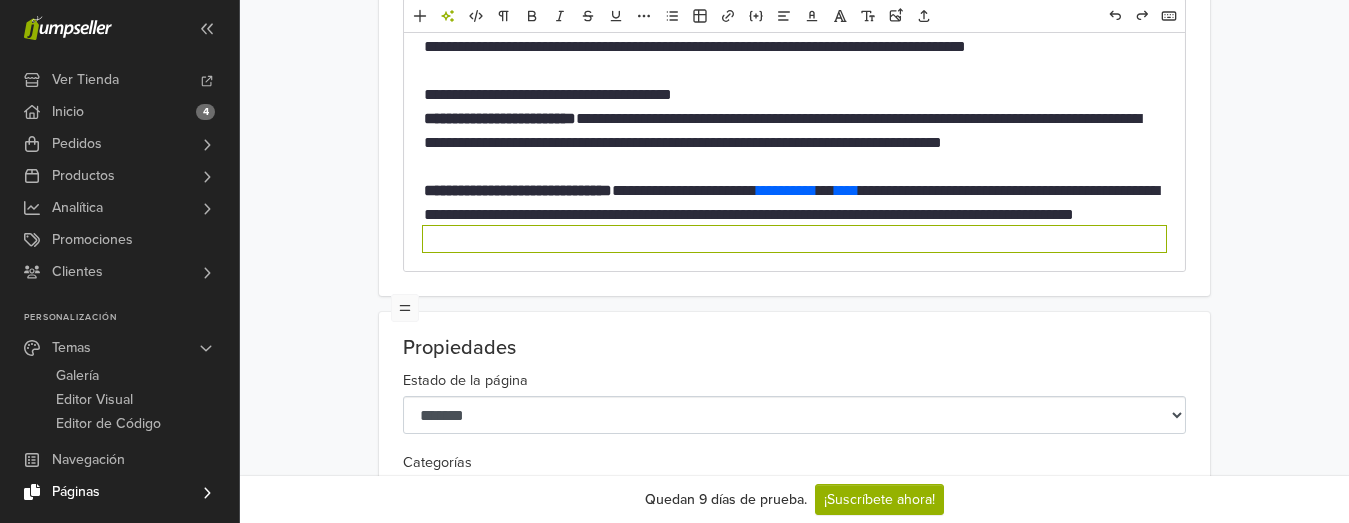 click at bounding box center (795, 167) 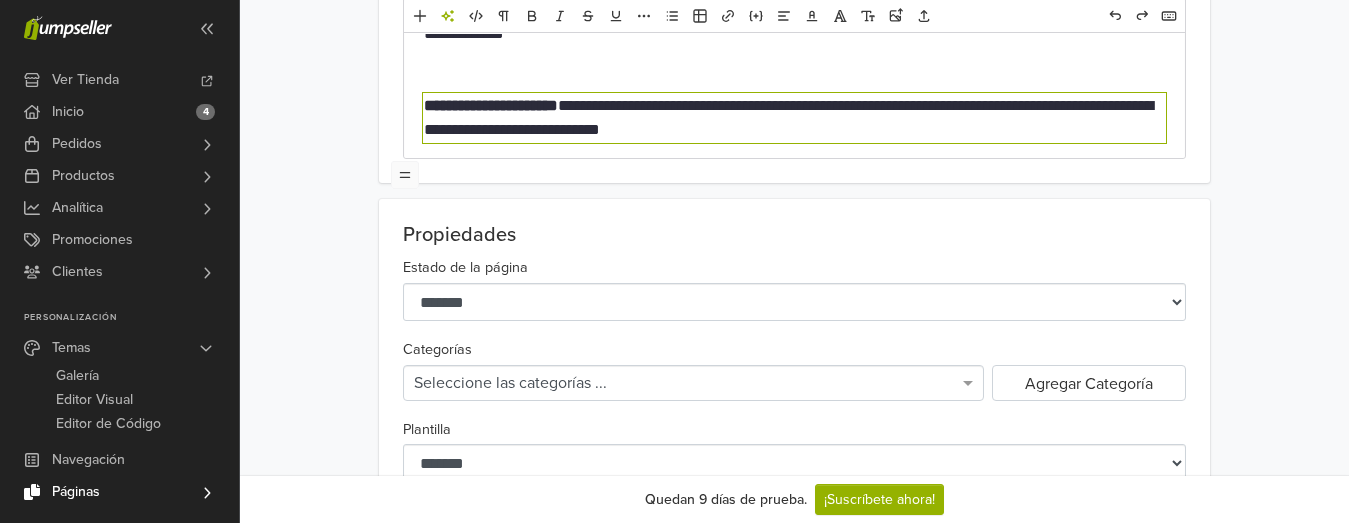 scroll, scrollTop: 601, scrollLeft: 0, axis: vertical 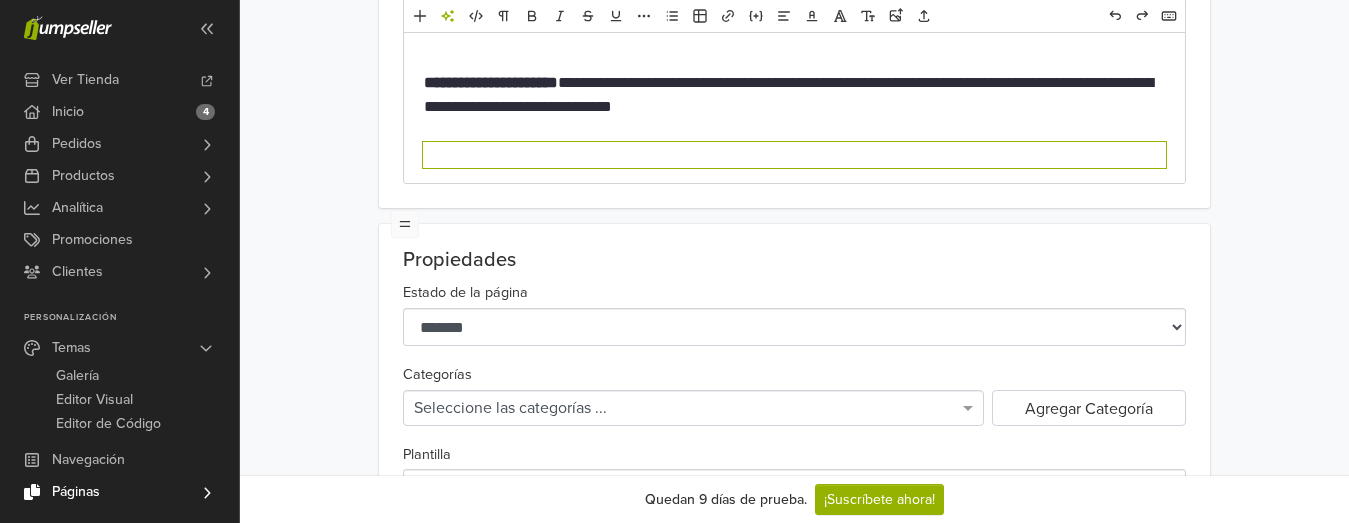 click at bounding box center [795, 155] 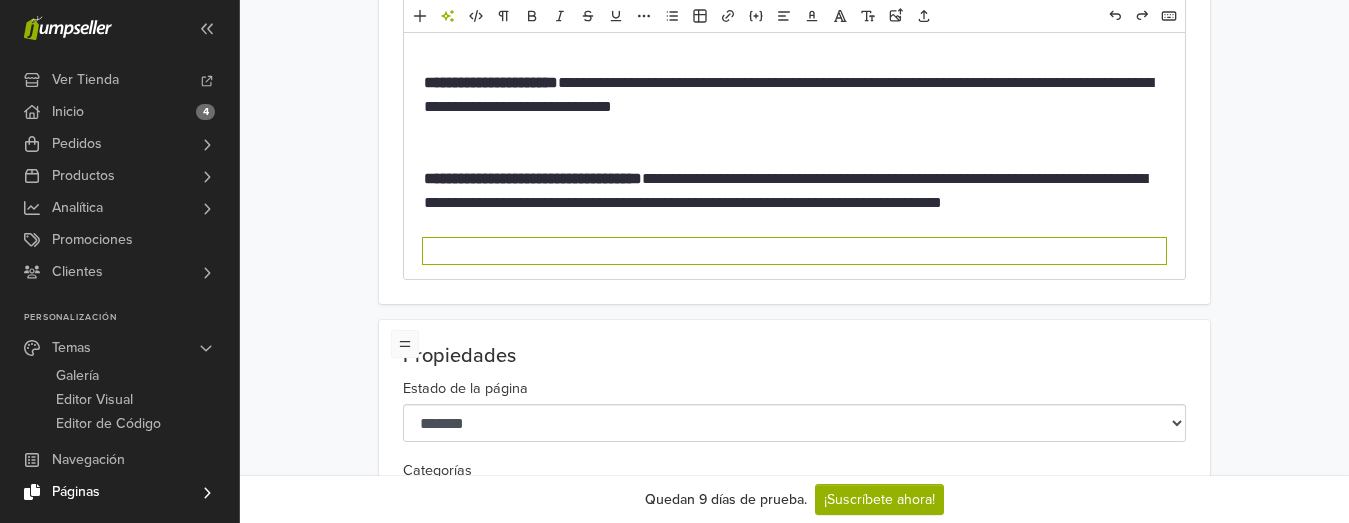 click at bounding box center (795, 251) 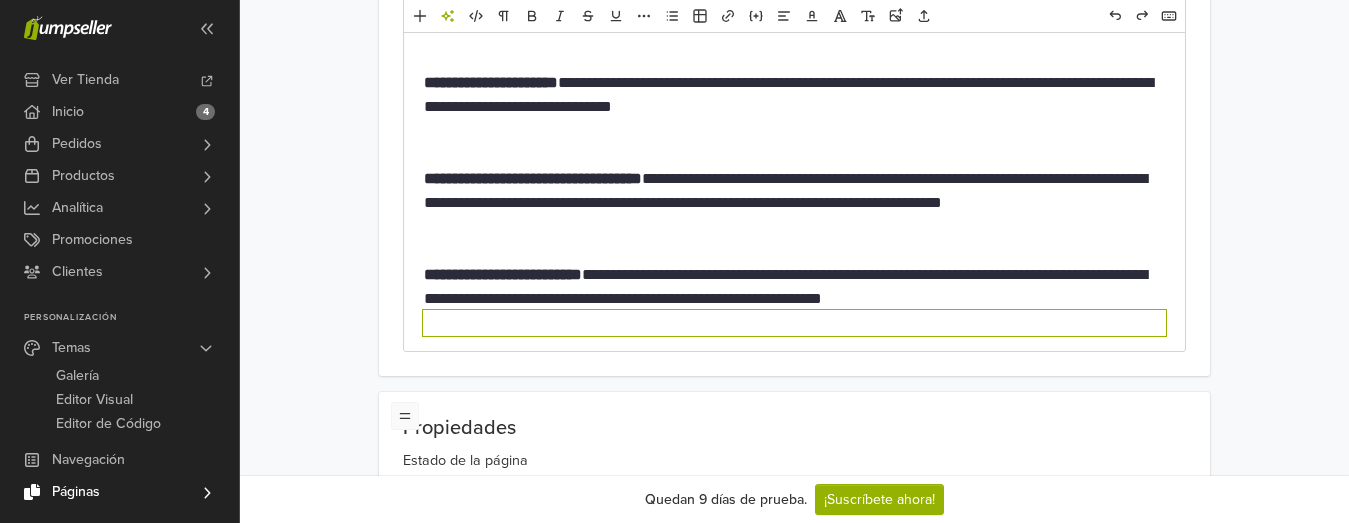 click at bounding box center [795, 251] 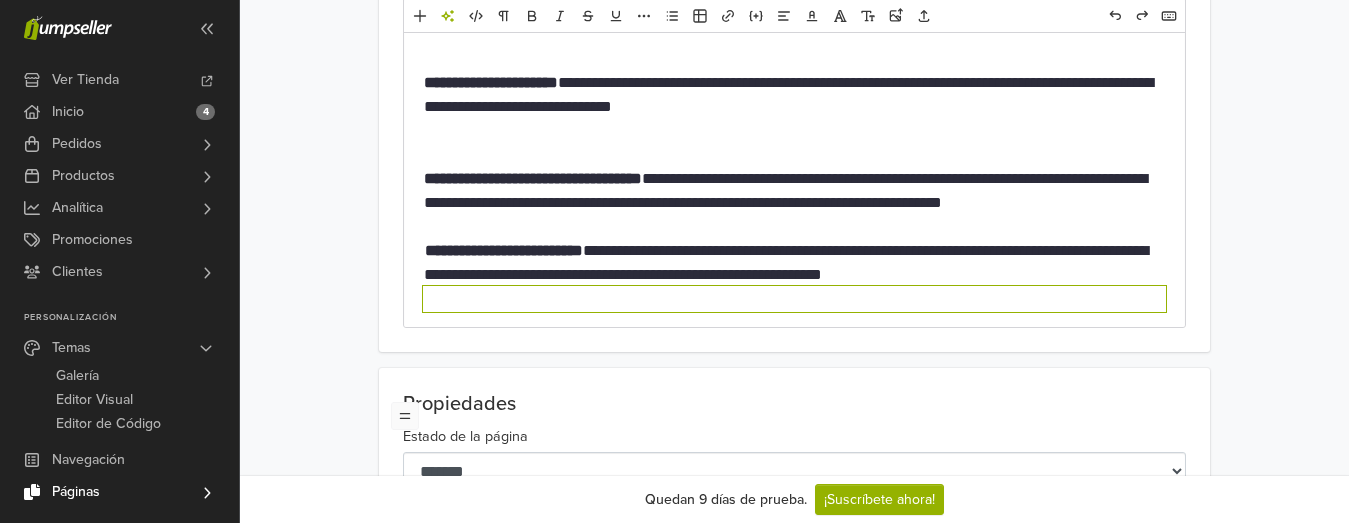 click at bounding box center [795, 155] 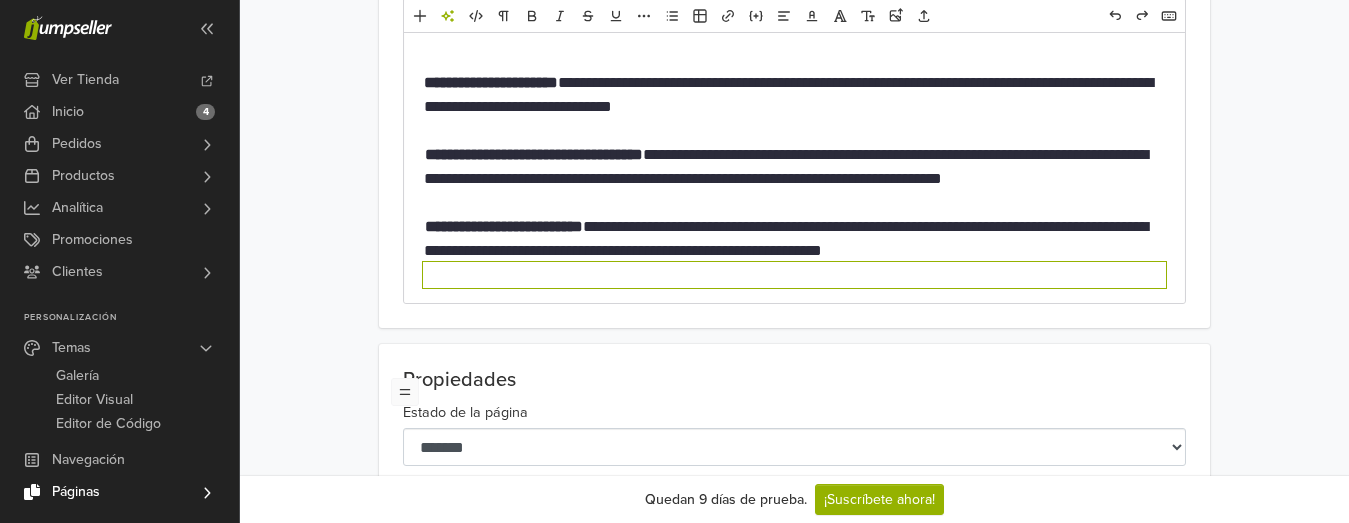 click at bounding box center (795, 59) 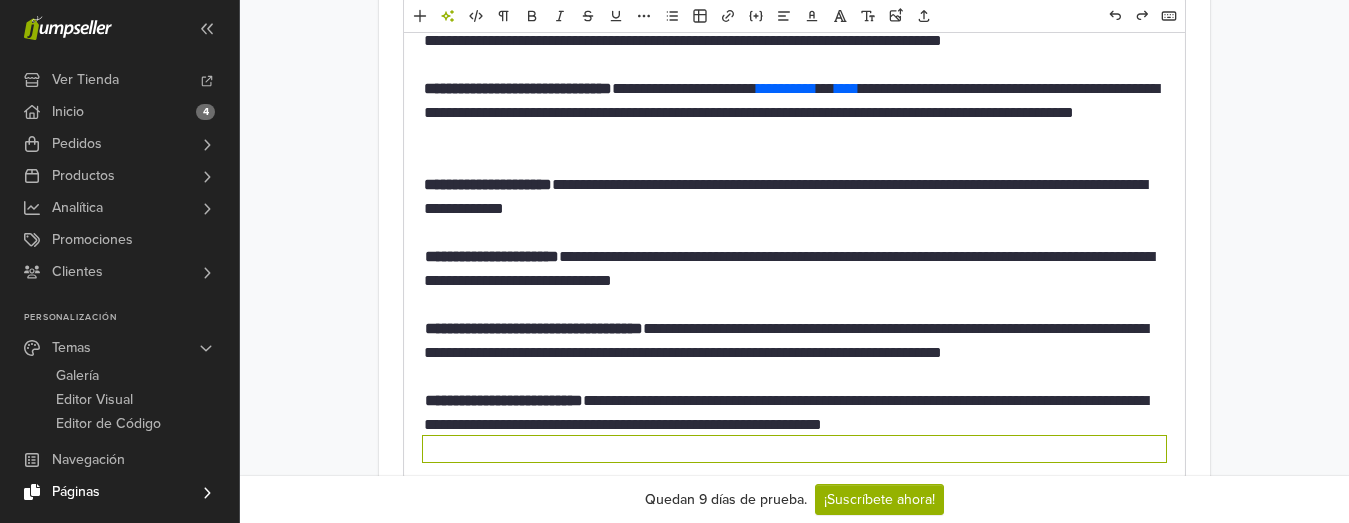 scroll, scrollTop: 401, scrollLeft: 0, axis: vertical 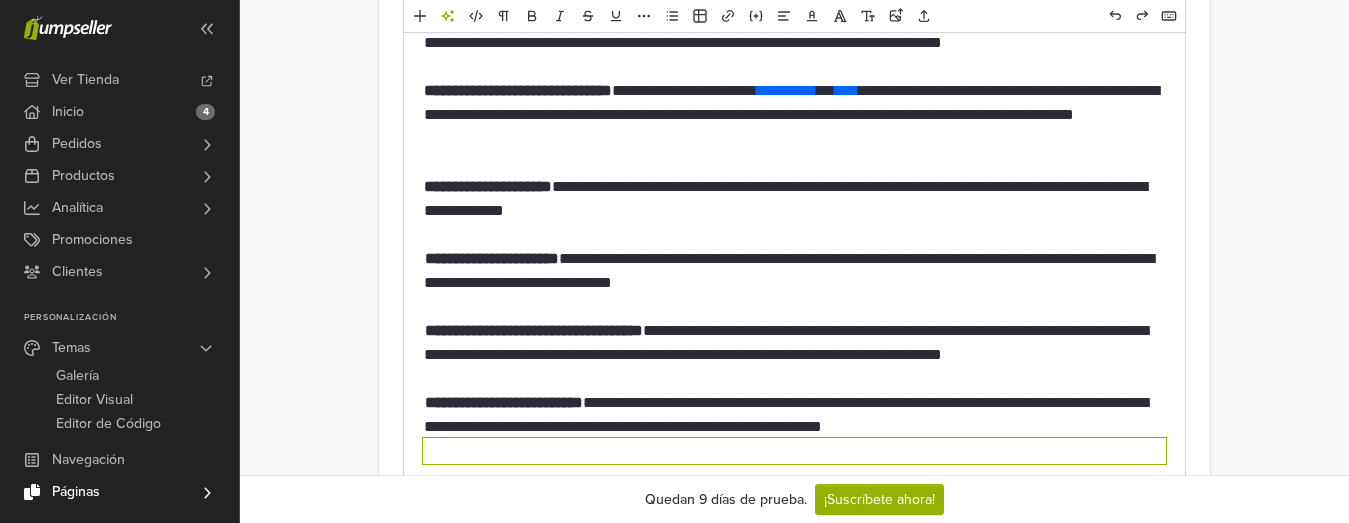 click at bounding box center (795, 163) 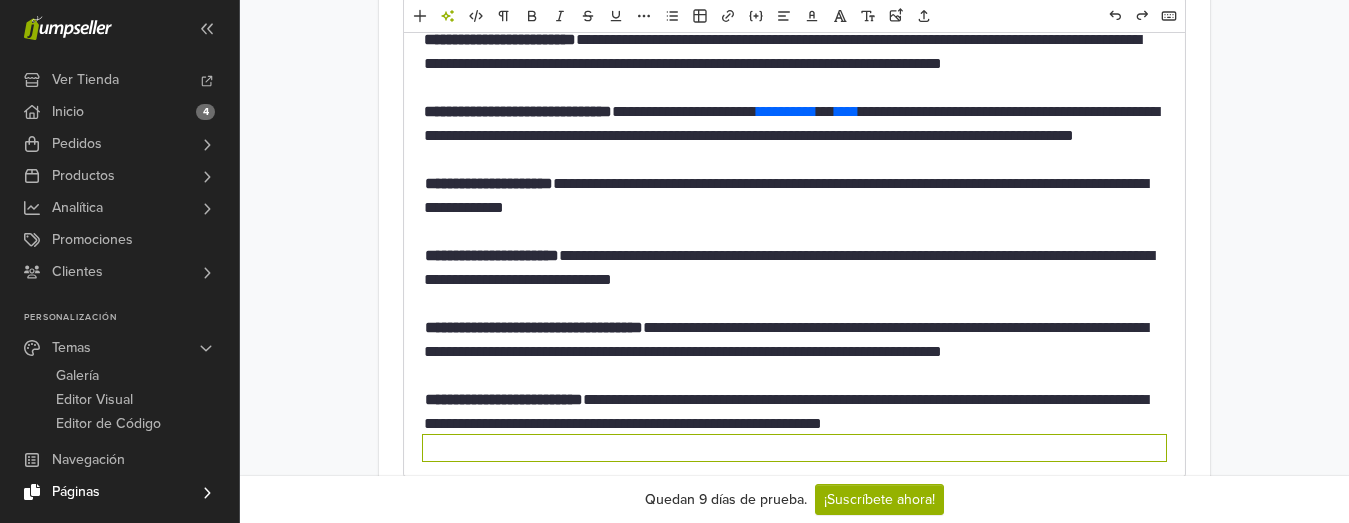 scroll, scrollTop: 701, scrollLeft: 0, axis: vertical 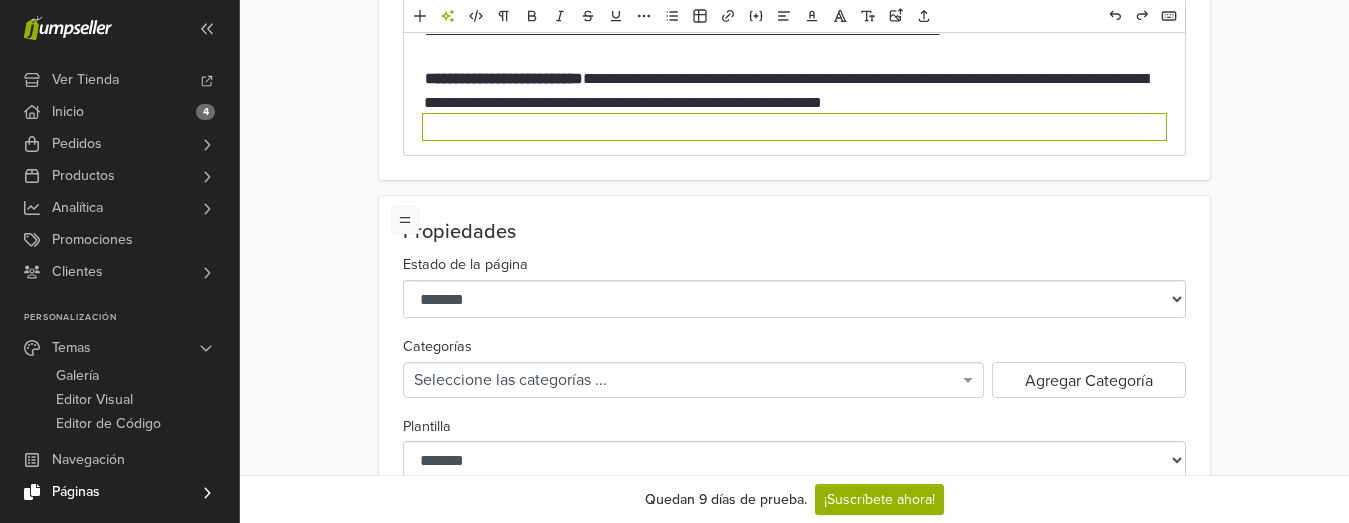 click at bounding box center (795, 127) 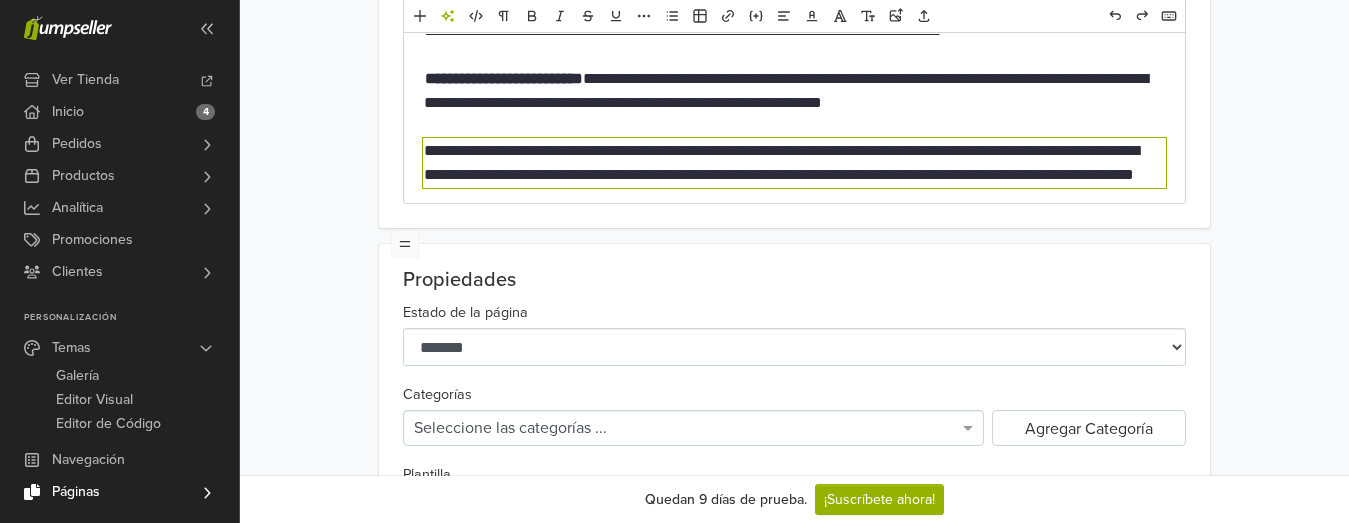scroll, scrollTop: 1101, scrollLeft: 0, axis: vertical 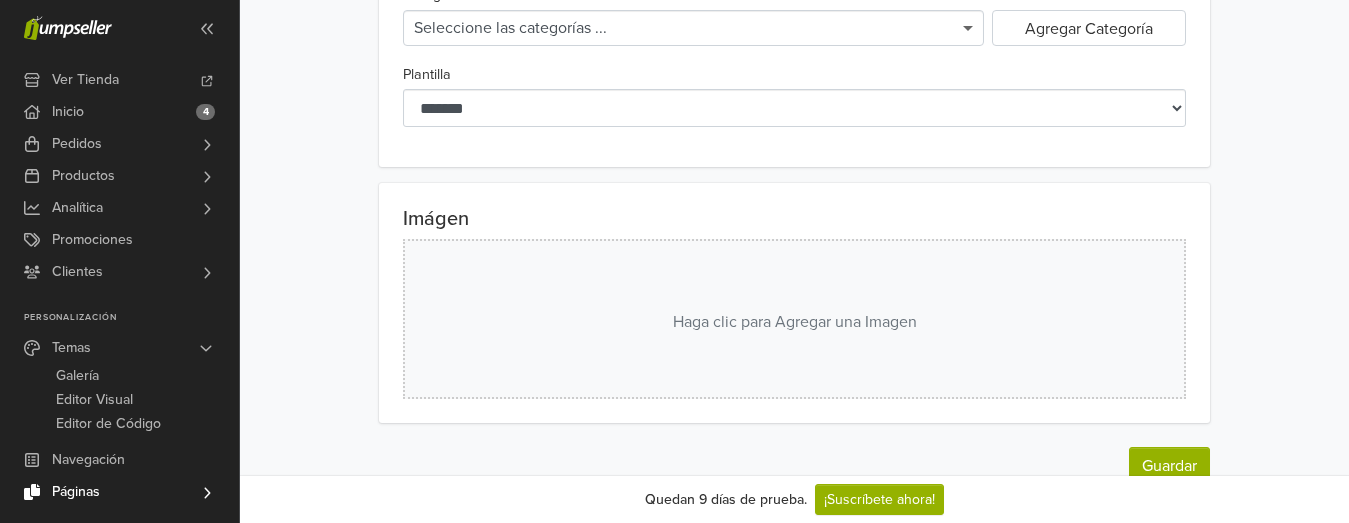 click at bounding box center [970, 28] 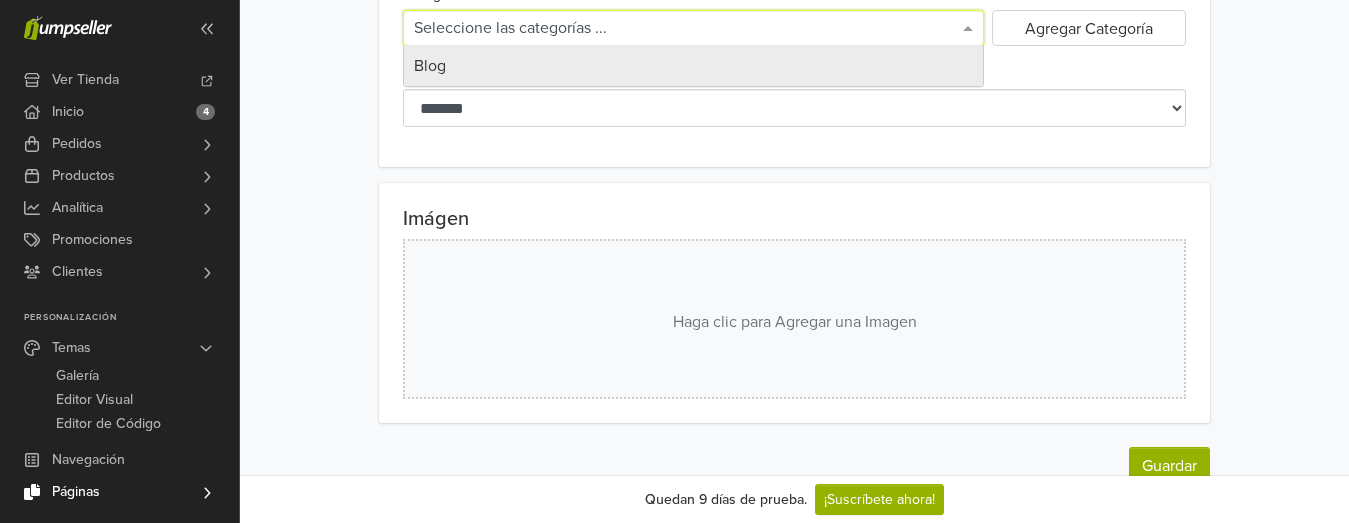 click on "Blog" at bounding box center [694, 66] 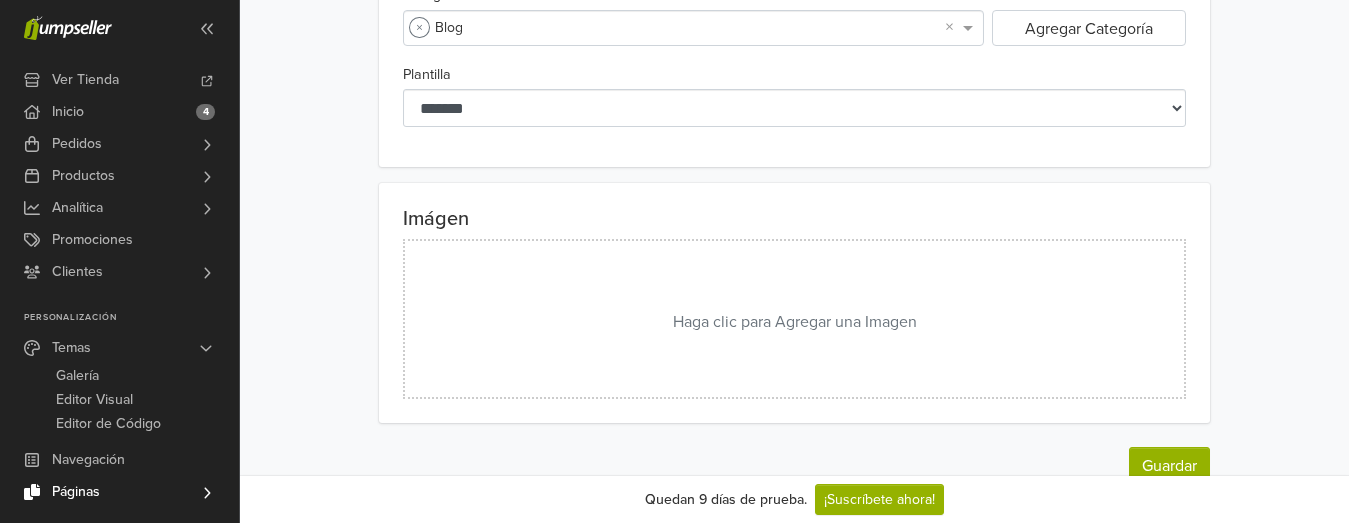 click on "Haga clic para Agregar una Imagen" at bounding box center [795, 319] 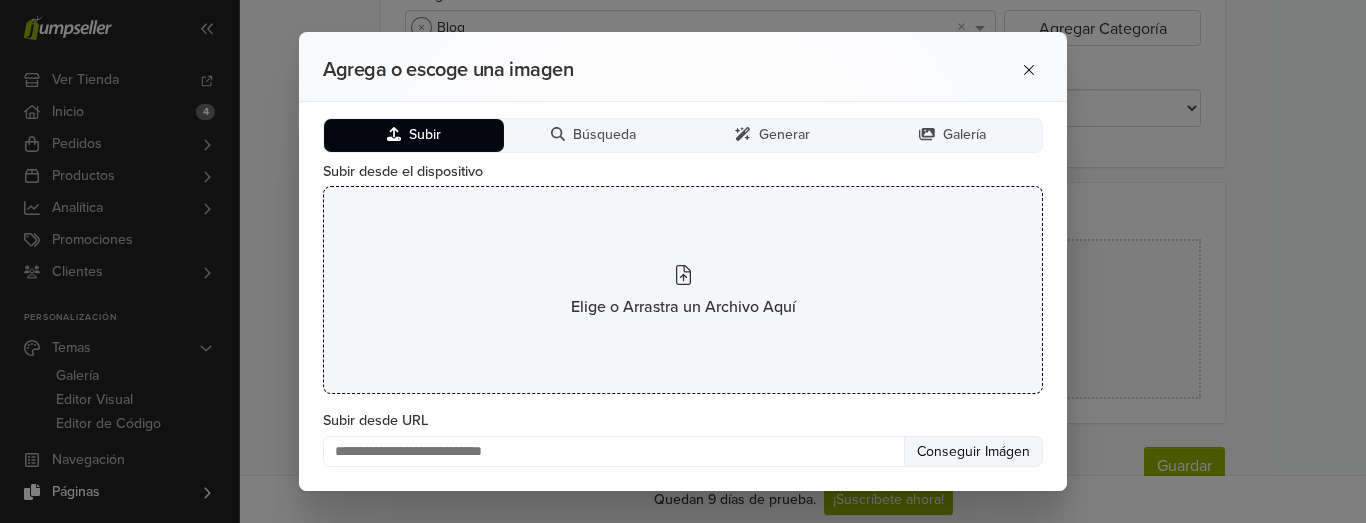 click on "Elige o Arrastra un Archivo Aquí" at bounding box center (683, 290) 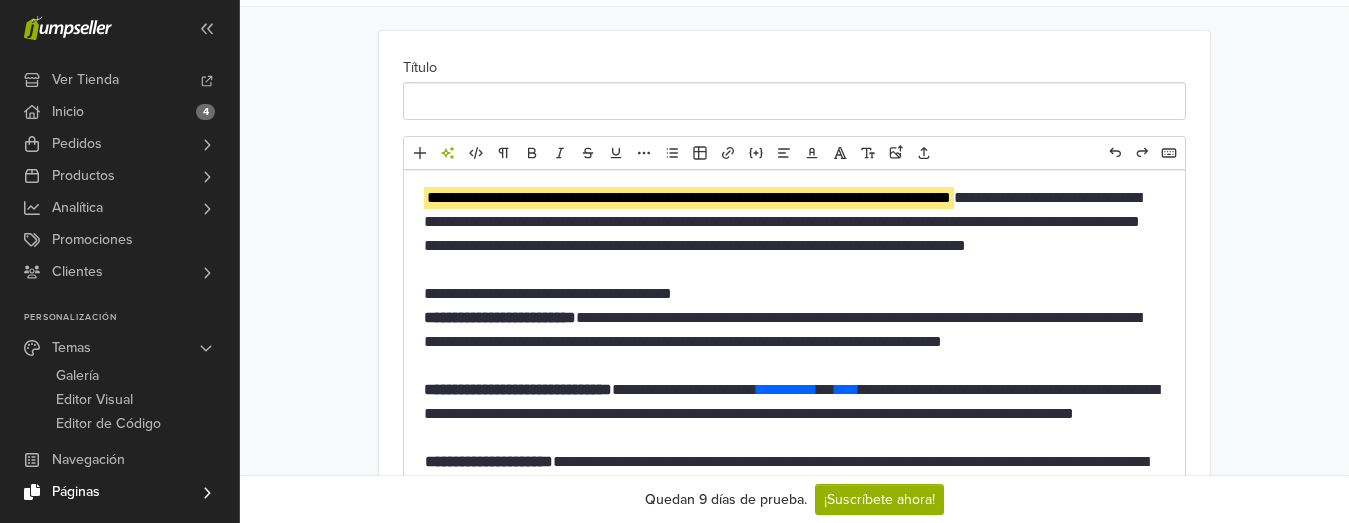 scroll, scrollTop: 1, scrollLeft: 0, axis: vertical 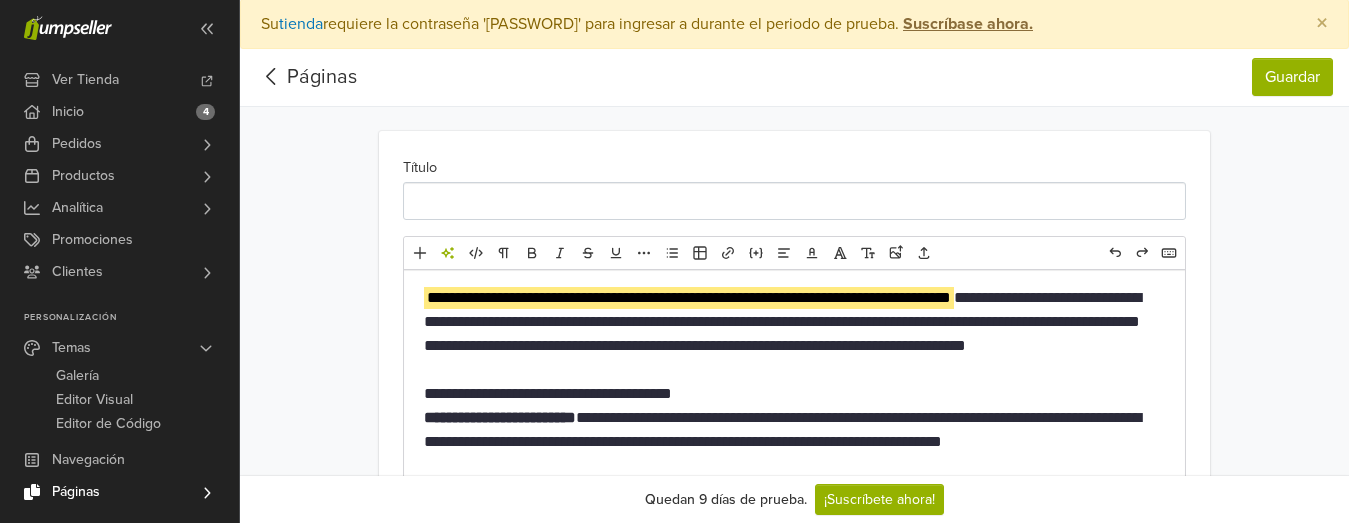 click on "**********" at bounding box center (689, 297) 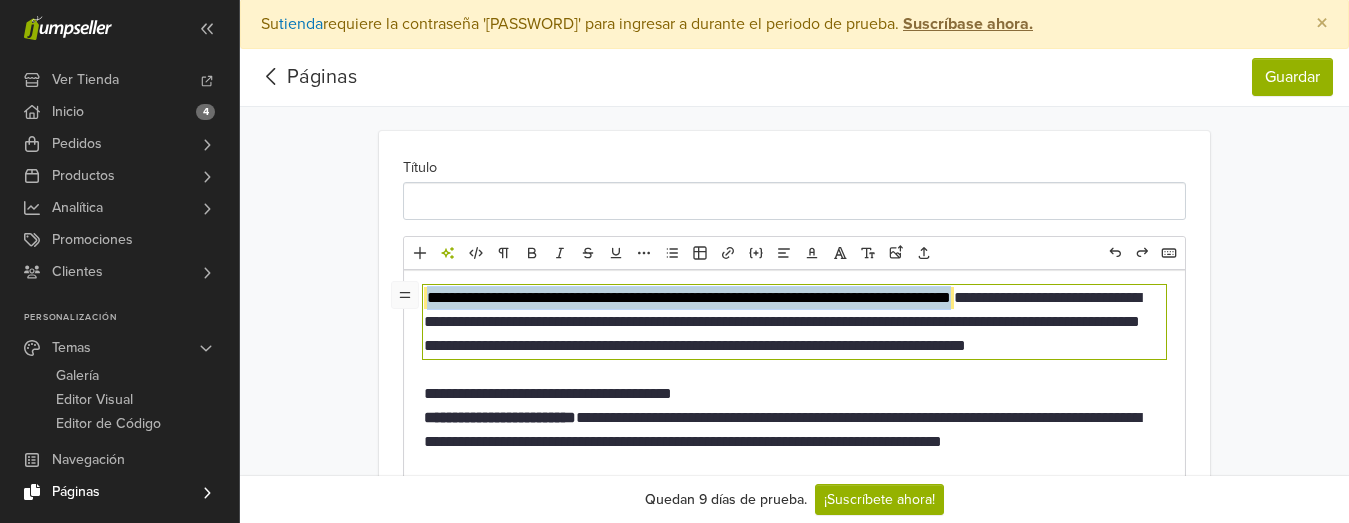 drag, startPoint x: 424, startPoint y: 297, endPoint x: 1028, endPoint y: 299, distance: 604.0033 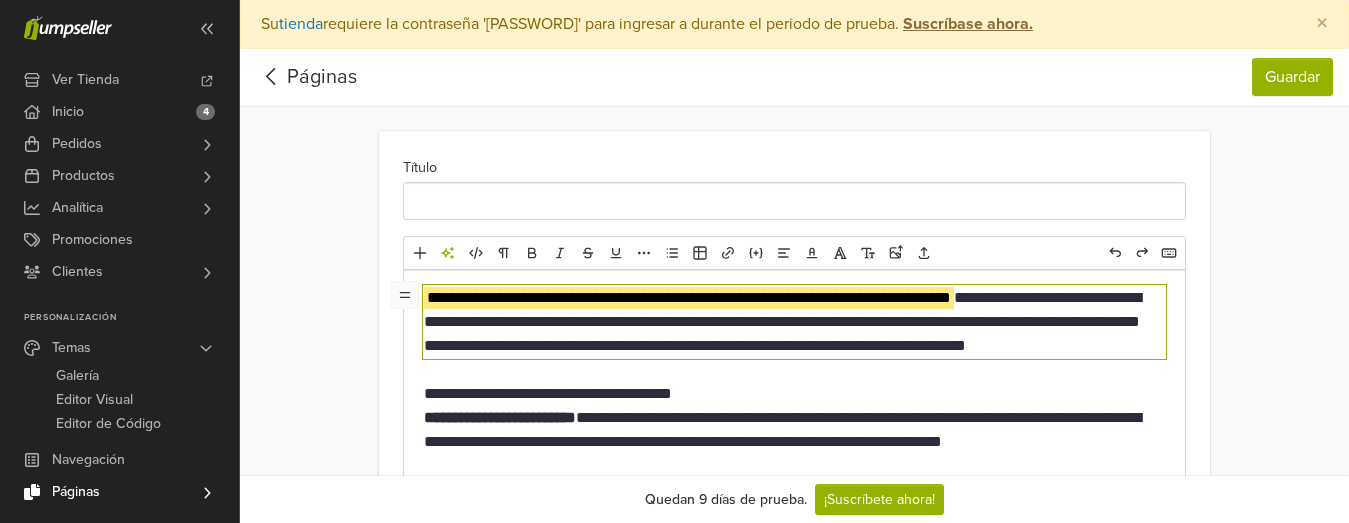 click on "**********" at bounding box center [695, 297] 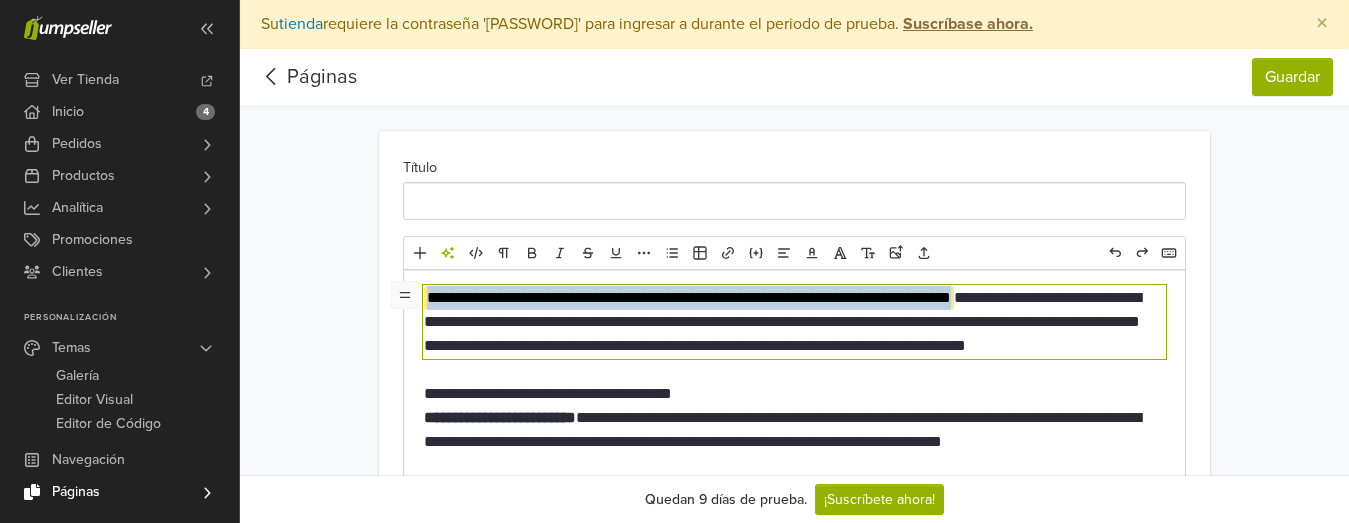 drag, startPoint x: 1024, startPoint y: 295, endPoint x: 427, endPoint y: 294, distance: 597.00085 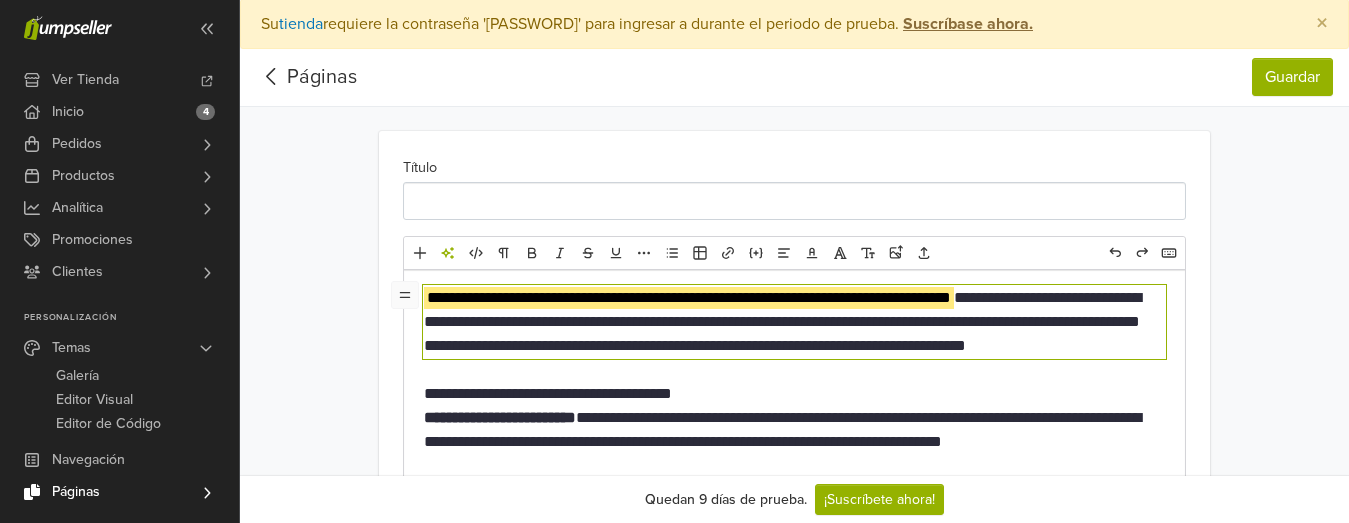 drag, startPoint x: 436, startPoint y: 294, endPoint x: 338, endPoint y: 259, distance: 104.062485 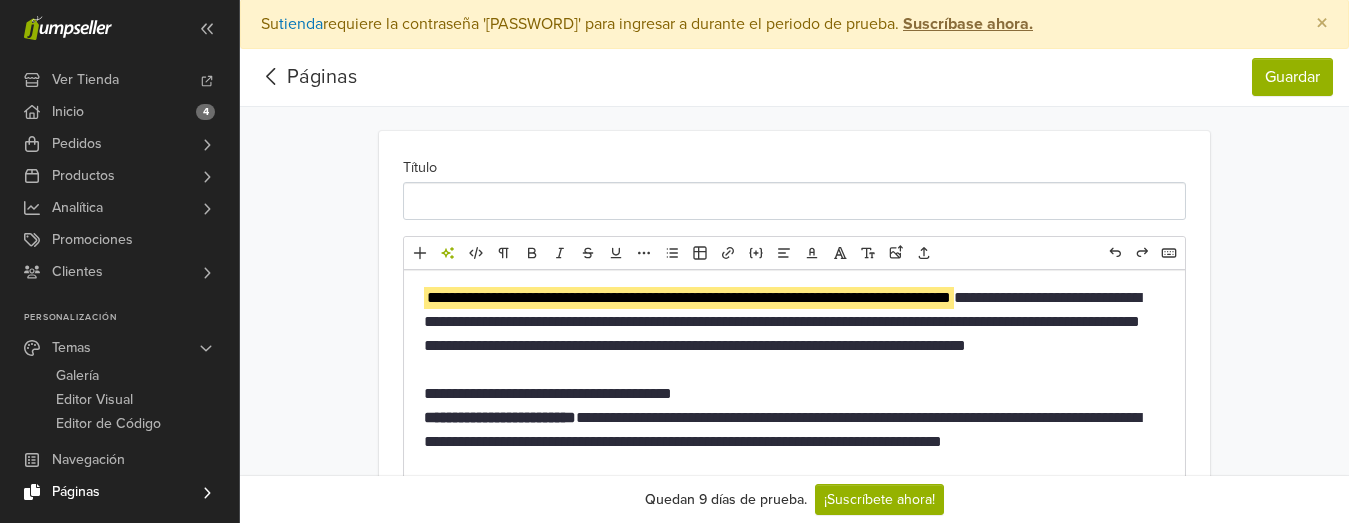 click on "**********" at bounding box center (689, 297) 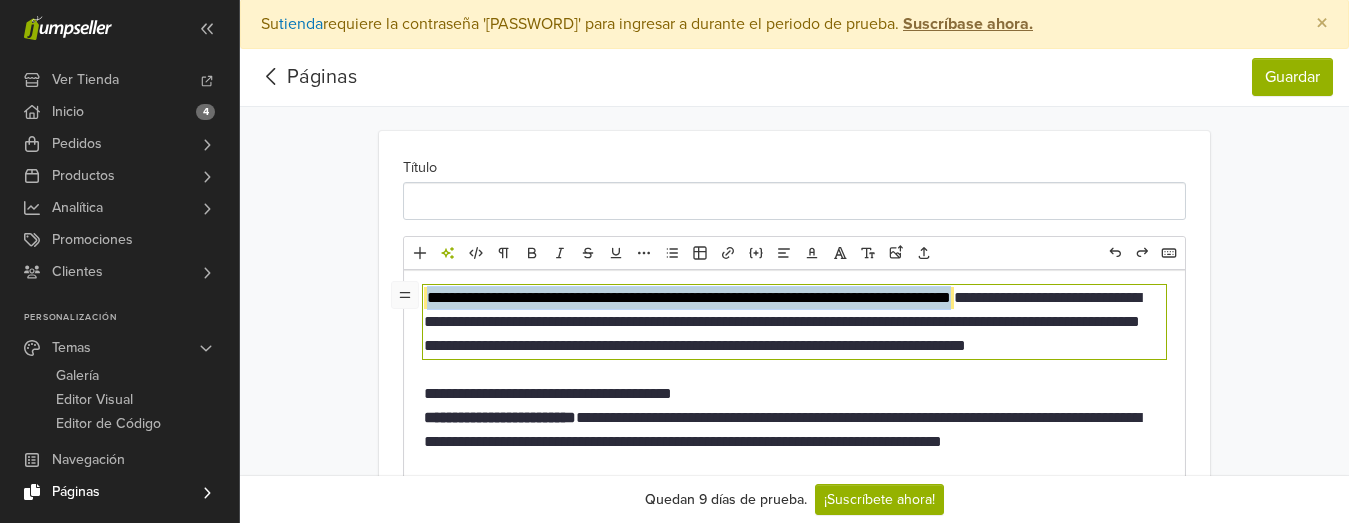drag, startPoint x: 429, startPoint y: 299, endPoint x: 1022, endPoint y: 298, distance: 593.00085 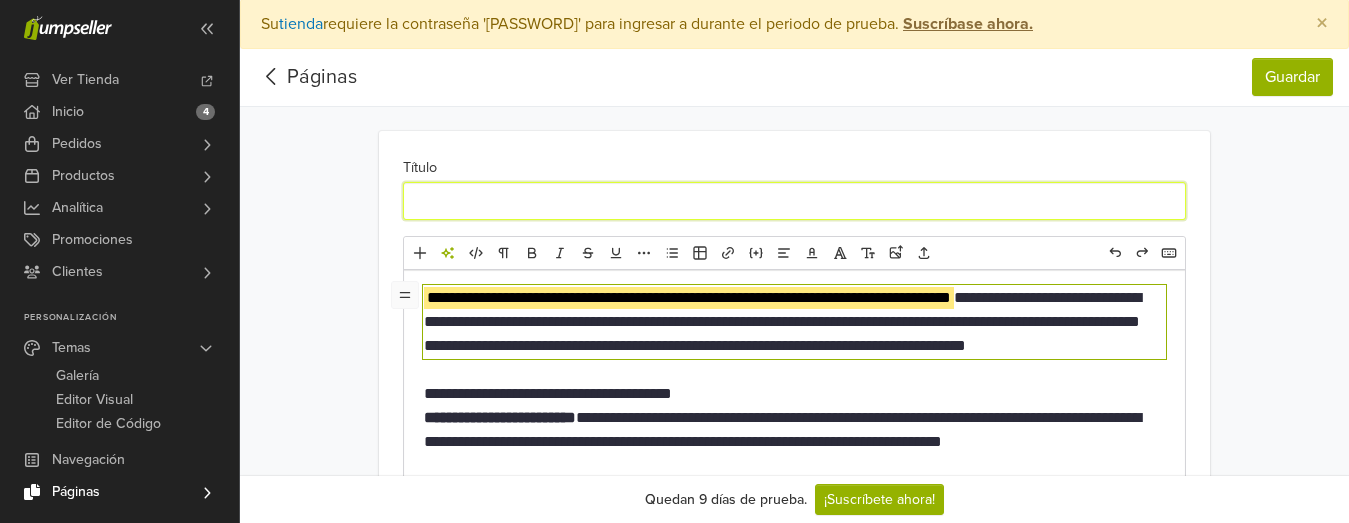 click on "Título" at bounding box center [795, 201] 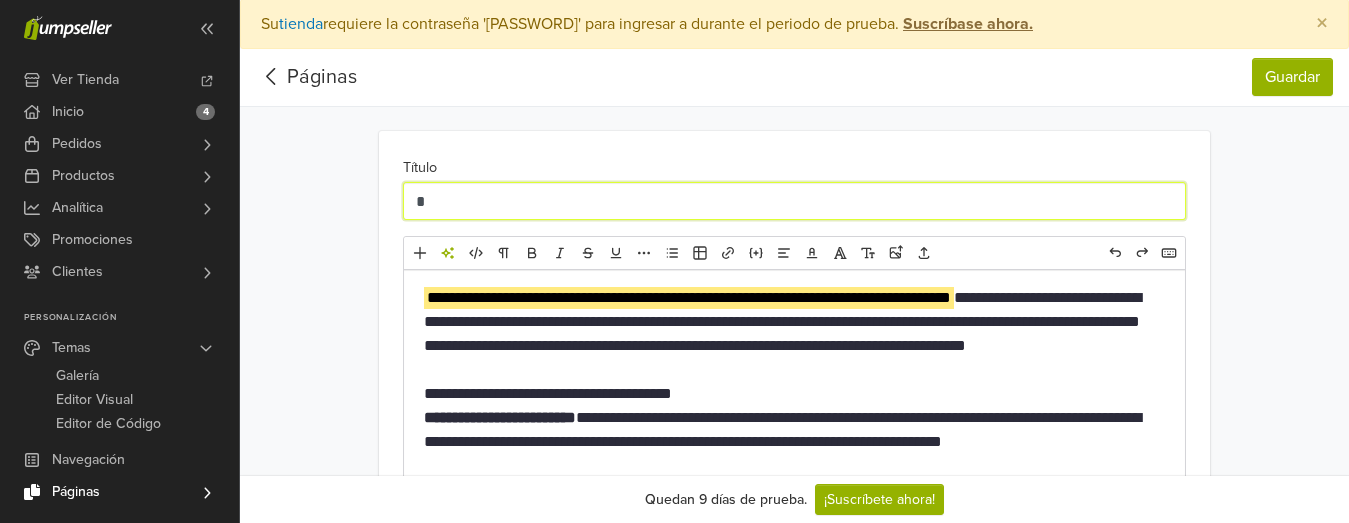 scroll, scrollTop: 0, scrollLeft: 0, axis: both 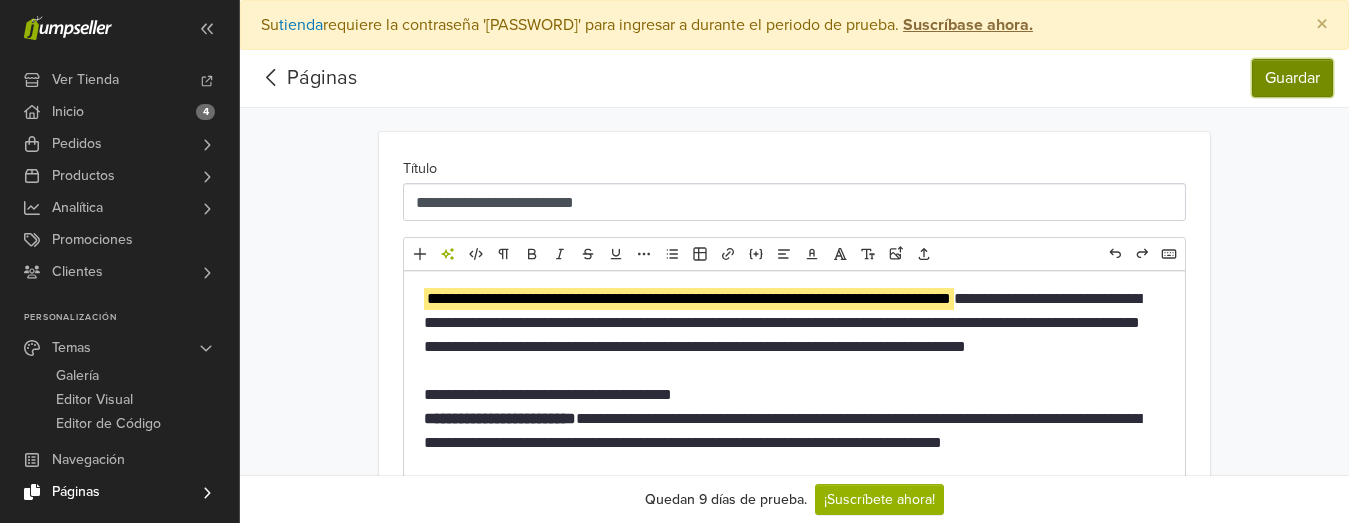 click on "Guardar" at bounding box center (1292, 78) 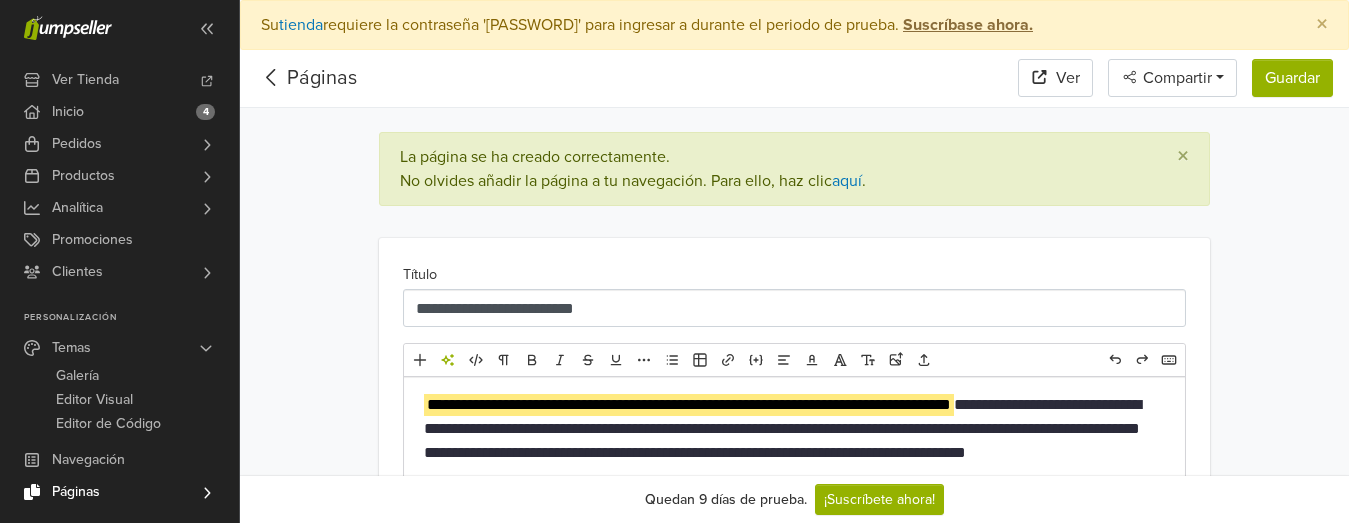 click on "**********" at bounding box center [689, 404] 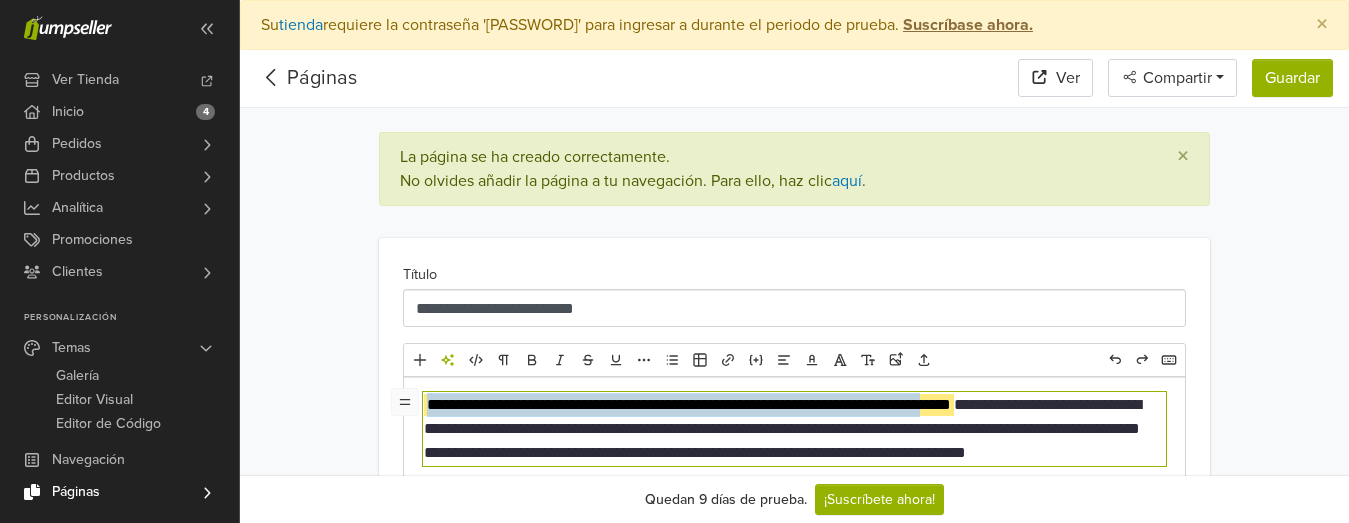 drag, startPoint x: 425, startPoint y: 406, endPoint x: 986, endPoint y: 406, distance: 561 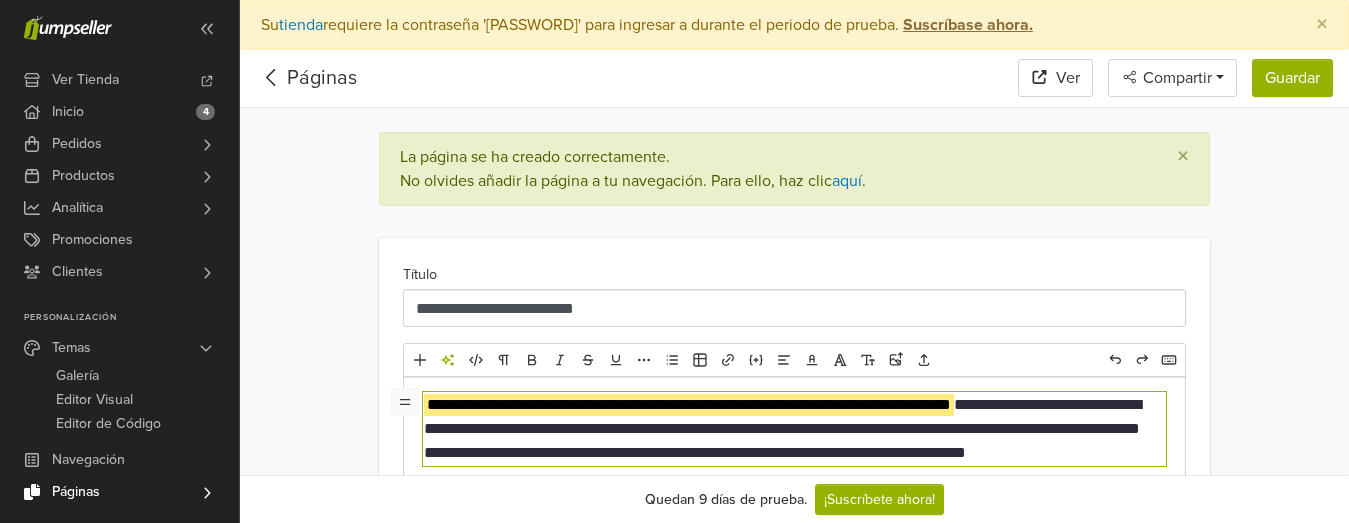 click on "**********" at bounding box center (782, 428) 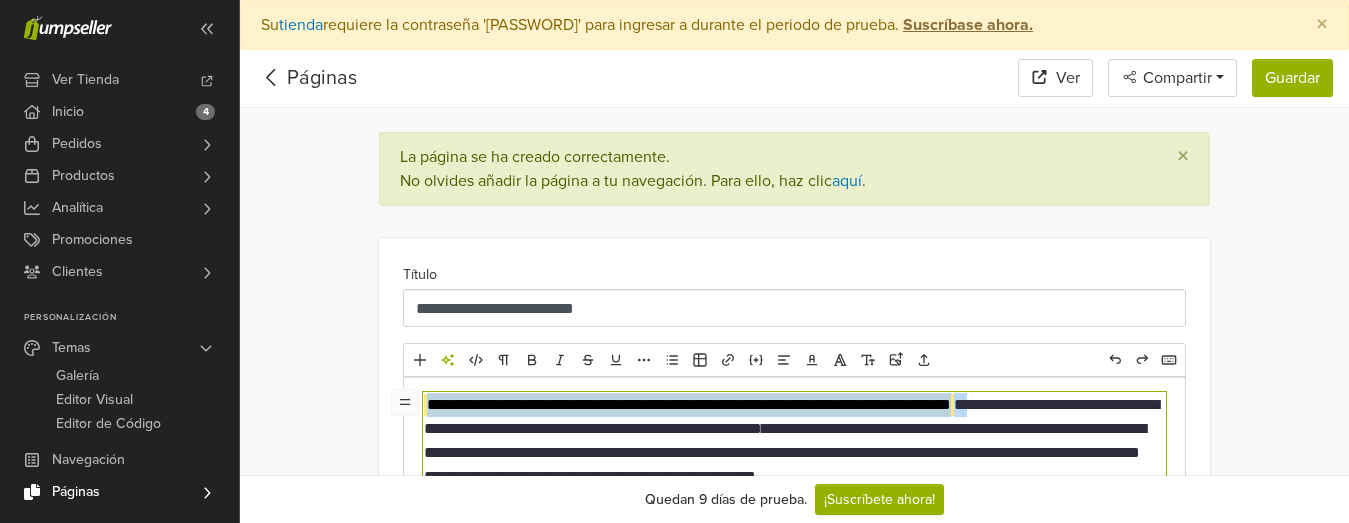drag, startPoint x: 1036, startPoint y: 403, endPoint x: 380, endPoint y: 403, distance: 656 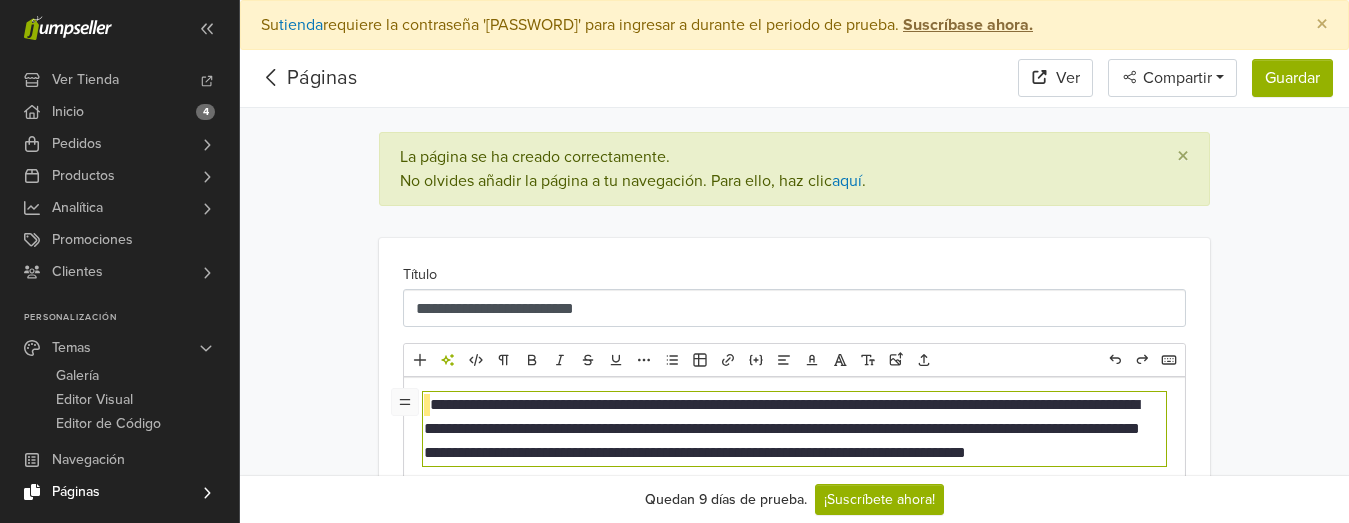 click on "**********" at bounding box center (694, 404) 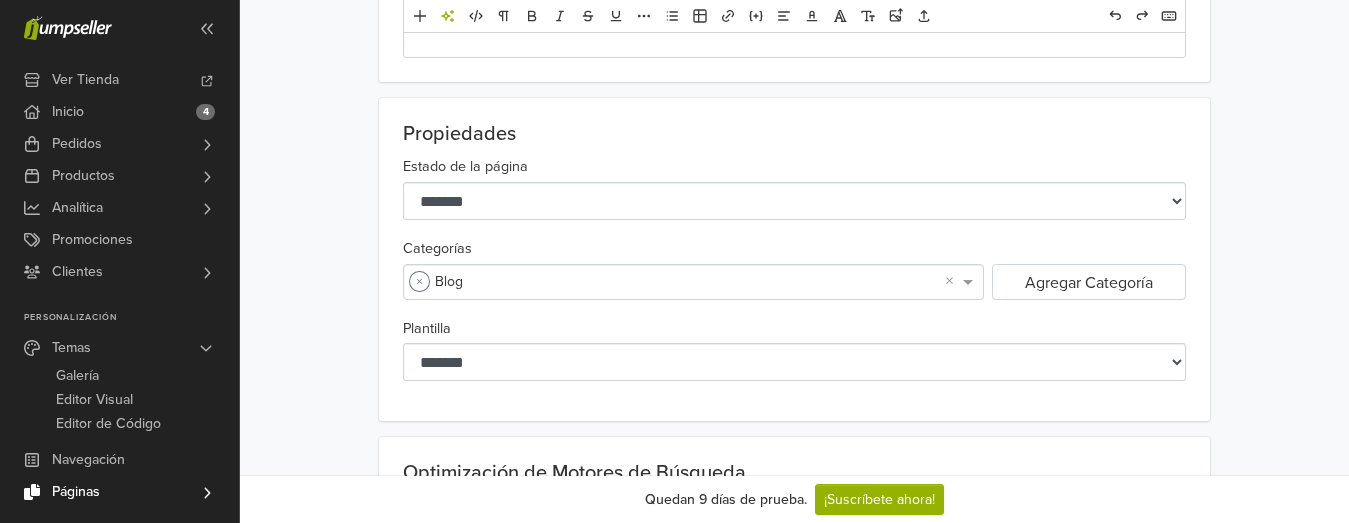 scroll, scrollTop: 946, scrollLeft: 0, axis: vertical 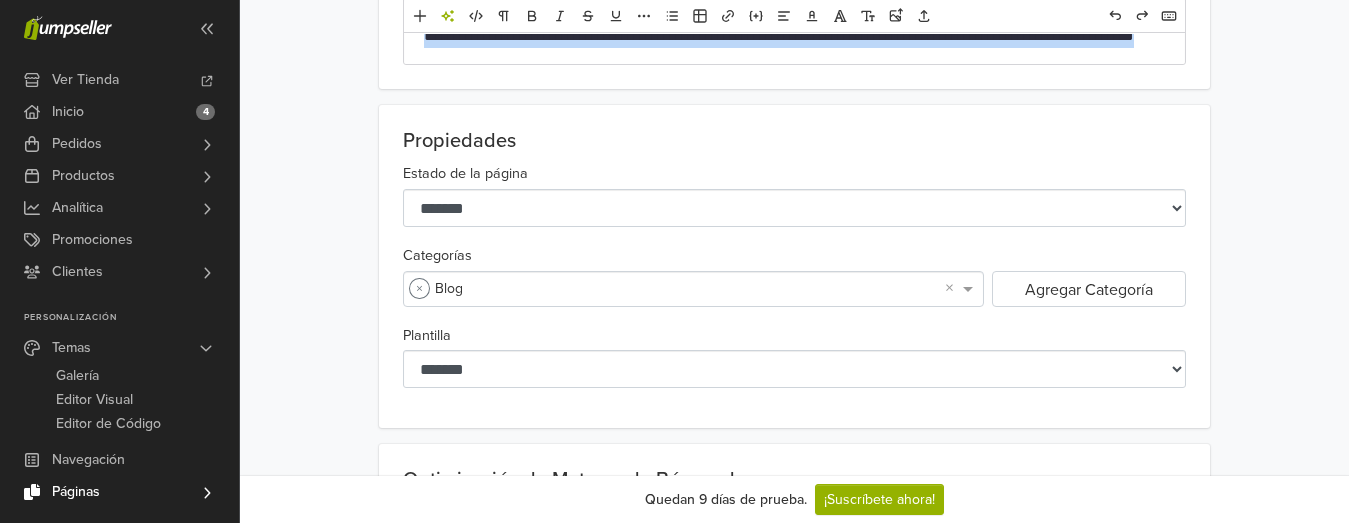 drag, startPoint x: 438, startPoint y: 405, endPoint x: 758, endPoint y: 166, distance: 399.4008 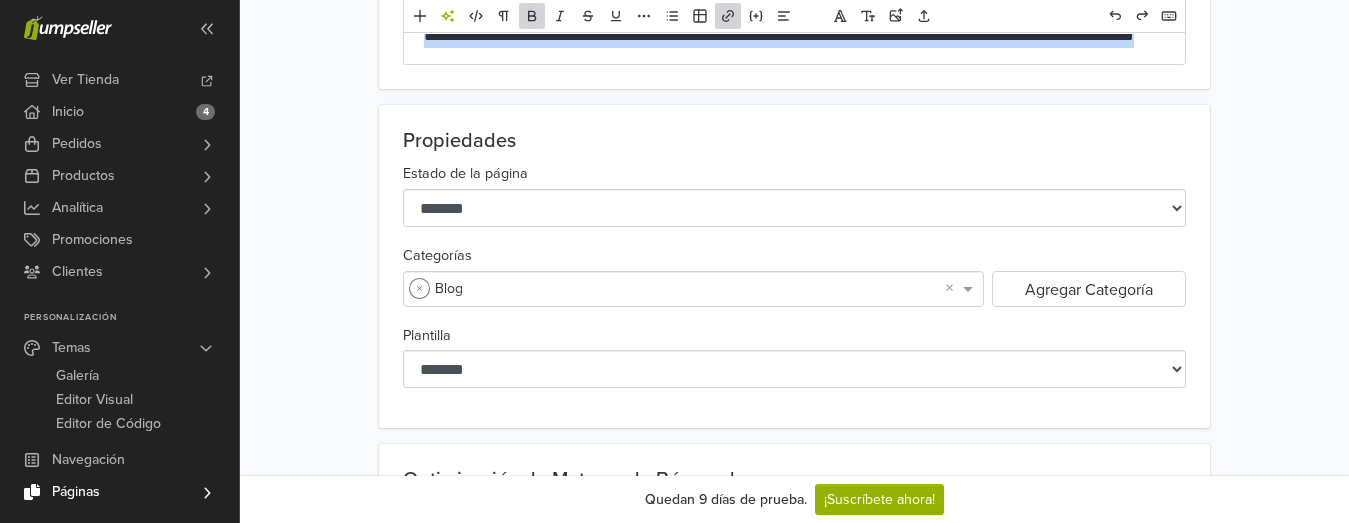copy on "**********" 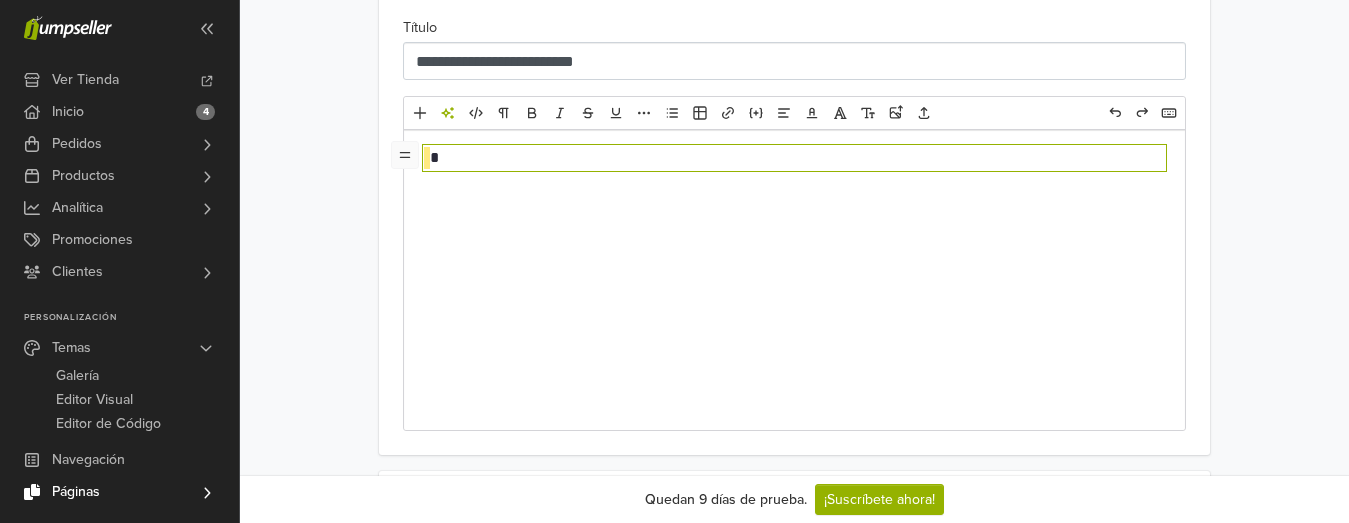 scroll, scrollTop: 245, scrollLeft: 0, axis: vertical 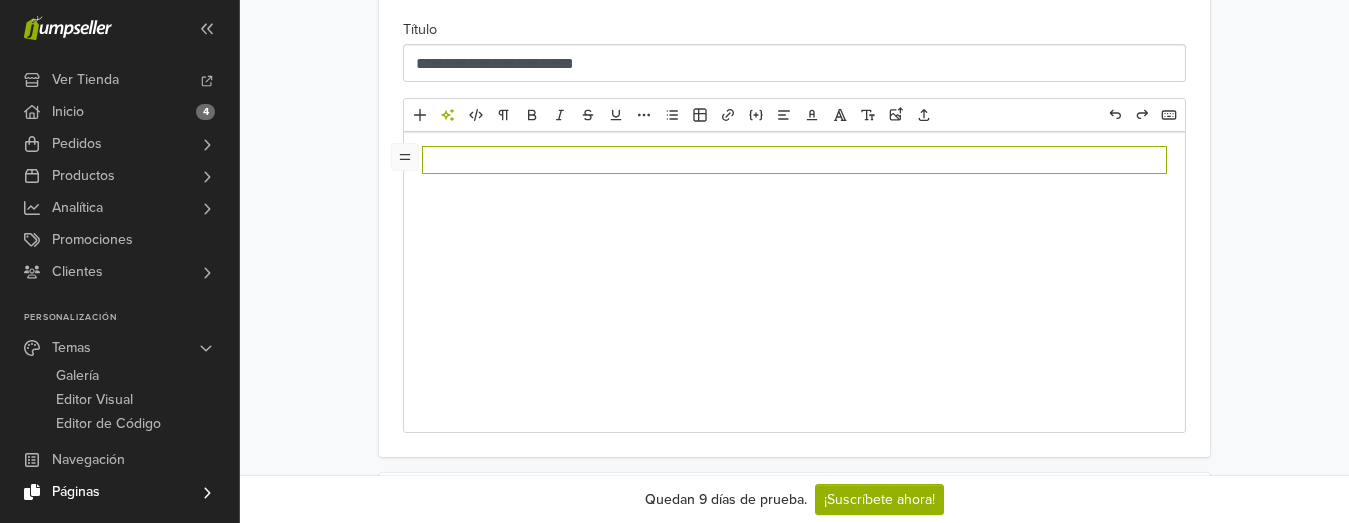 click at bounding box center (795, 282) 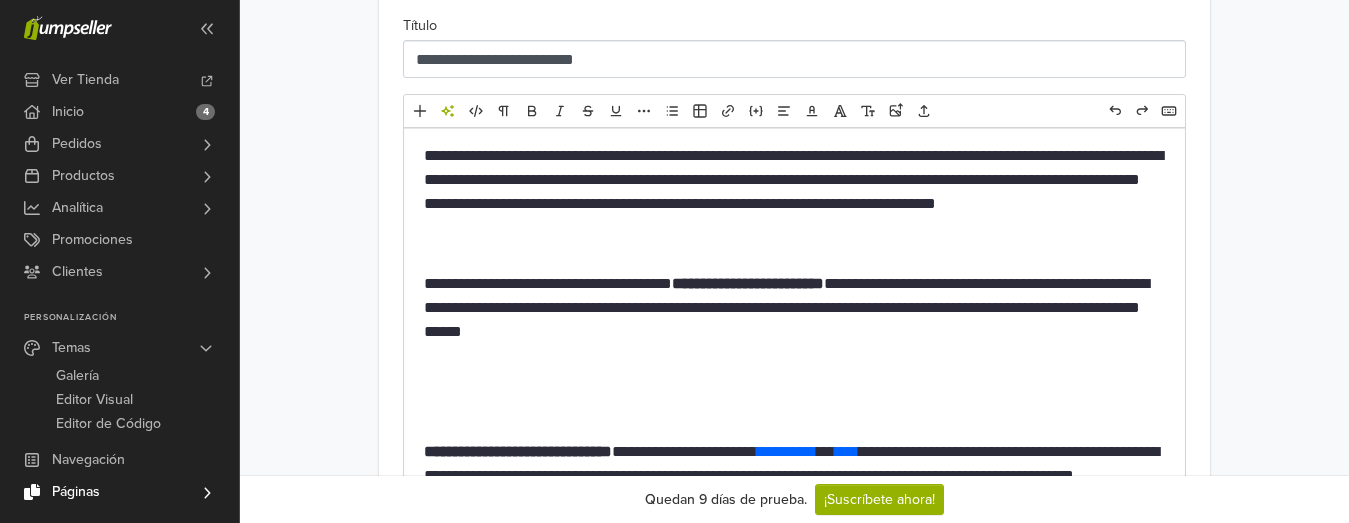 scroll, scrollTop: 245, scrollLeft: 0, axis: vertical 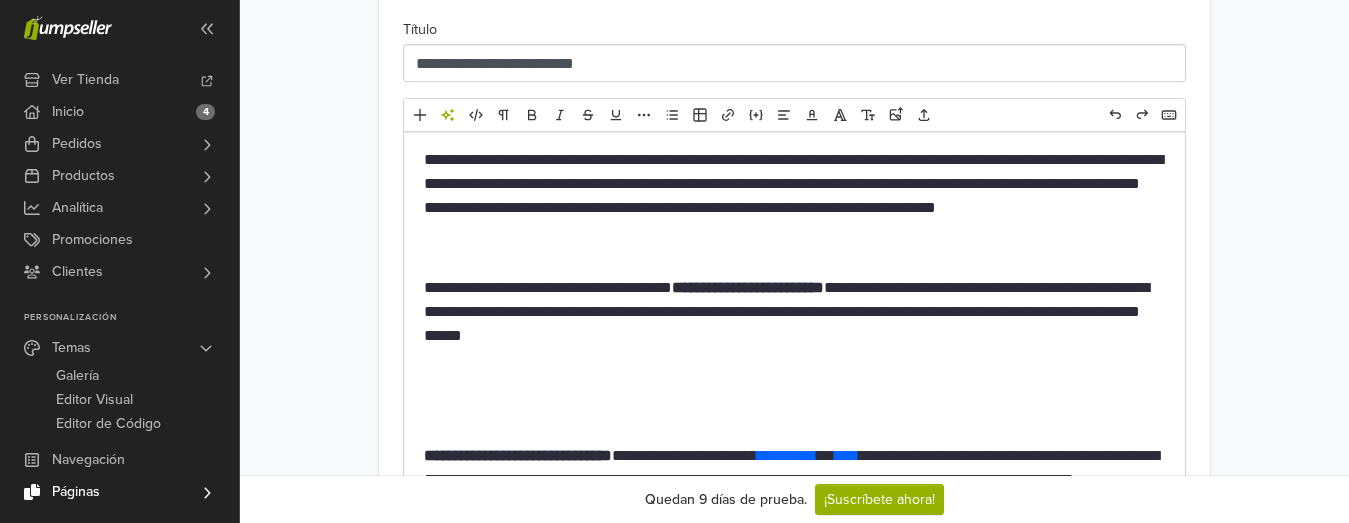 click on "**********" at bounding box center [795, 648] 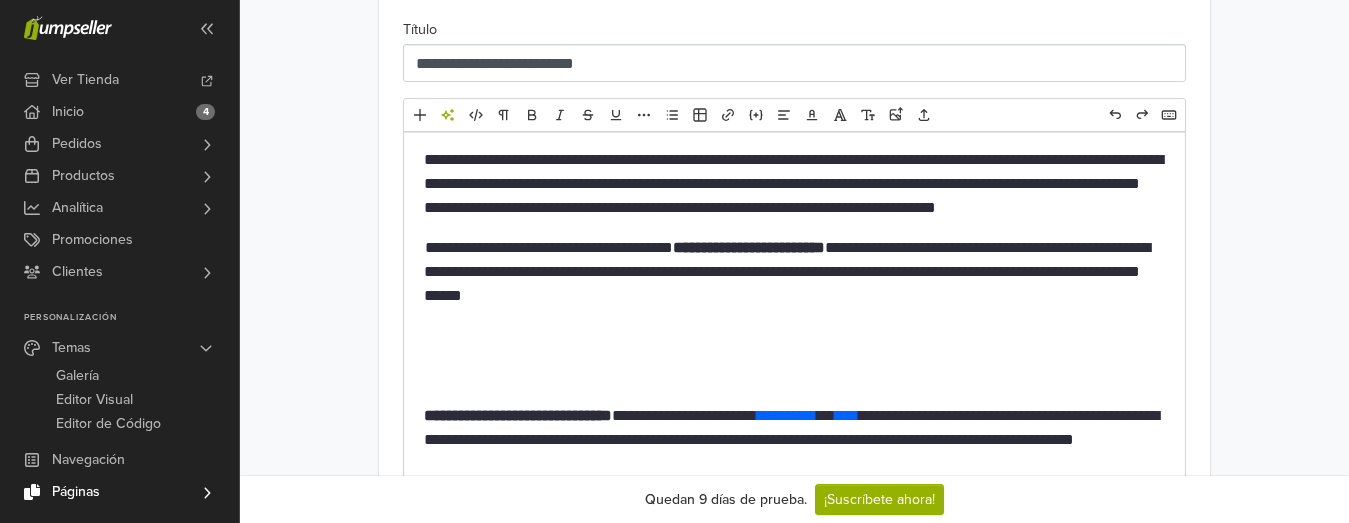 click on "**********" at bounding box center (795, 628) 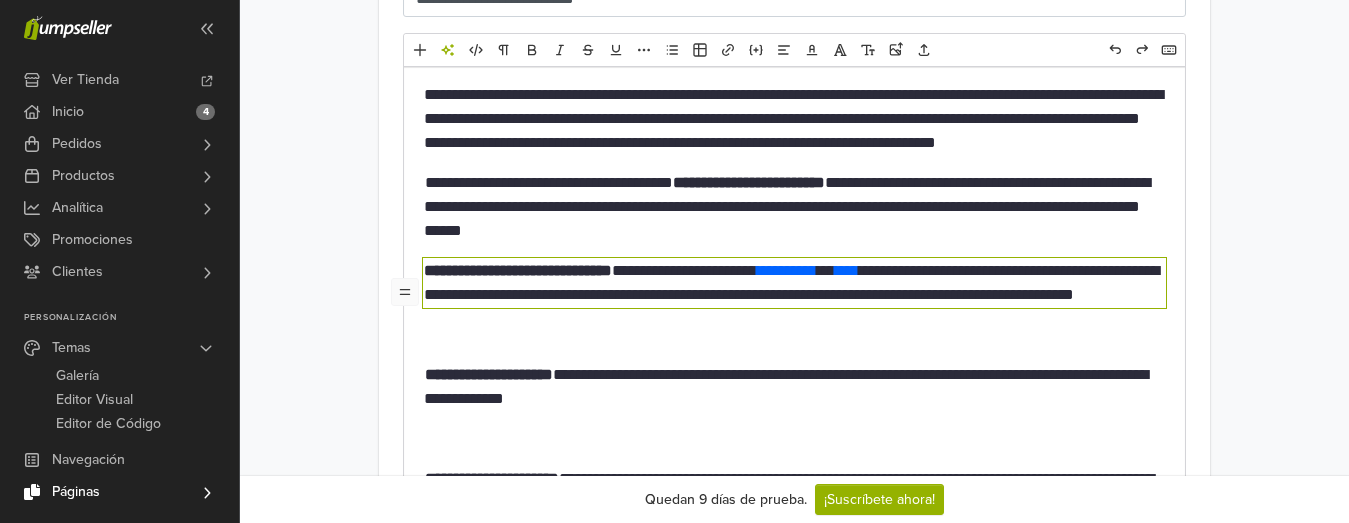scroll, scrollTop: 346, scrollLeft: 0, axis: vertical 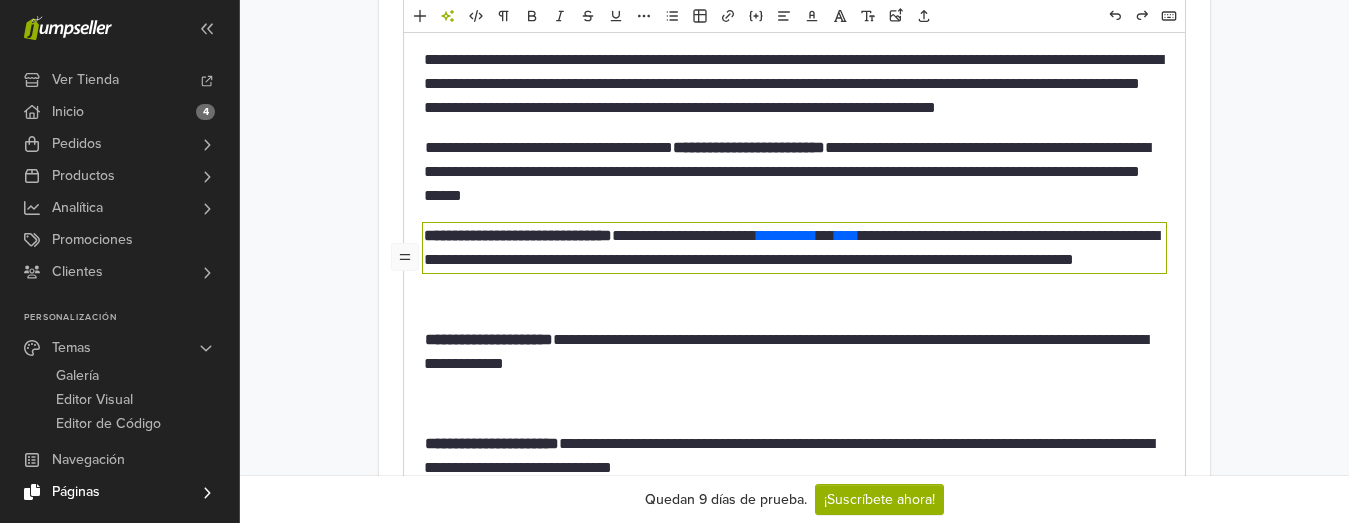 click at bounding box center [795, 300] 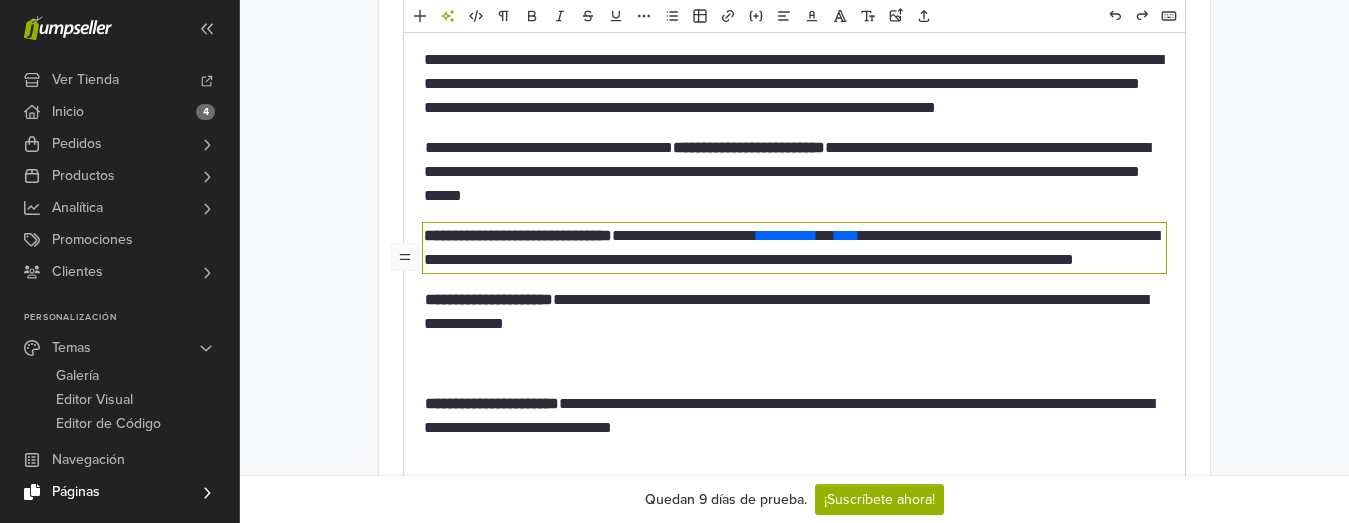 click at bounding box center [795, 364] 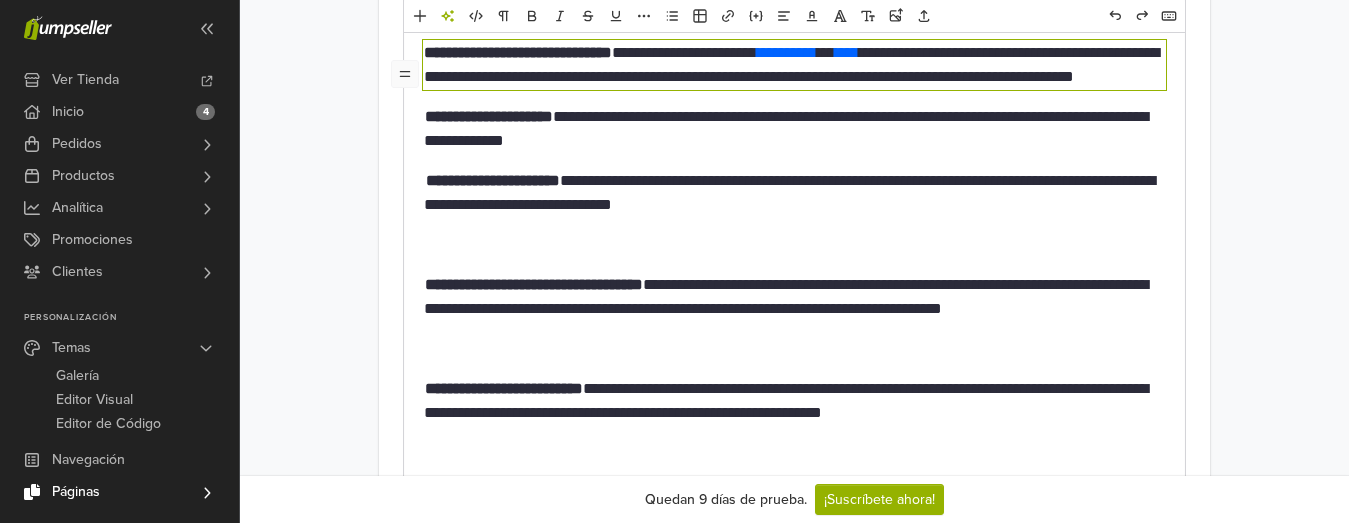 scroll, scrollTop: 546, scrollLeft: 0, axis: vertical 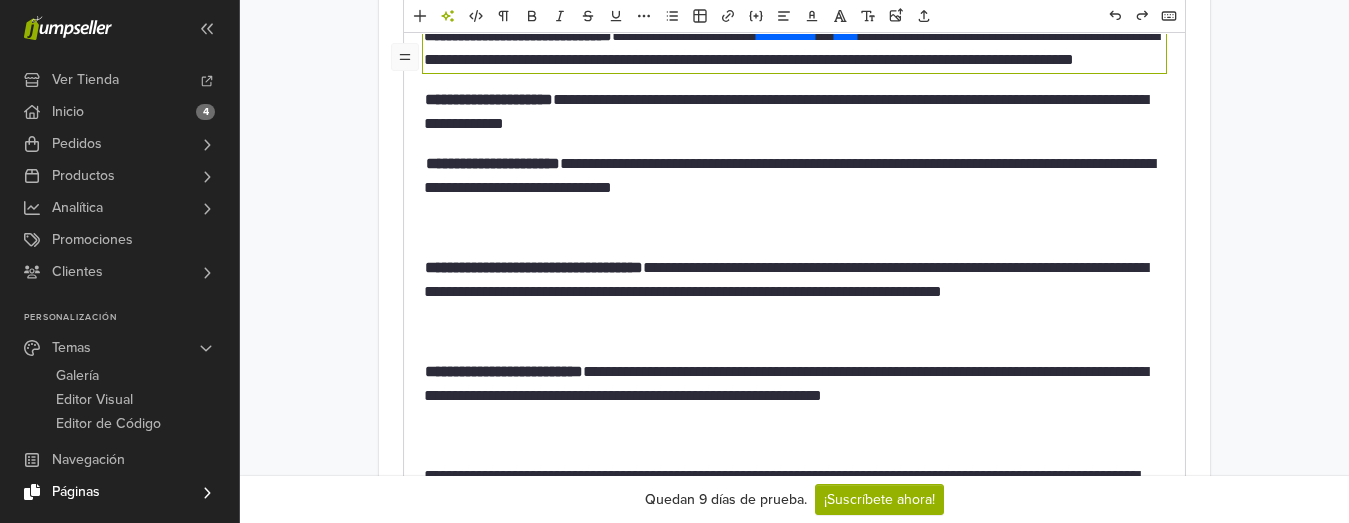 click at bounding box center [795, 228] 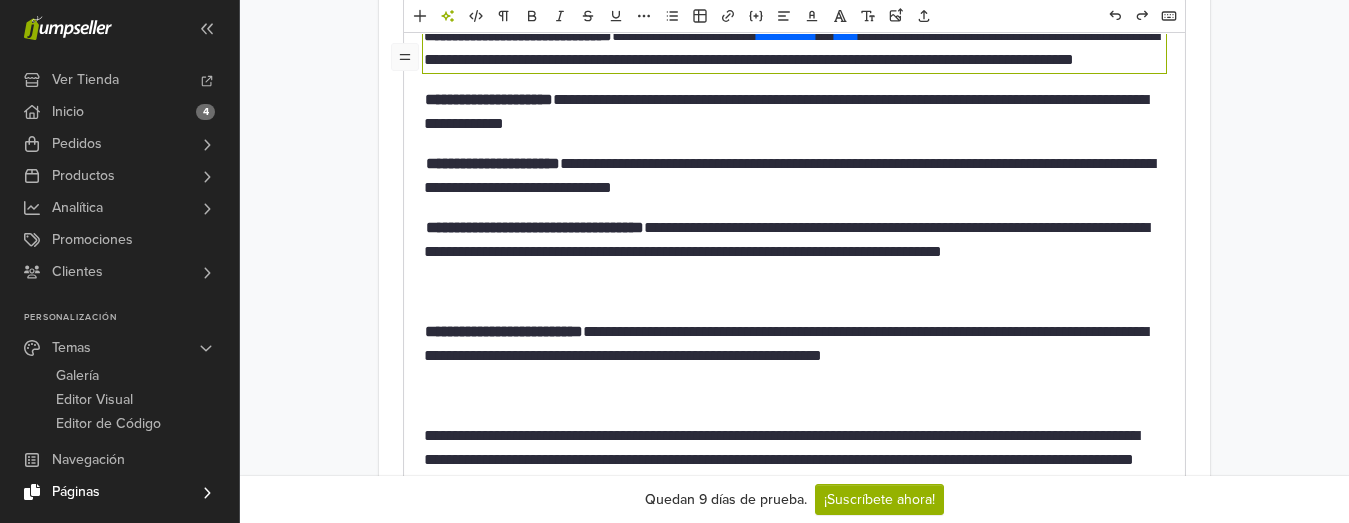 click at bounding box center (795, 292) 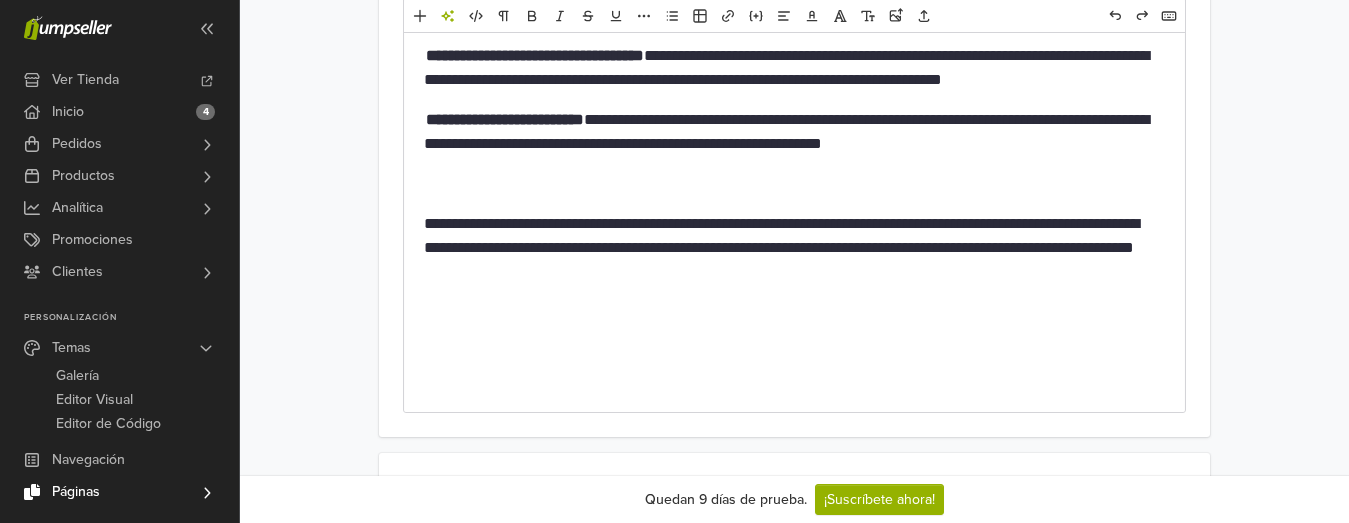 scroll, scrollTop: 746, scrollLeft: 0, axis: vertical 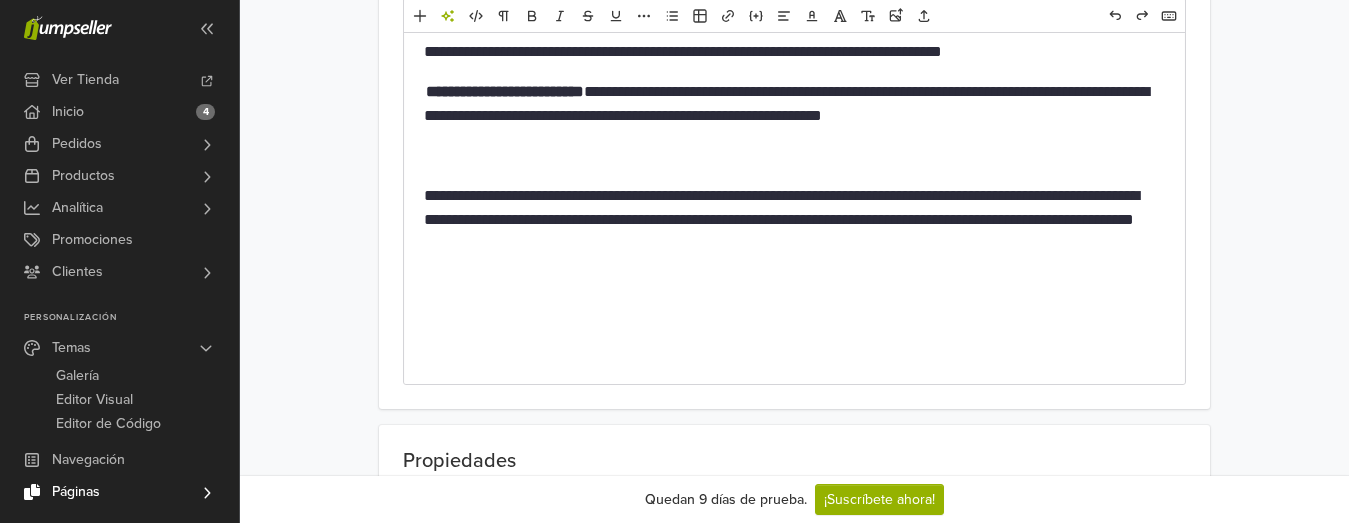 click at bounding box center [795, 156] 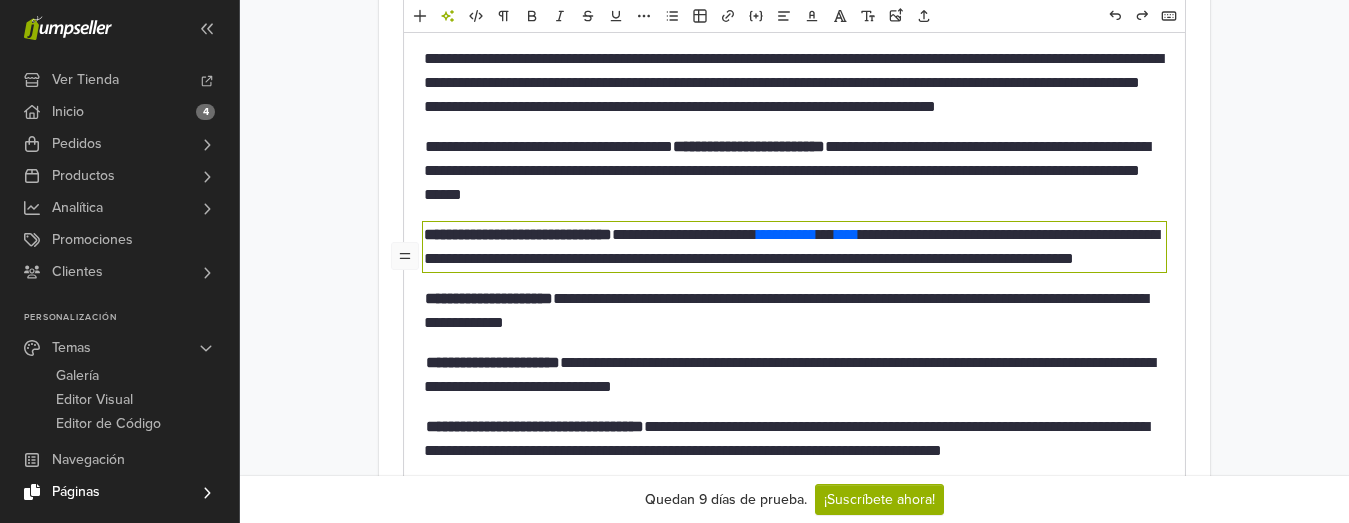 scroll, scrollTop: 245, scrollLeft: 0, axis: vertical 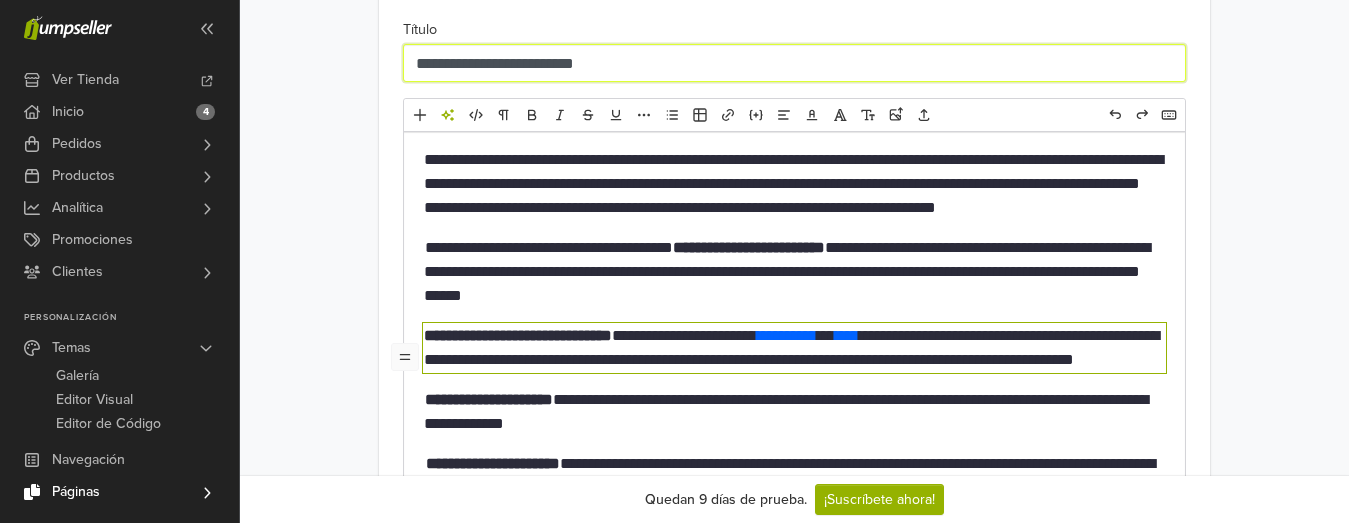 drag, startPoint x: 454, startPoint y: 62, endPoint x: 611, endPoint y: 64, distance: 157.01274 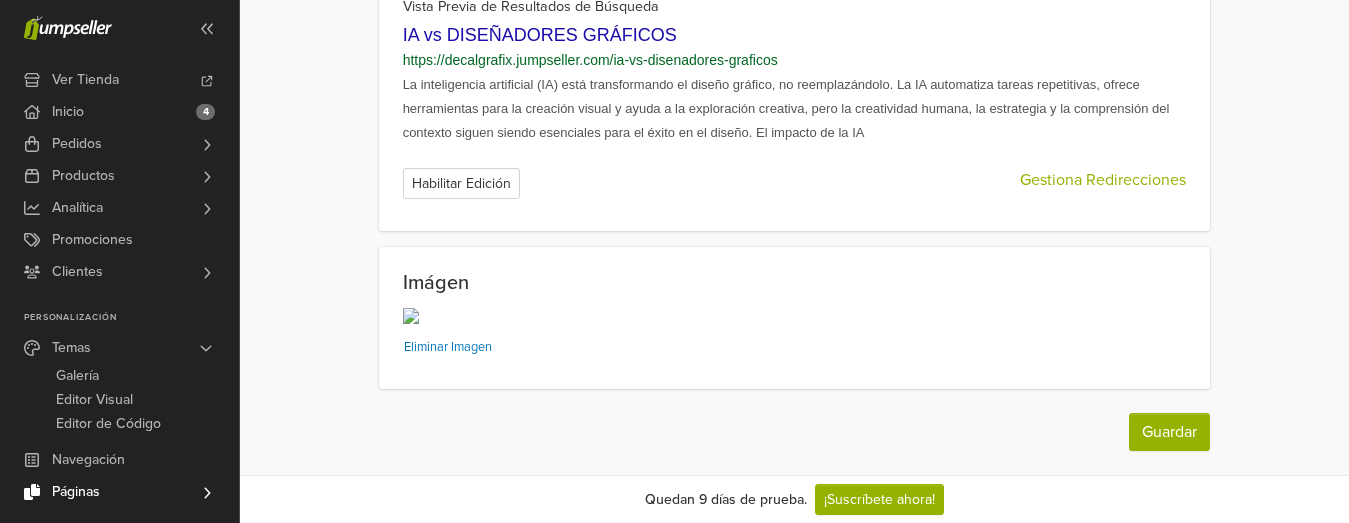 scroll, scrollTop: 1949, scrollLeft: 0, axis: vertical 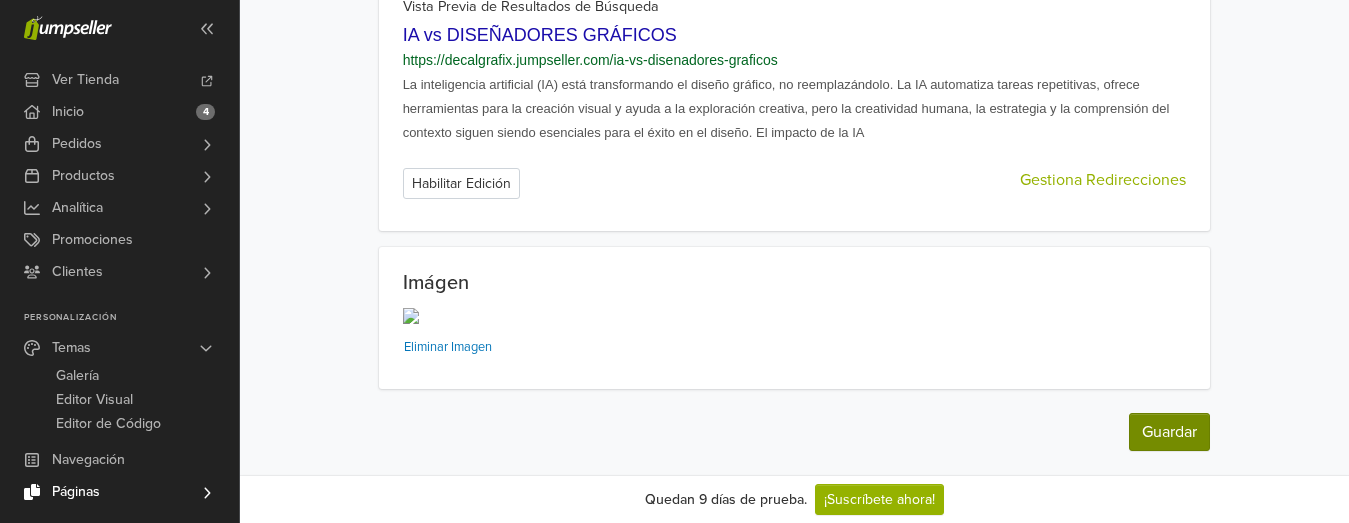 type on "**********" 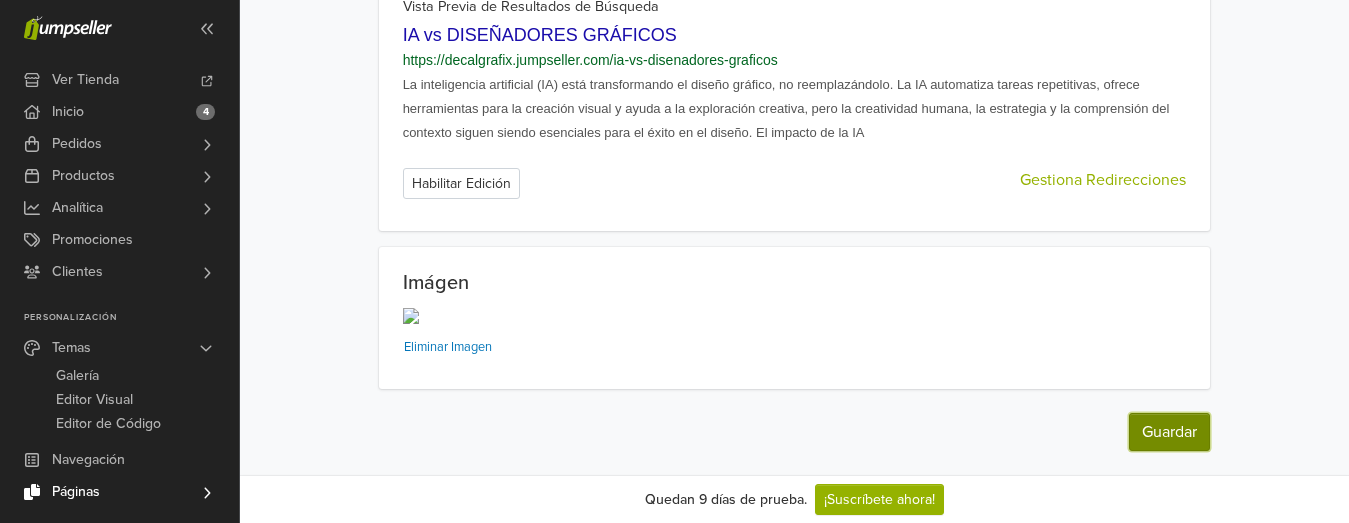 click on "Guardar" at bounding box center (1169, 432) 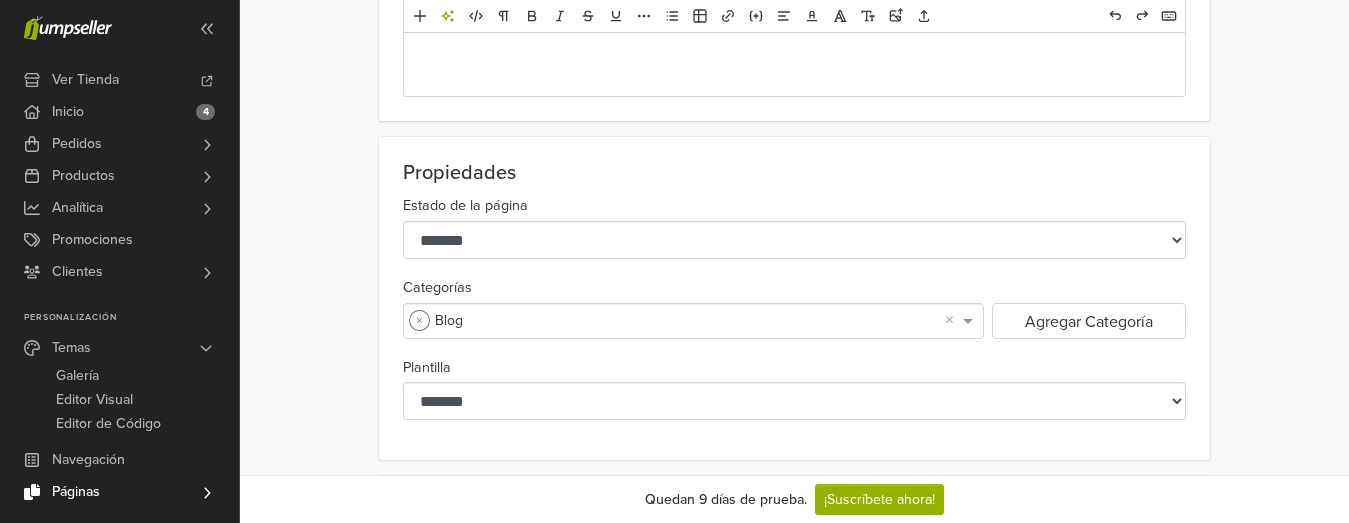 scroll, scrollTop: 900, scrollLeft: 0, axis: vertical 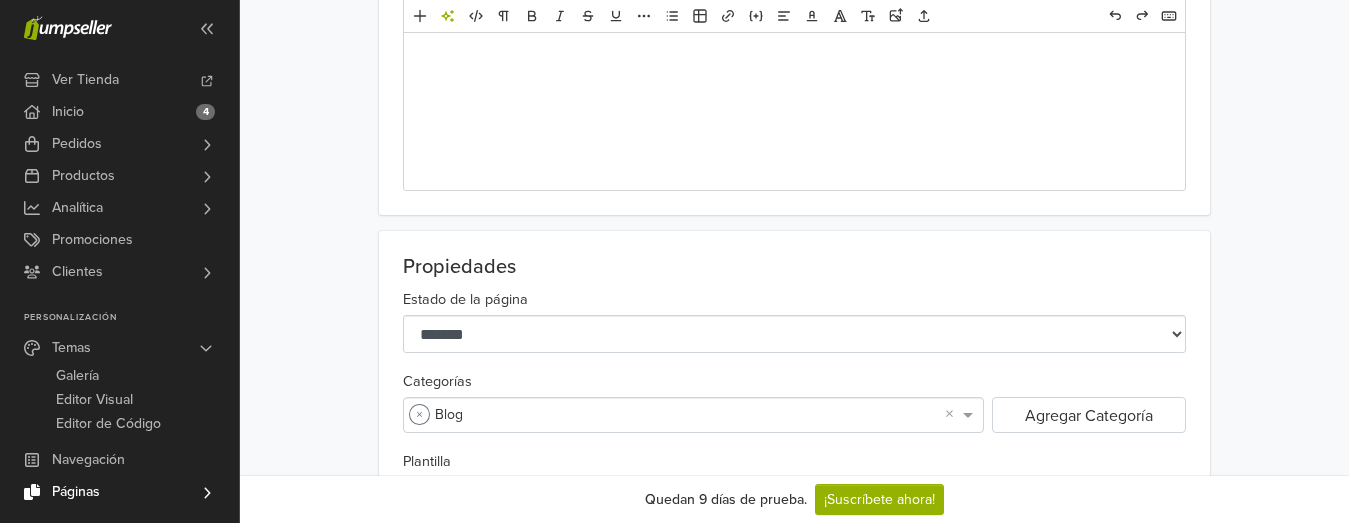 click on "**********" at bounding box center (795, 14) 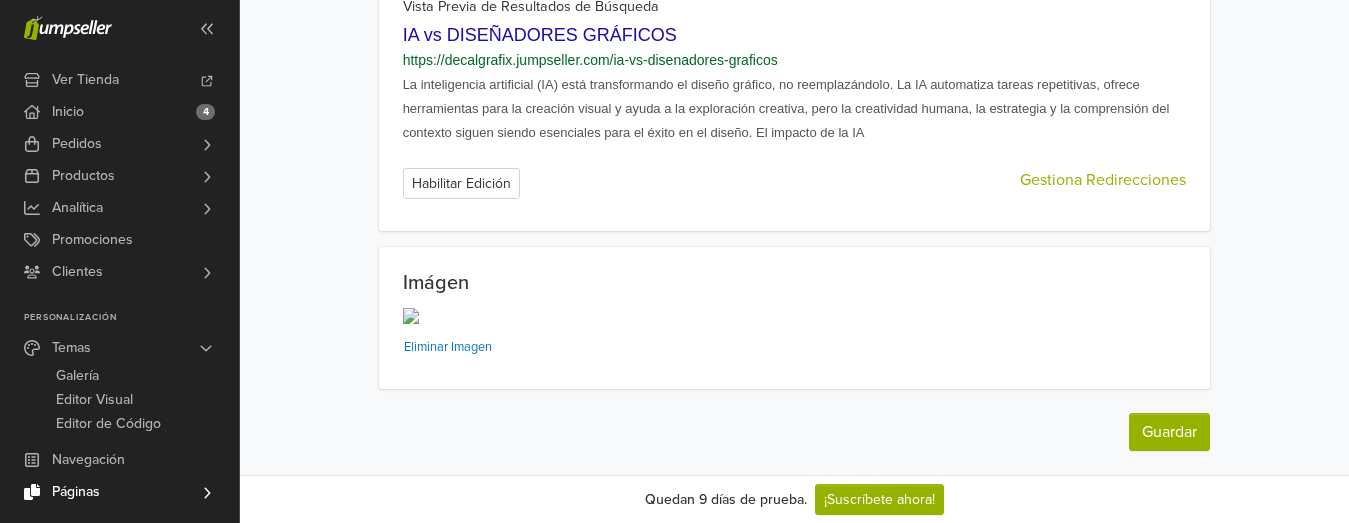 scroll, scrollTop: 2000, scrollLeft: 0, axis: vertical 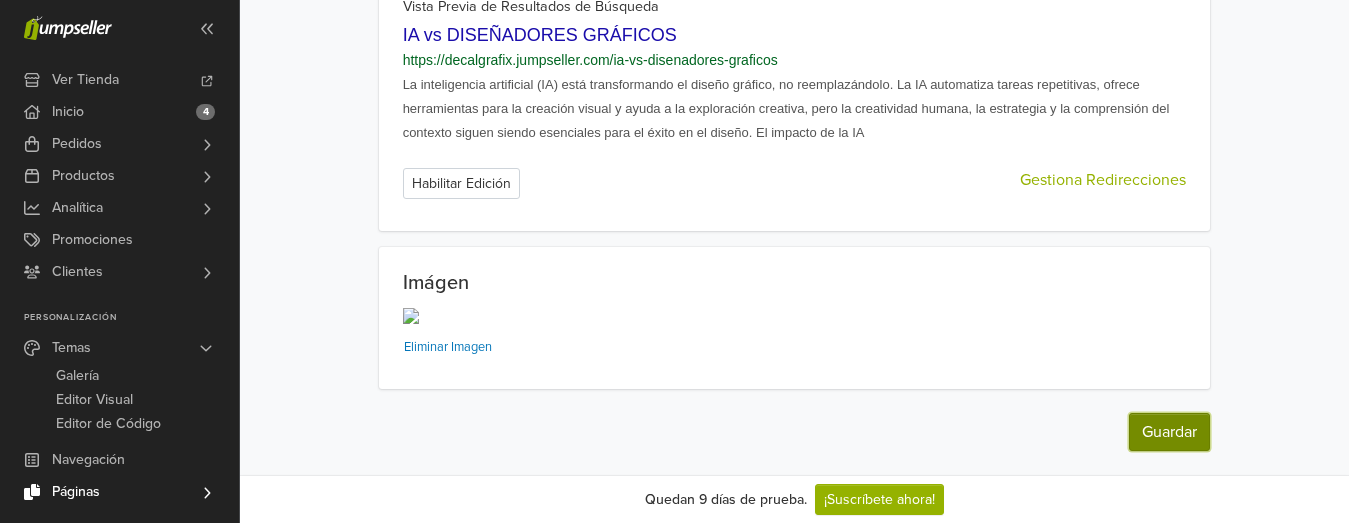 click on "Guardar" at bounding box center [1169, 432] 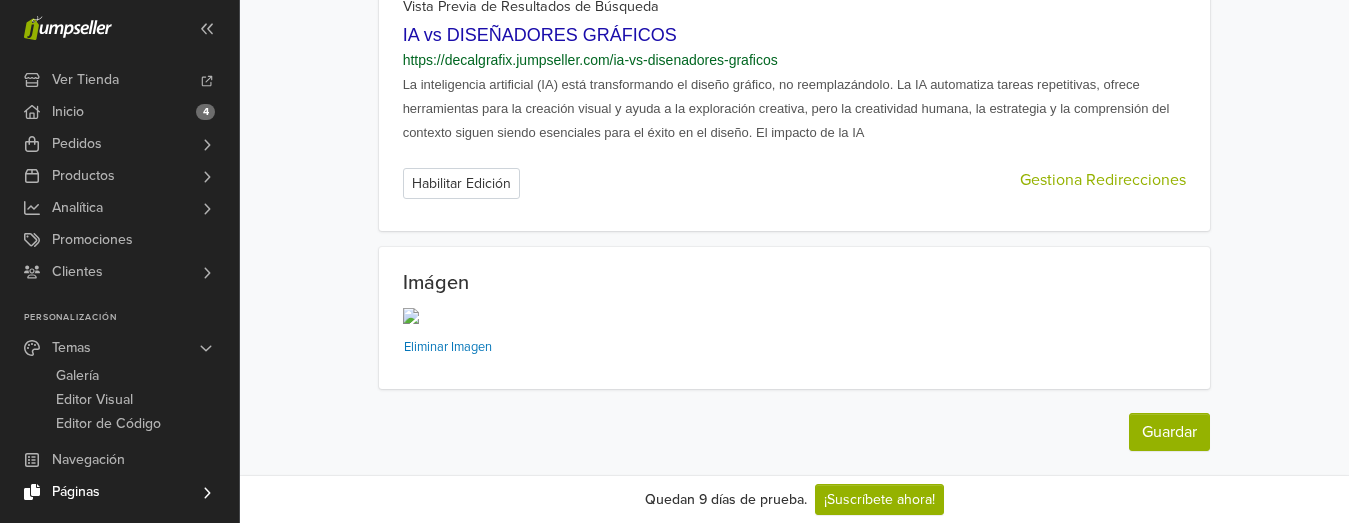 scroll, scrollTop: 2000, scrollLeft: 0, axis: vertical 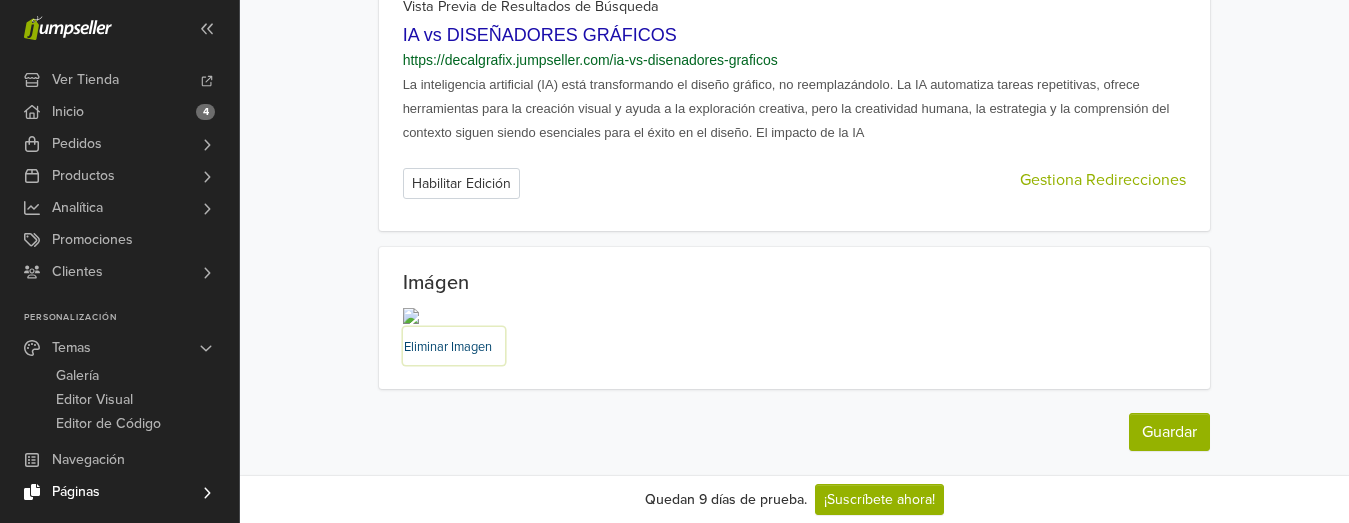 click on "Eliminar Imagen" at bounding box center (448, 347) 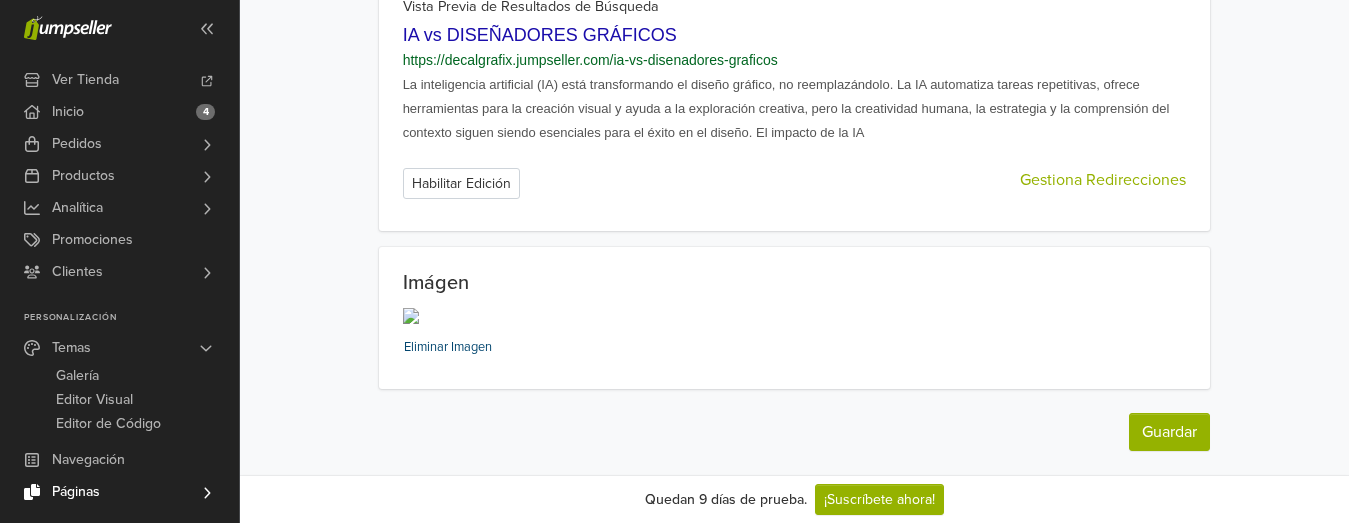 scroll, scrollTop: 1710, scrollLeft: 0, axis: vertical 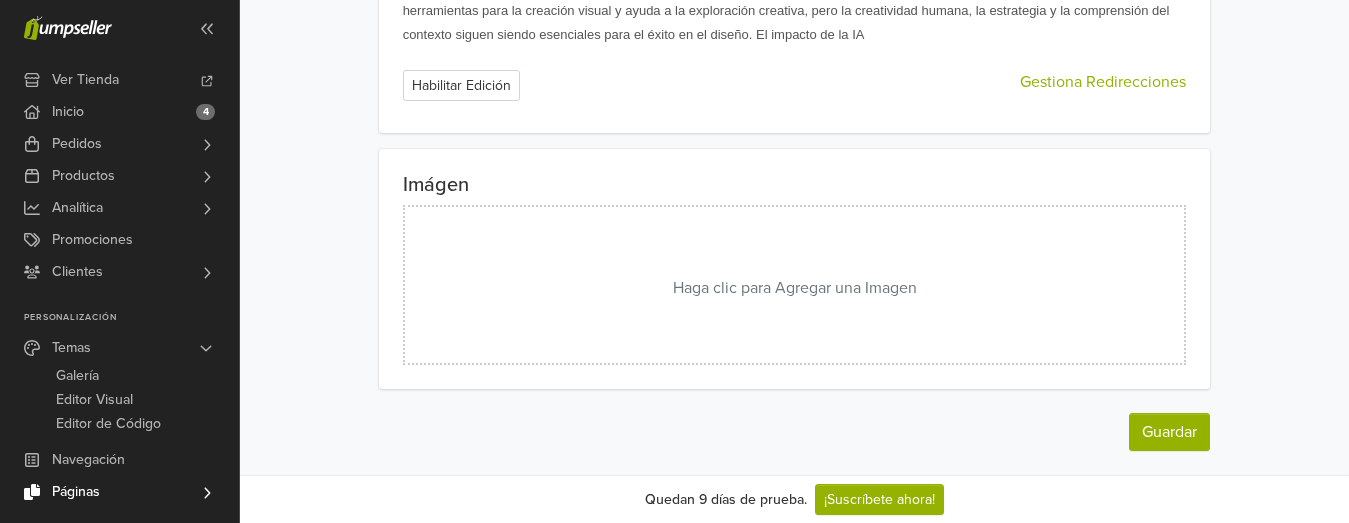 click on "Haga clic para Agregar una Imagen" at bounding box center [795, 285] 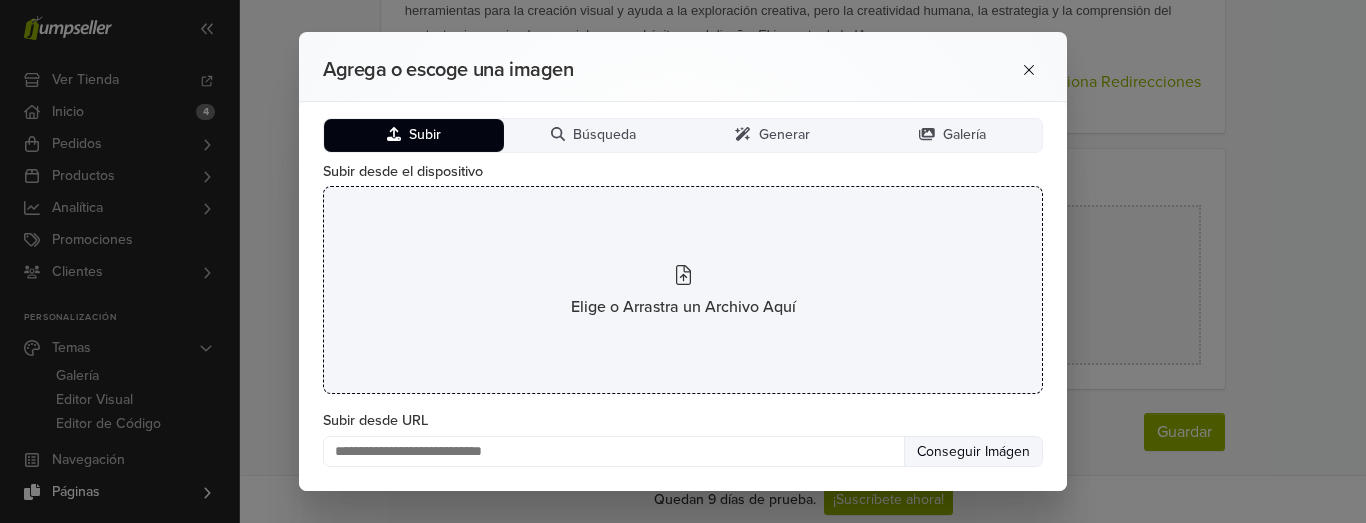click at bounding box center (683, 276) 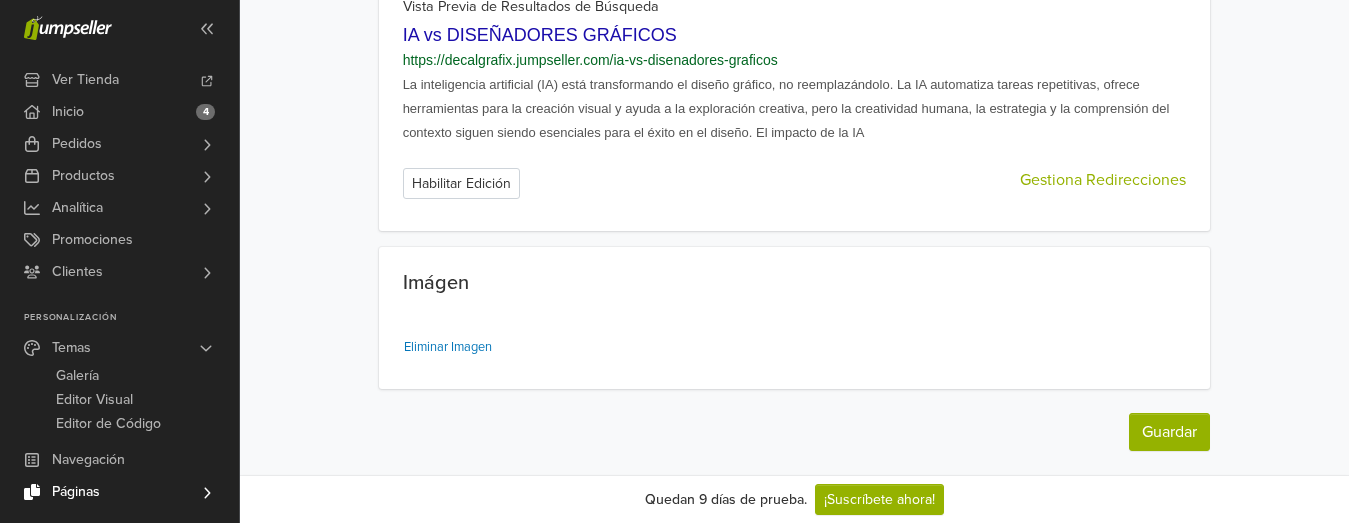scroll, scrollTop: 2029, scrollLeft: 0, axis: vertical 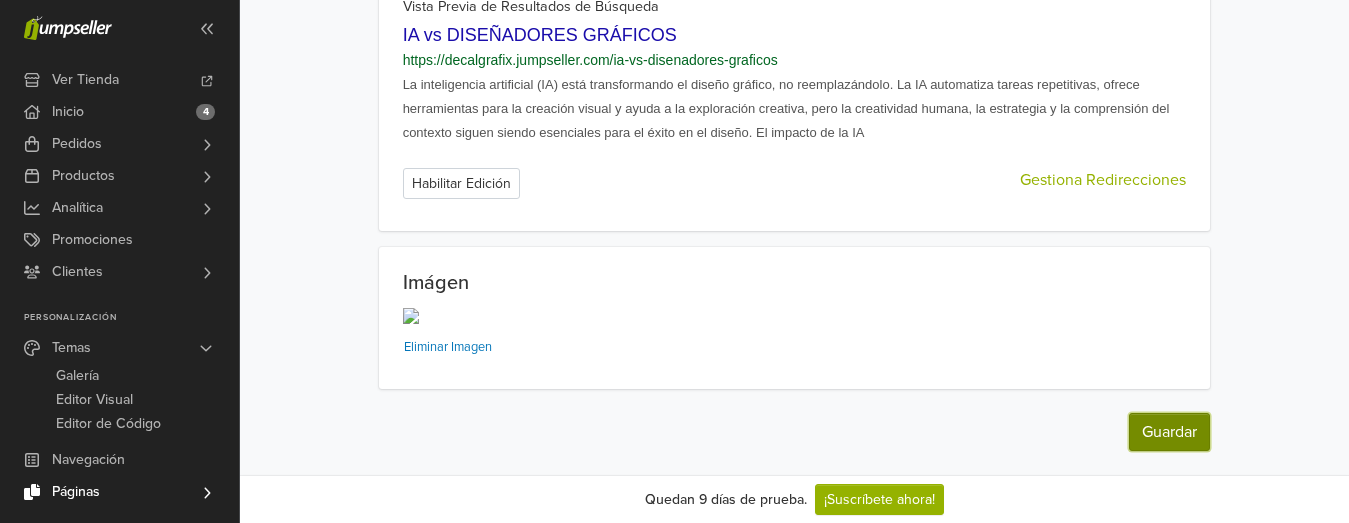 click on "Guardar" at bounding box center [1169, 432] 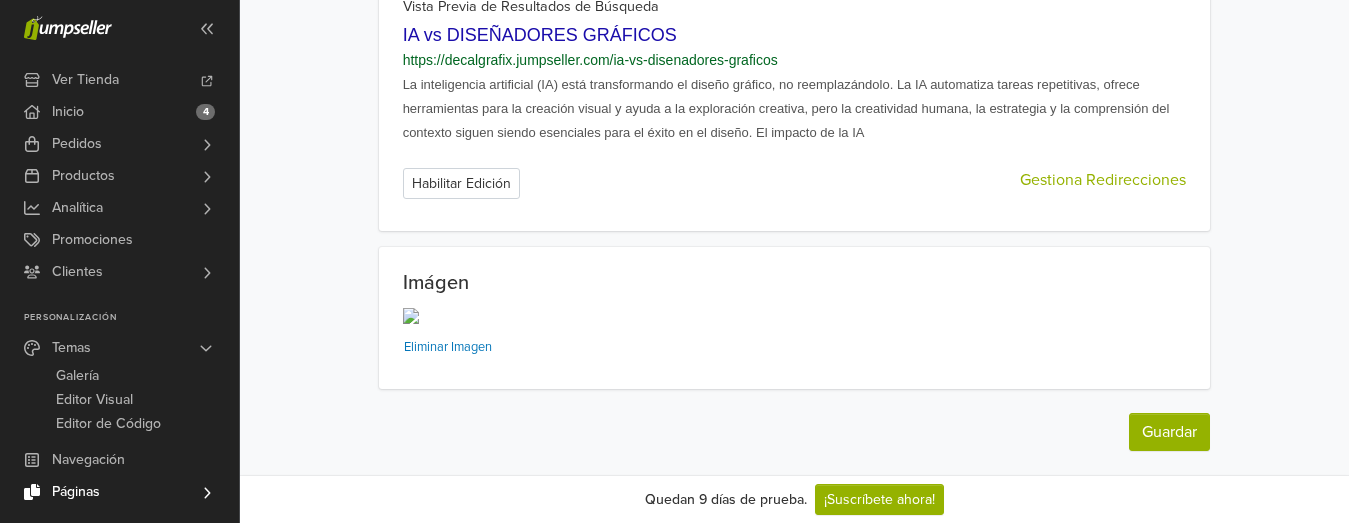 scroll, scrollTop: 0, scrollLeft: 0, axis: both 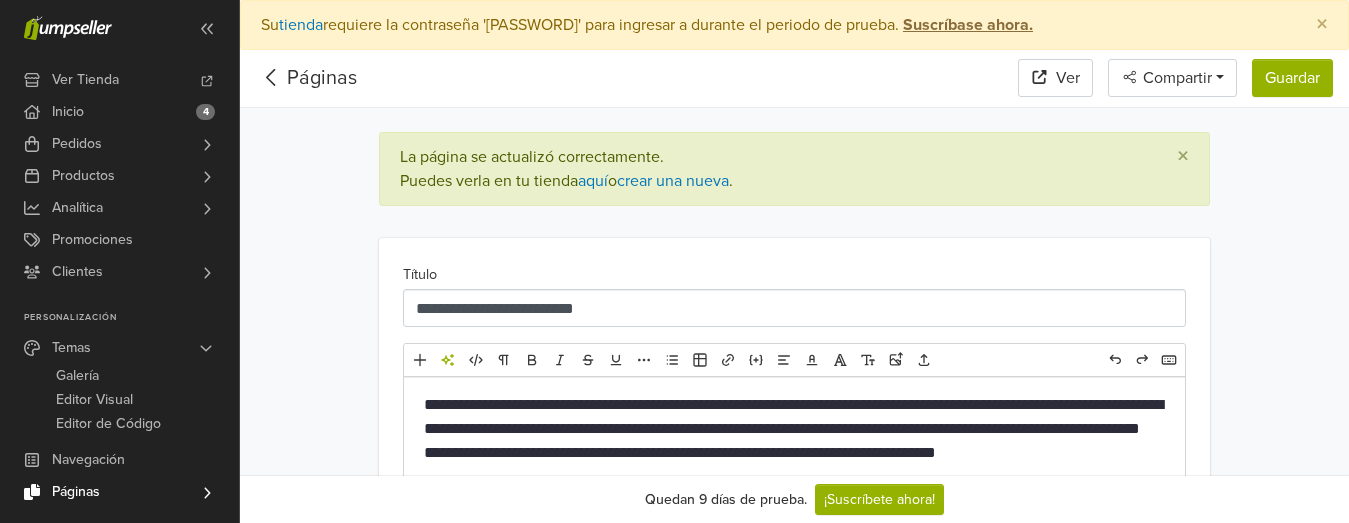 click 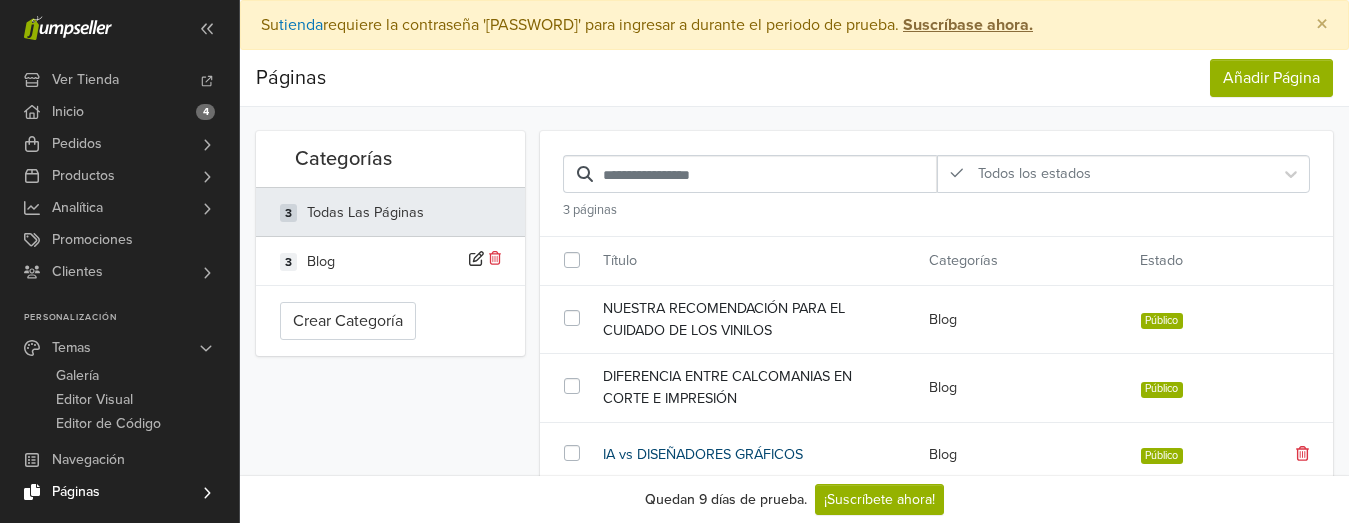click on "IA vs DISEÑADORES GRÁFICOS" at bounding box center [750, 455] 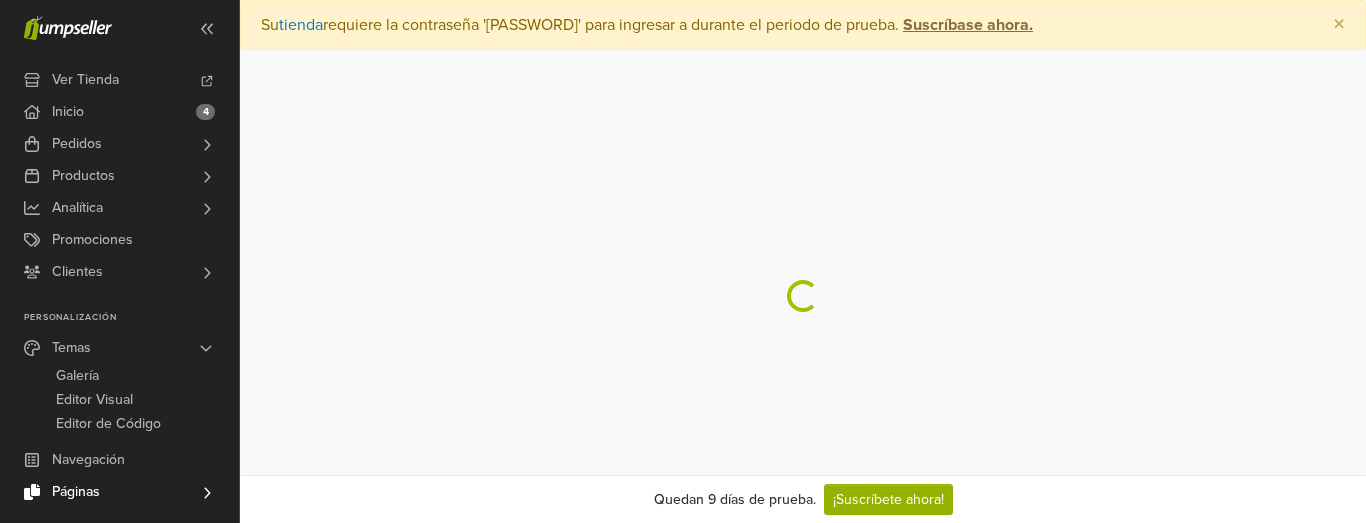 select on "*******" 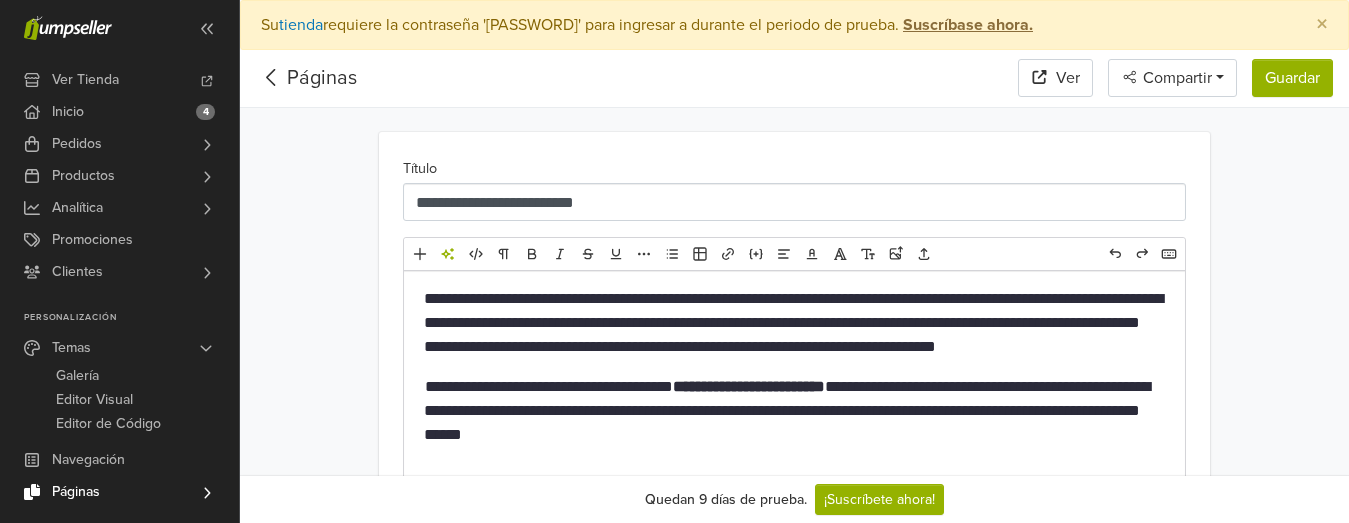 scroll, scrollTop: 100, scrollLeft: 0, axis: vertical 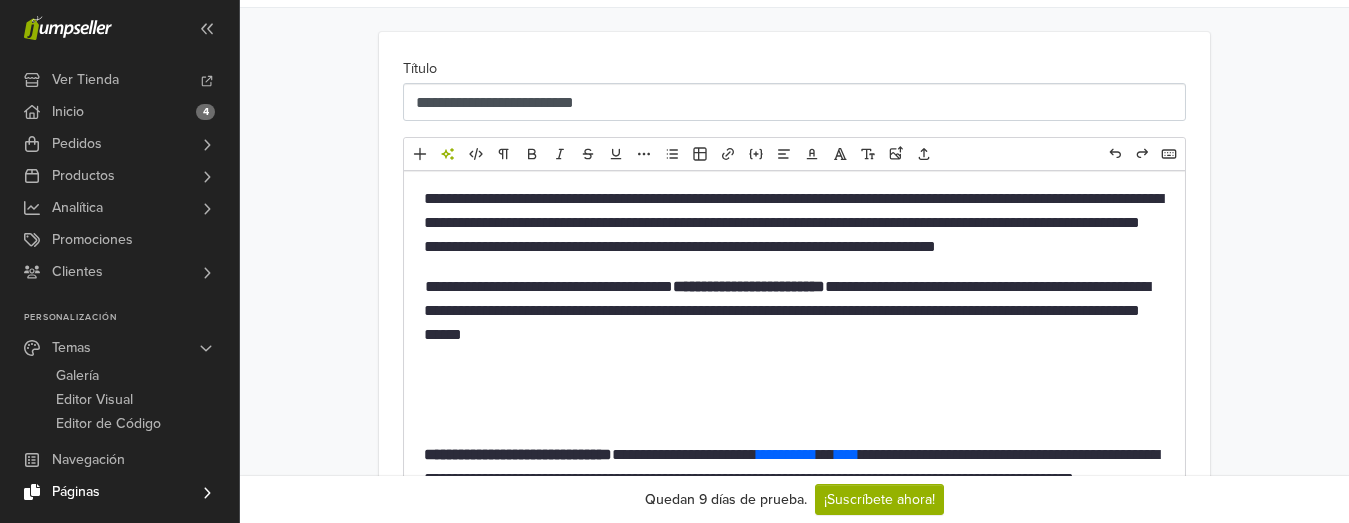 click on "**********" at bounding box center (795, 223) 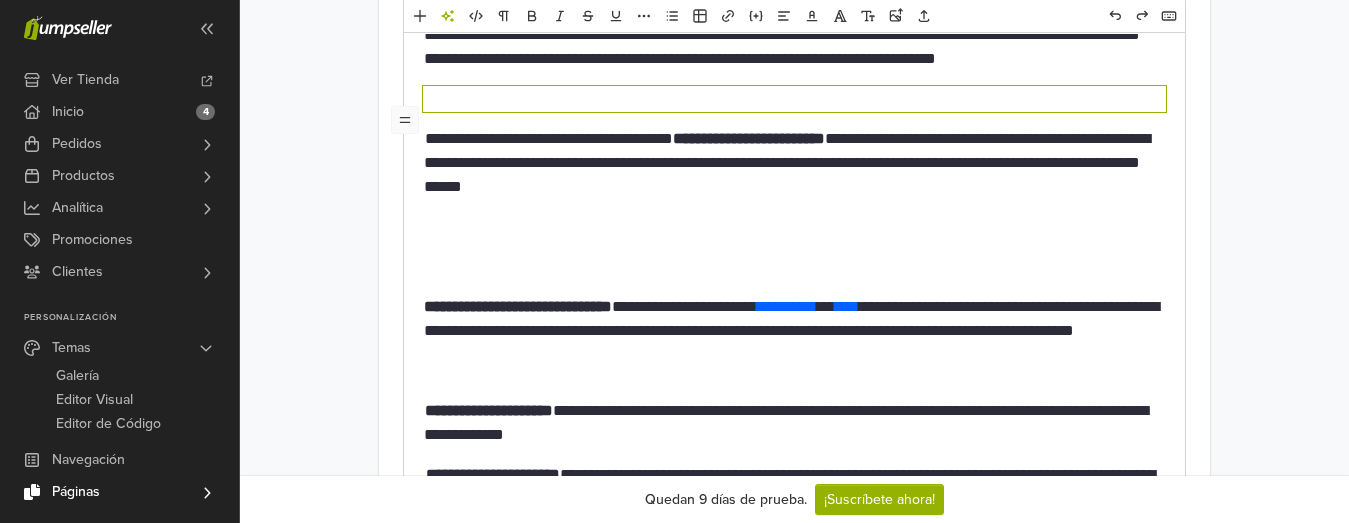 scroll, scrollTop: 301, scrollLeft: 0, axis: vertical 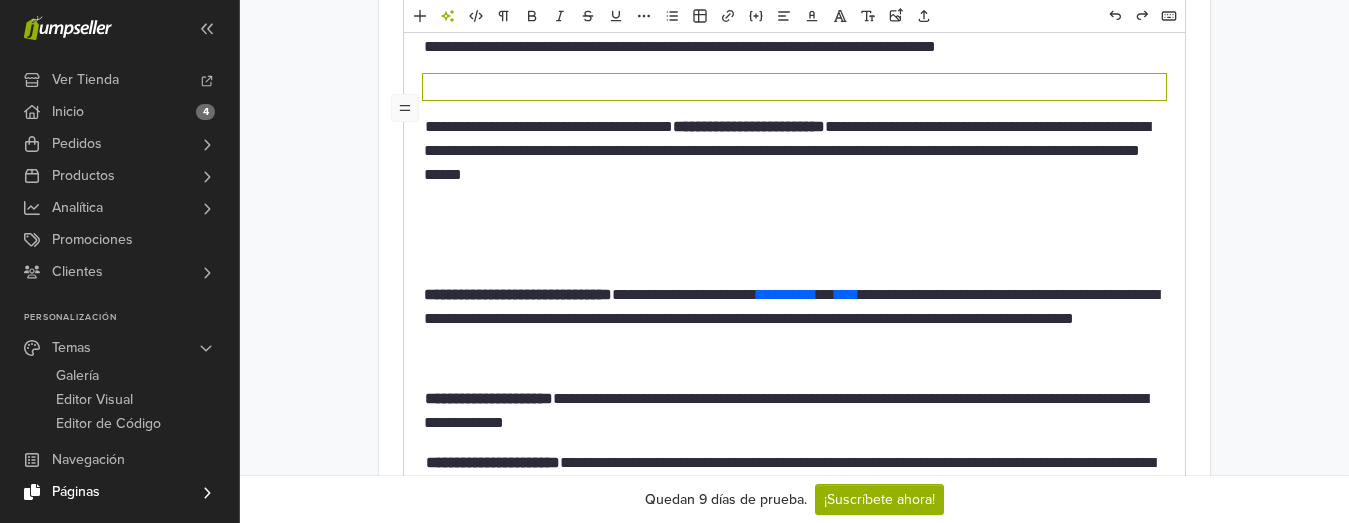 click on "**********" at bounding box center [795, 151] 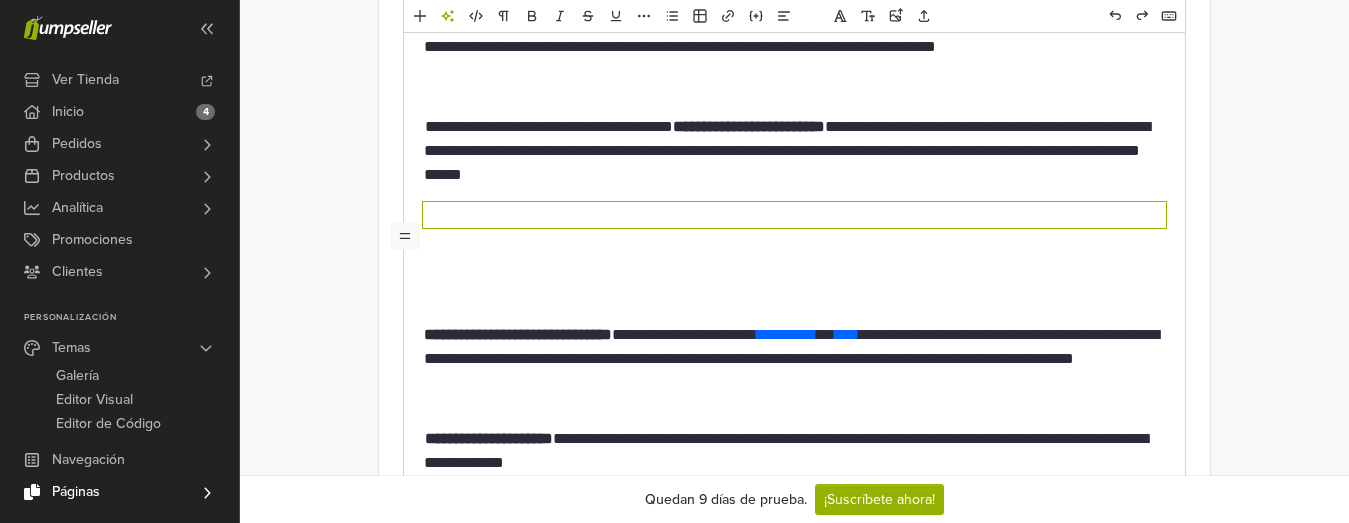 click on "**********" at bounding box center [795, 467] 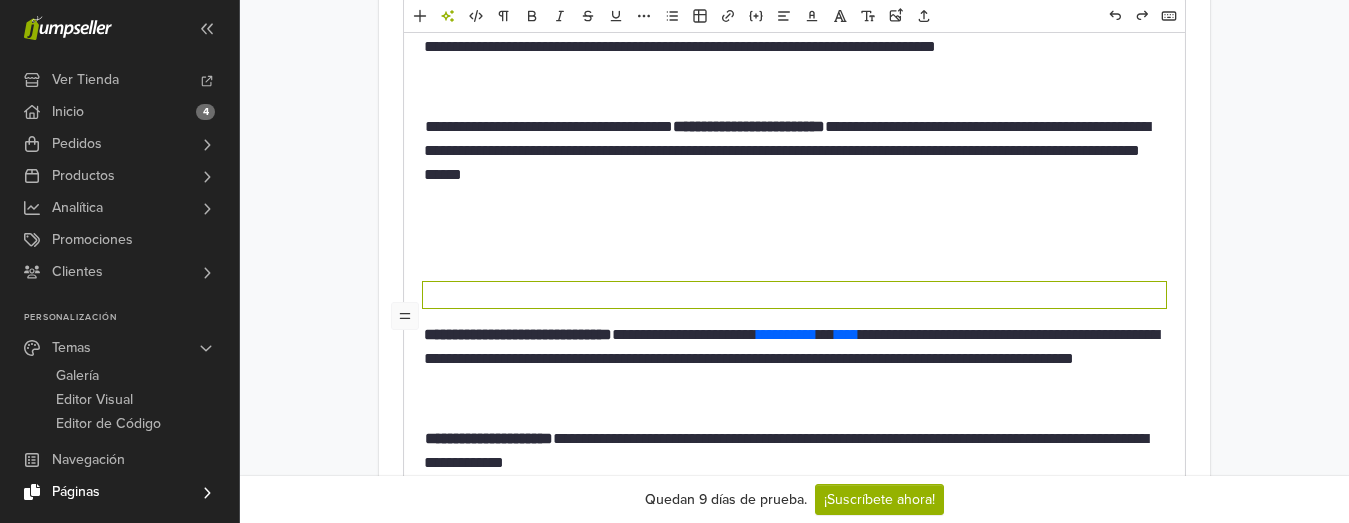click at bounding box center (795, 255) 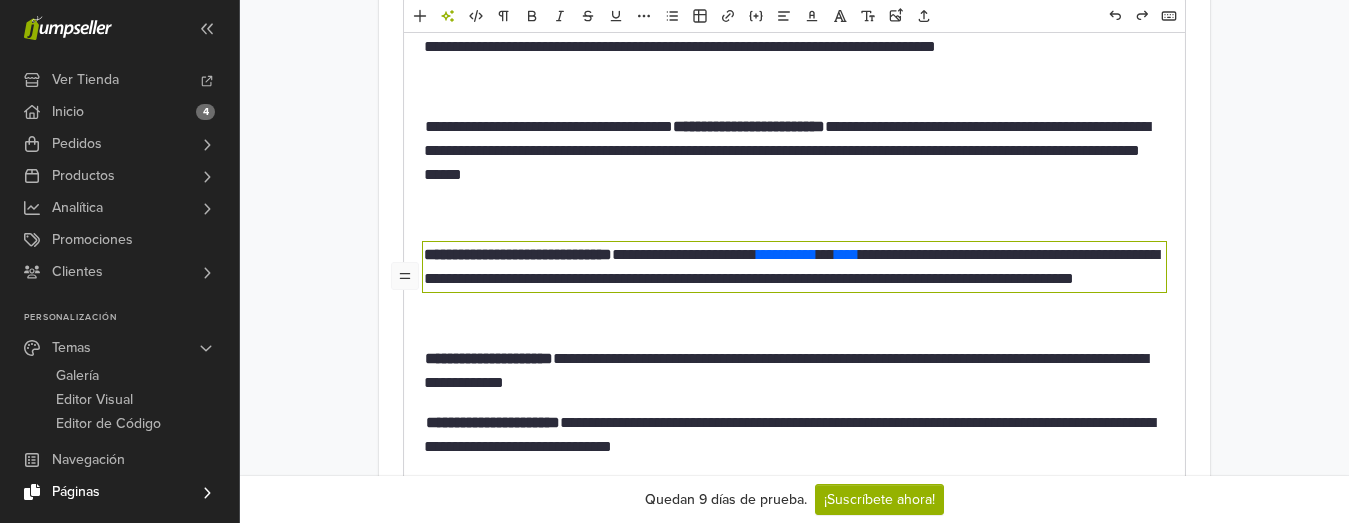 click at bounding box center (795, 319) 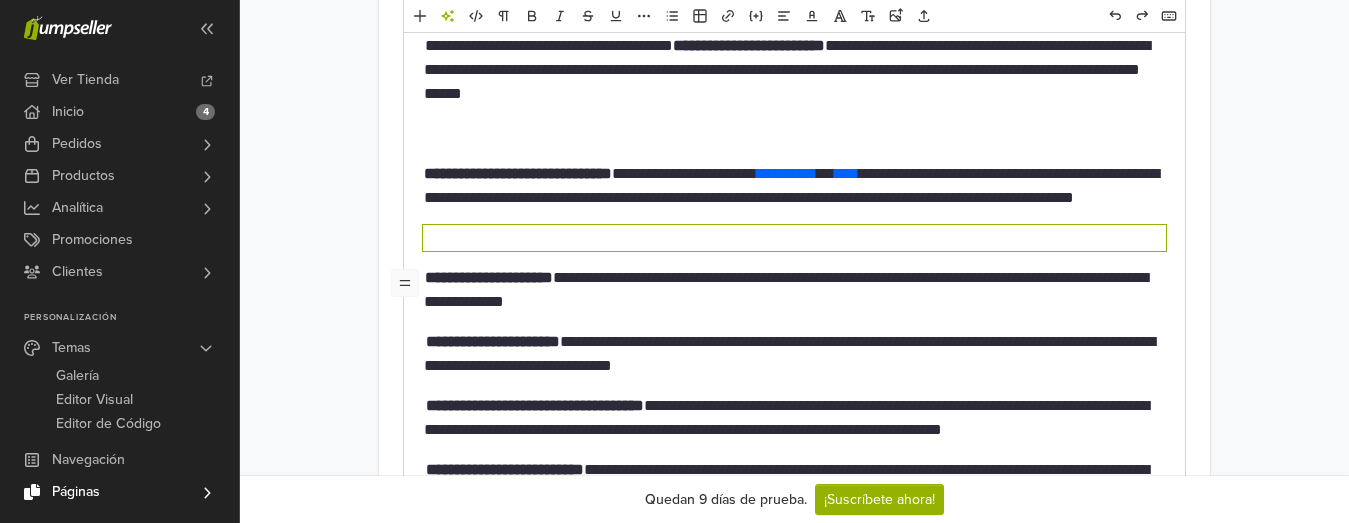 scroll, scrollTop: 501, scrollLeft: 0, axis: vertical 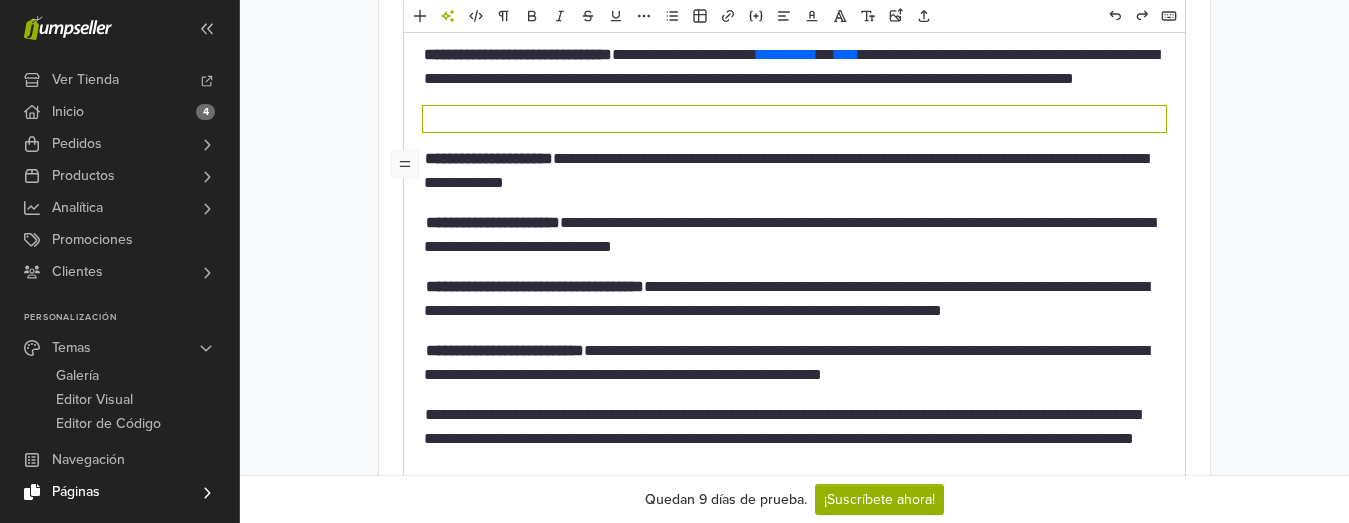 click on "**********" at bounding box center [795, 171] 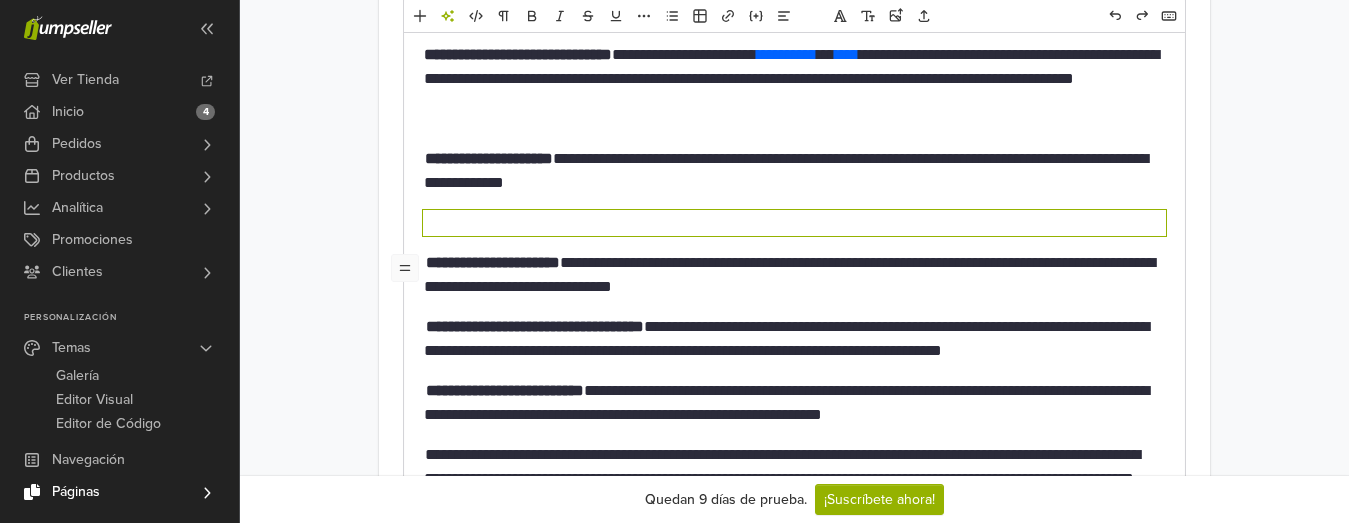 click on "**********" at bounding box center [795, 275] 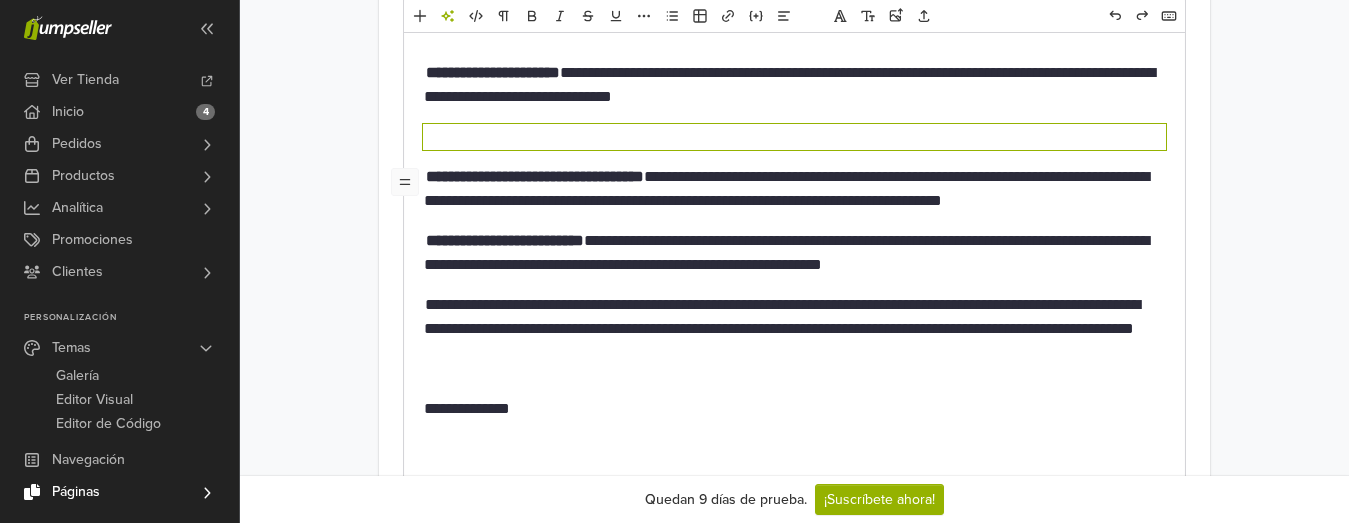 scroll, scrollTop: 701, scrollLeft: 0, axis: vertical 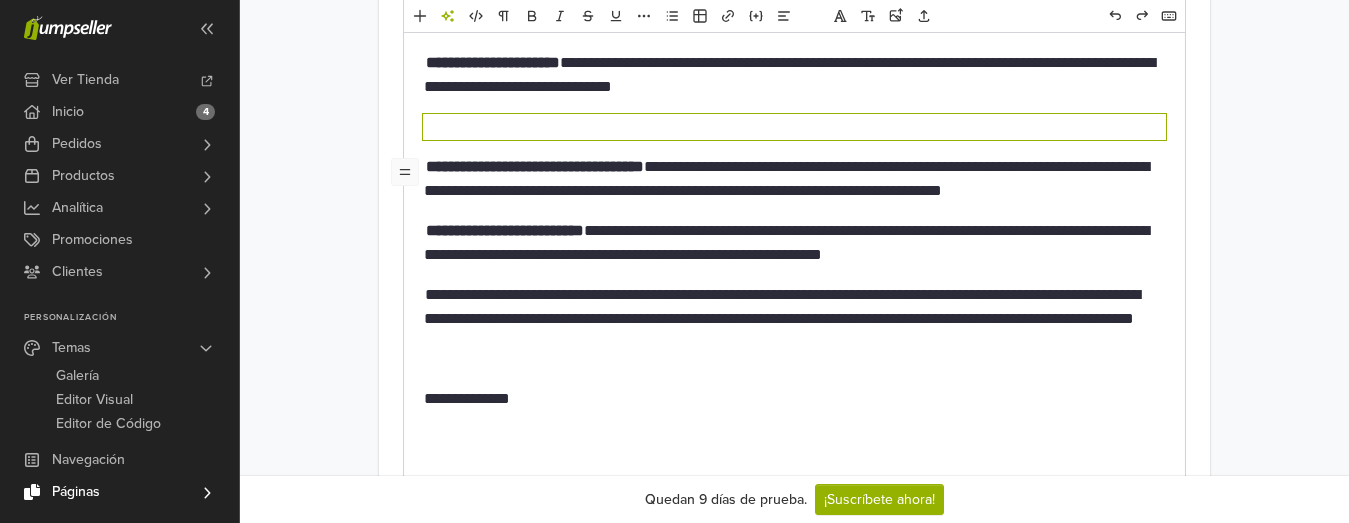 click on "**********" at bounding box center [795, 179] 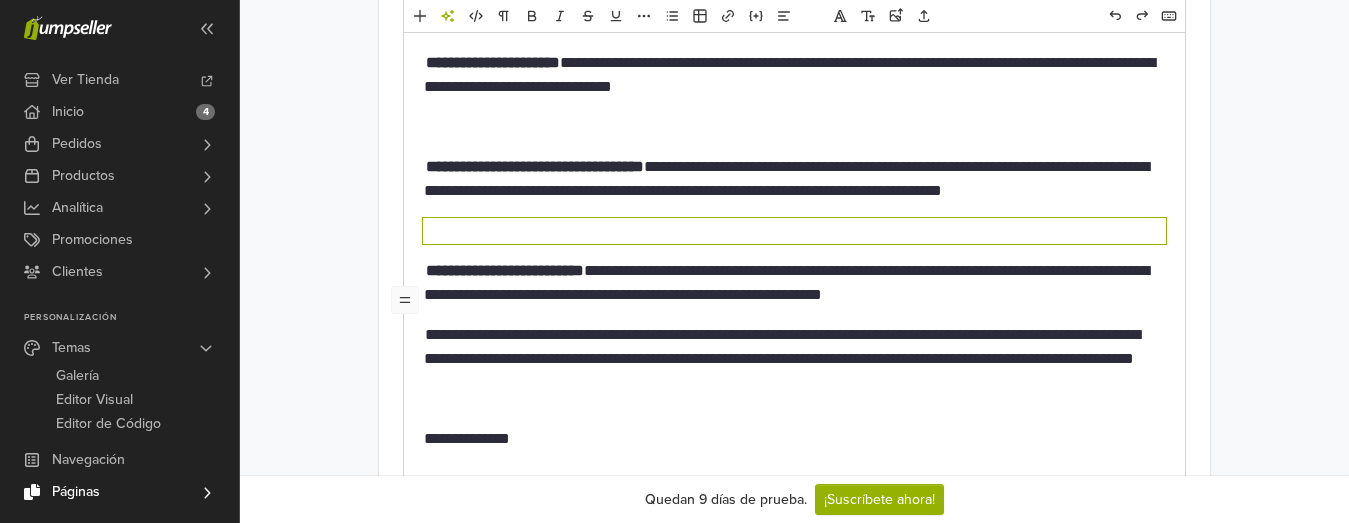 click on "**********" at bounding box center (795, 283) 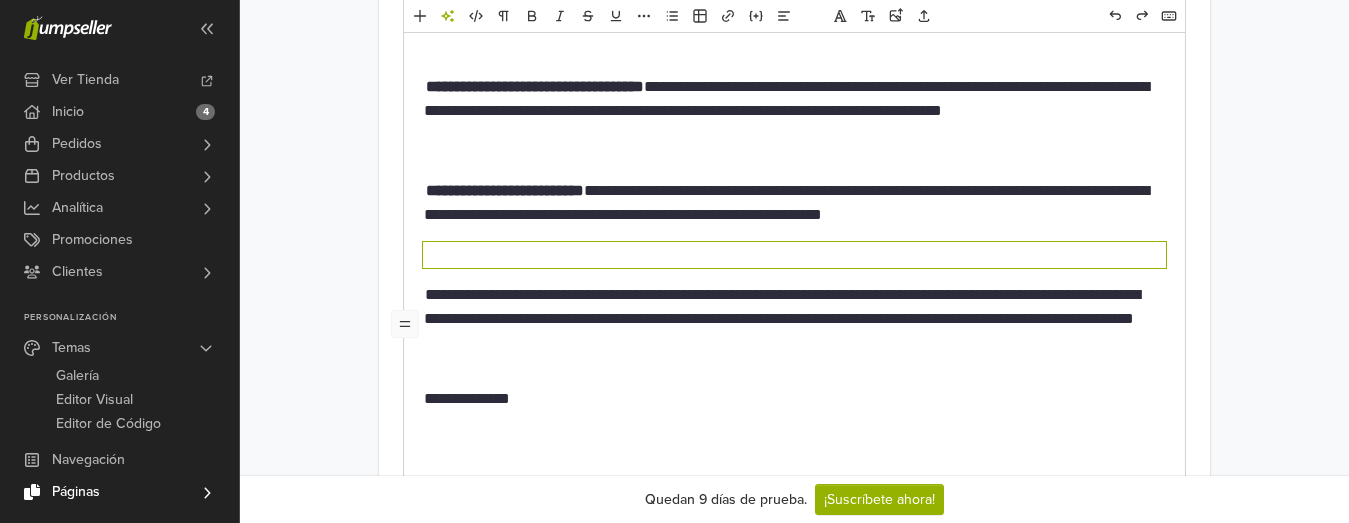 scroll, scrollTop: 901, scrollLeft: 0, axis: vertical 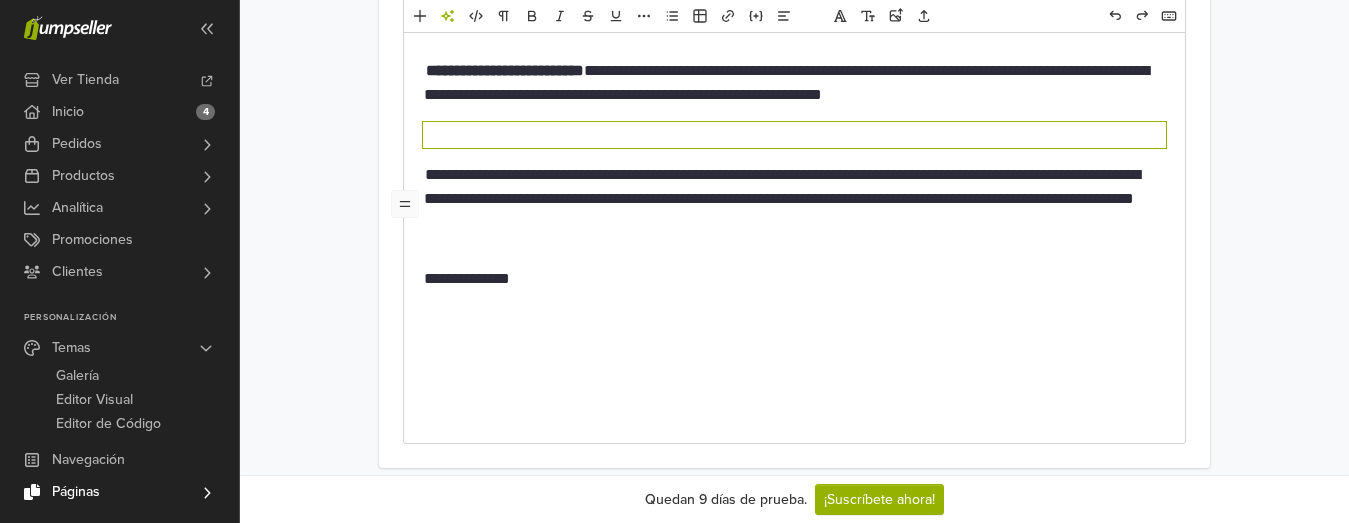 click on "**********" at bounding box center (795, -93) 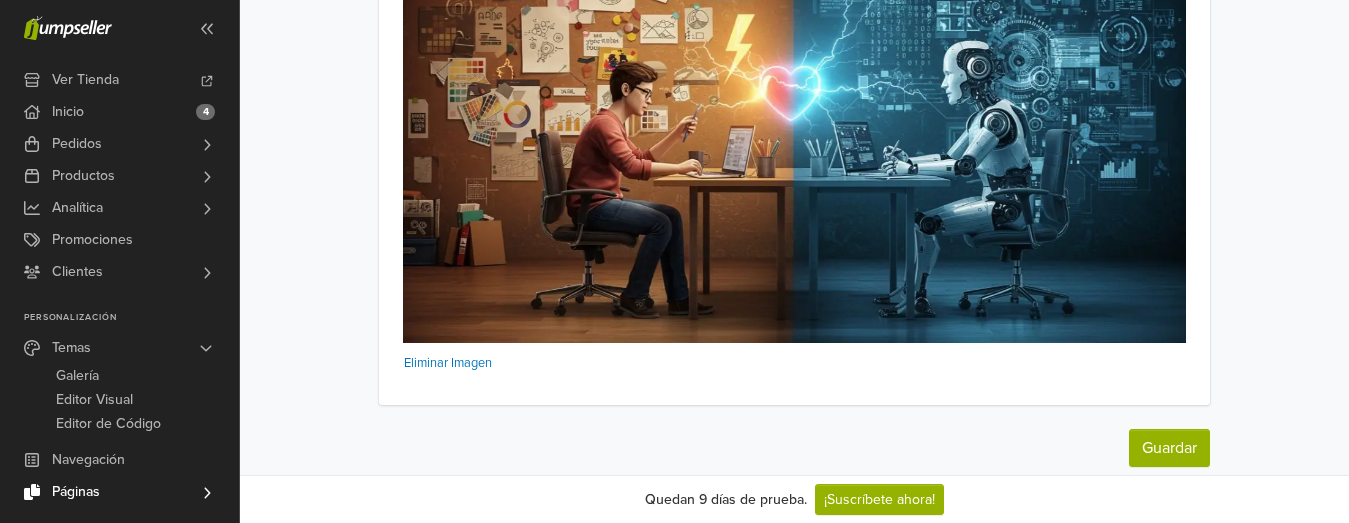 scroll, scrollTop: 2441, scrollLeft: 0, axis: vertical 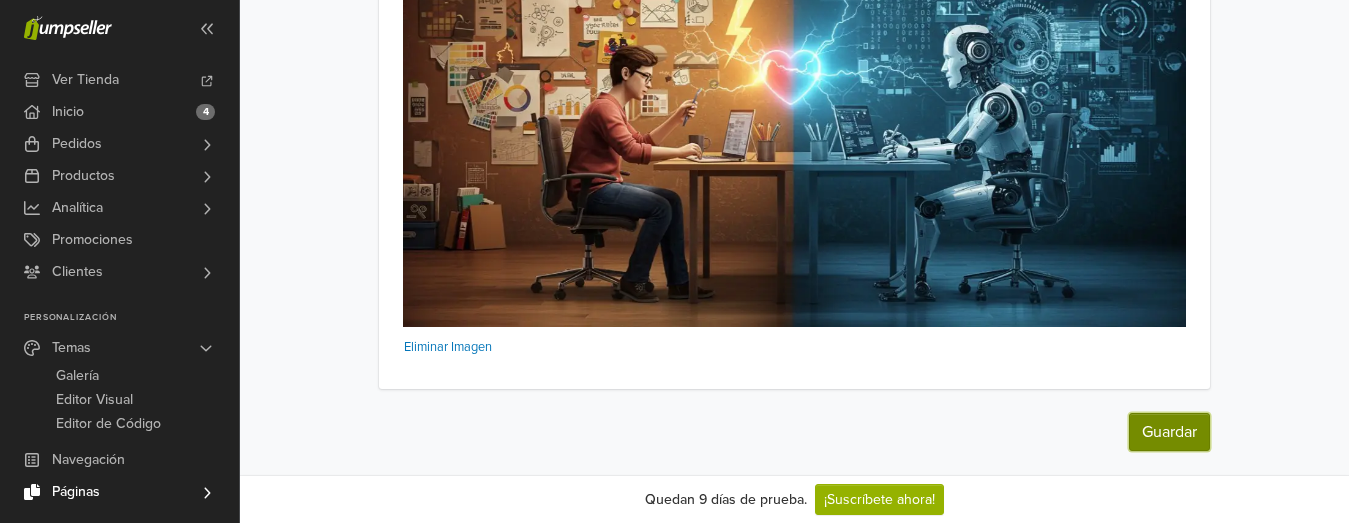 click on "Guardar" at bounding box center (1169, 432) 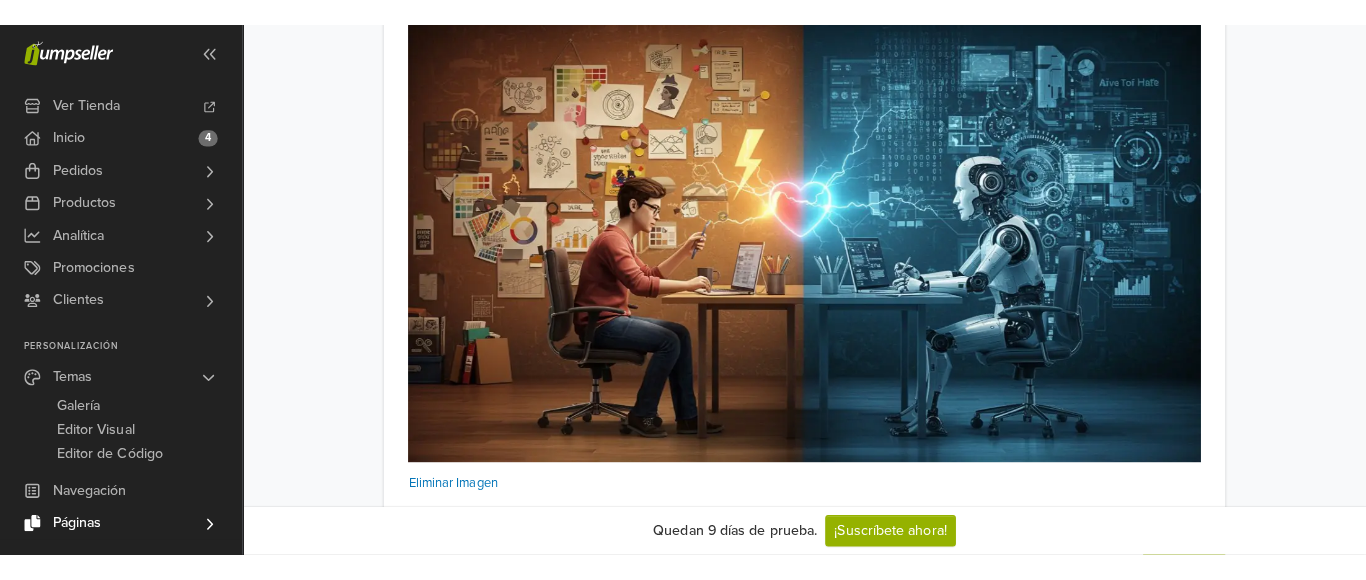 scroll, scrollTop: 0, scrollLeft: 0, axis: both 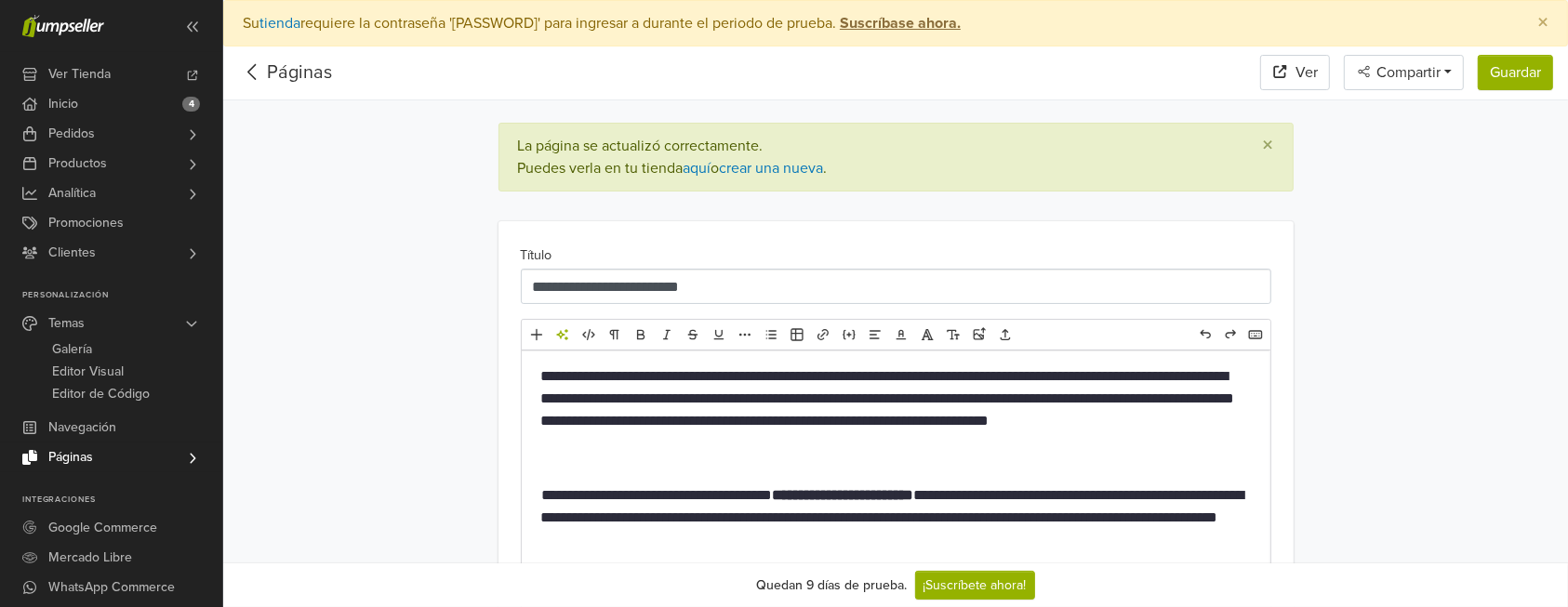 click 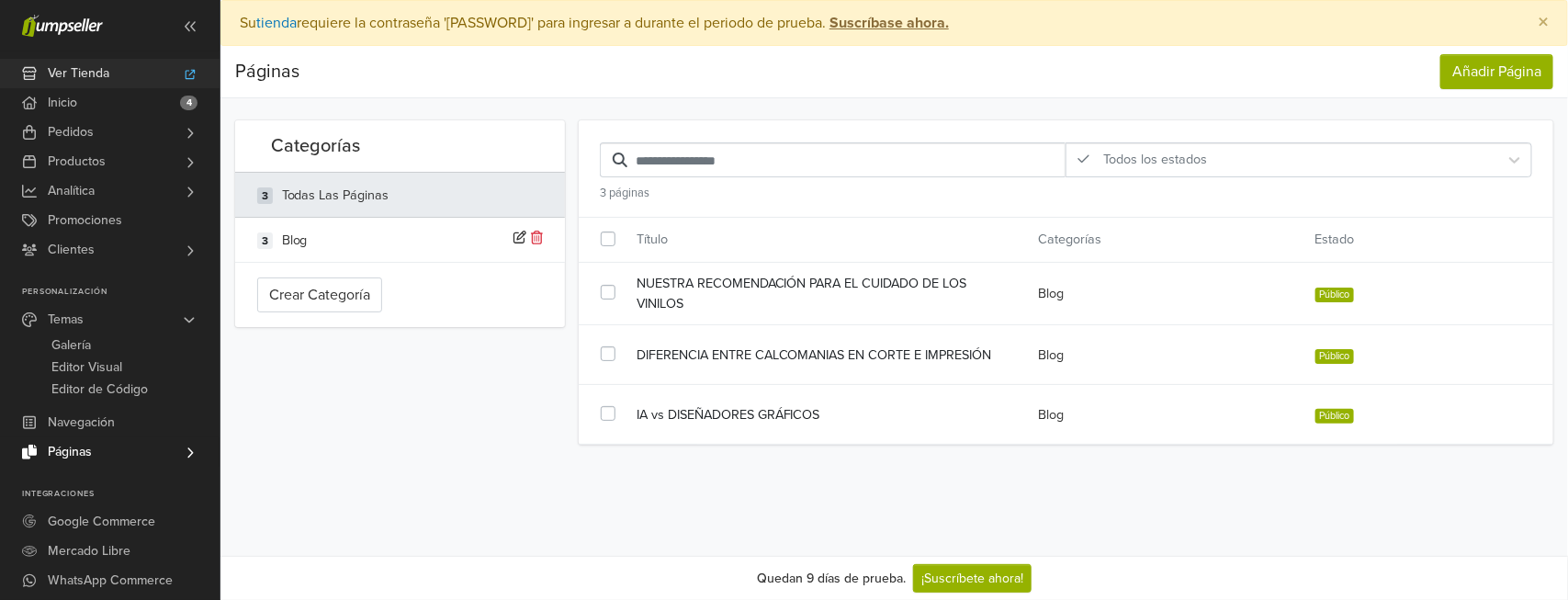 click on "Ver Tienda" at bounding box center [78, 74] 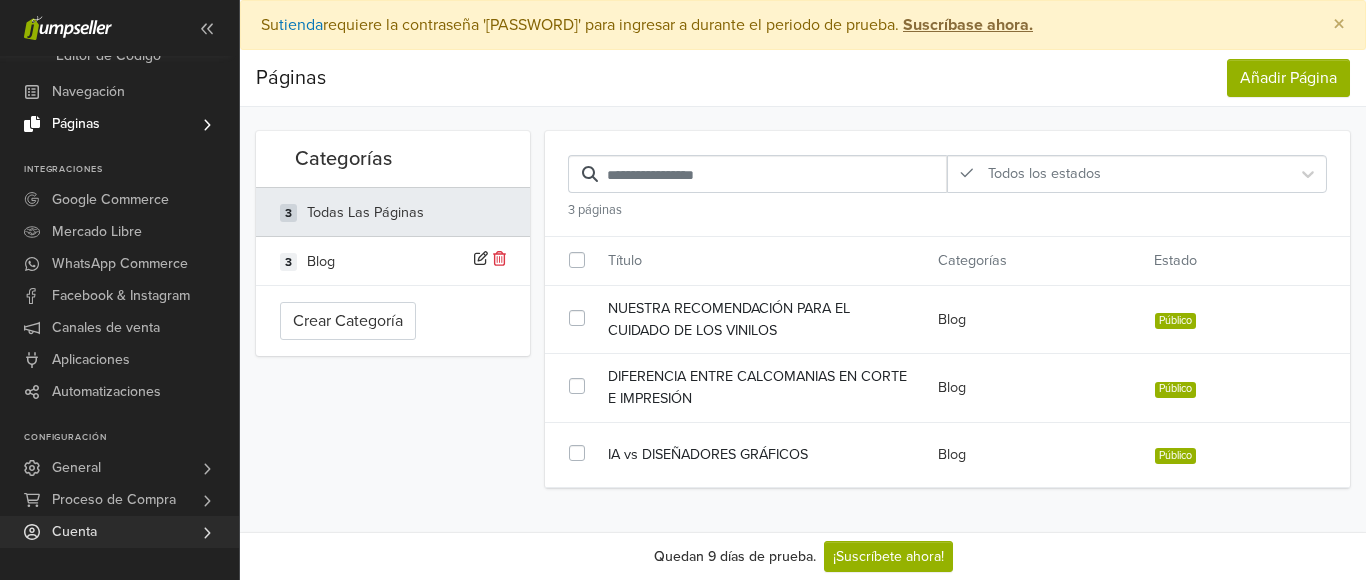 click on "Cuenta" at bounding box center [119, 532] 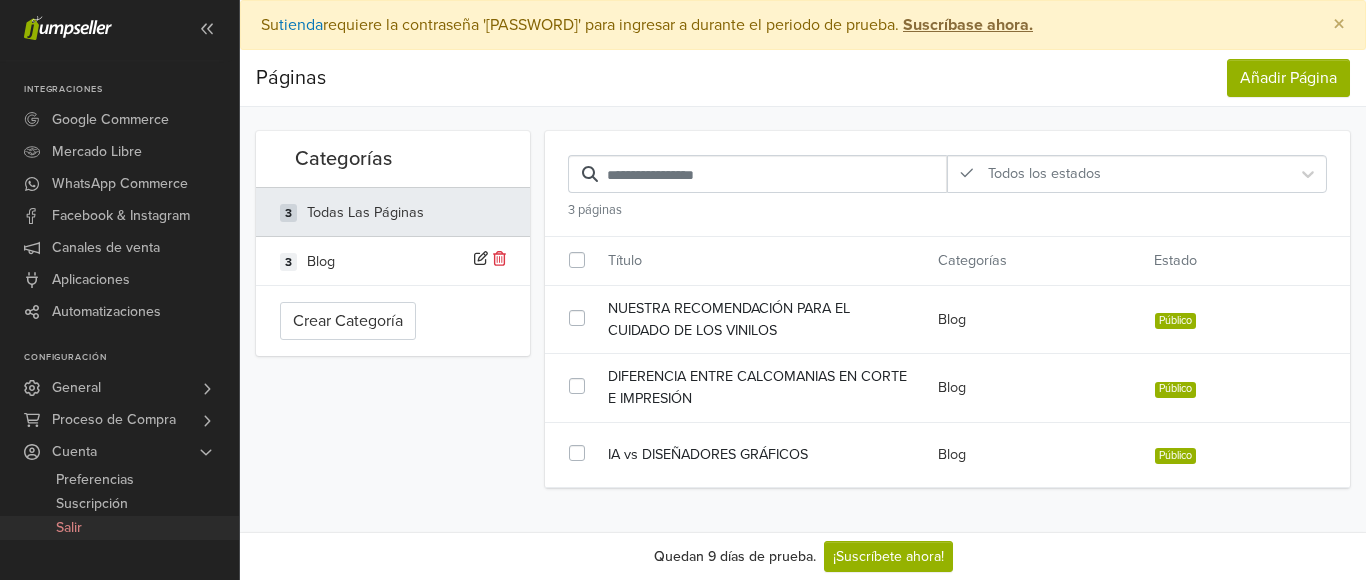 click on "Salir" at bounding box center [69, 528] 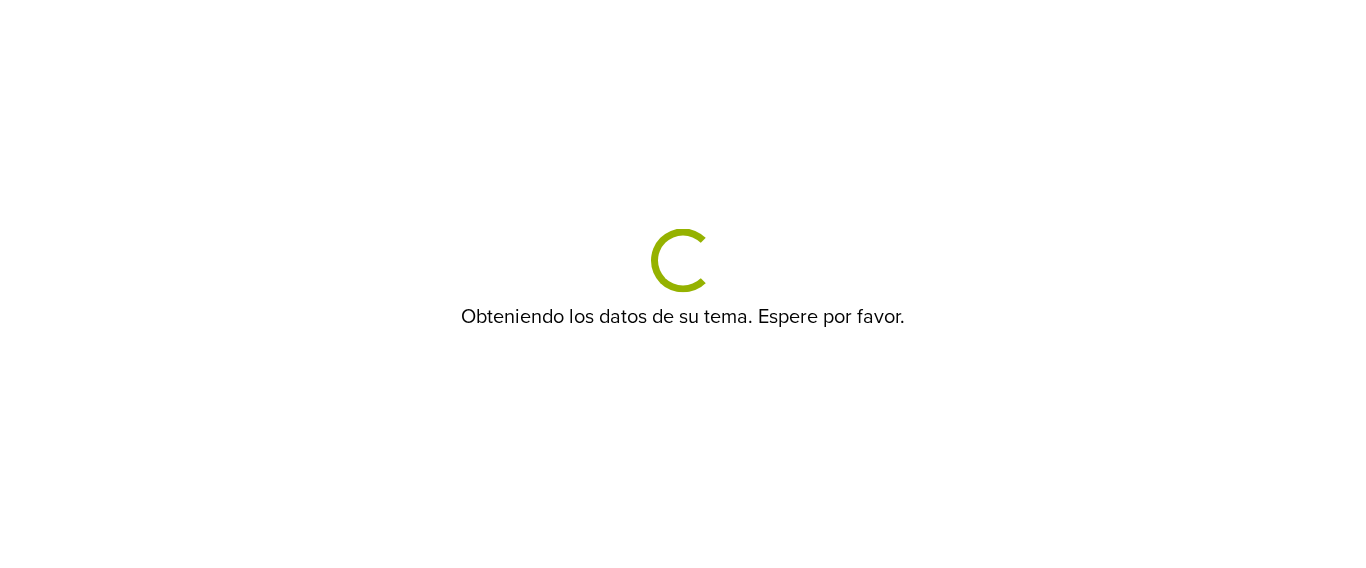 scroll, scrollTop: 0, scrollLeft: 0, axis: both 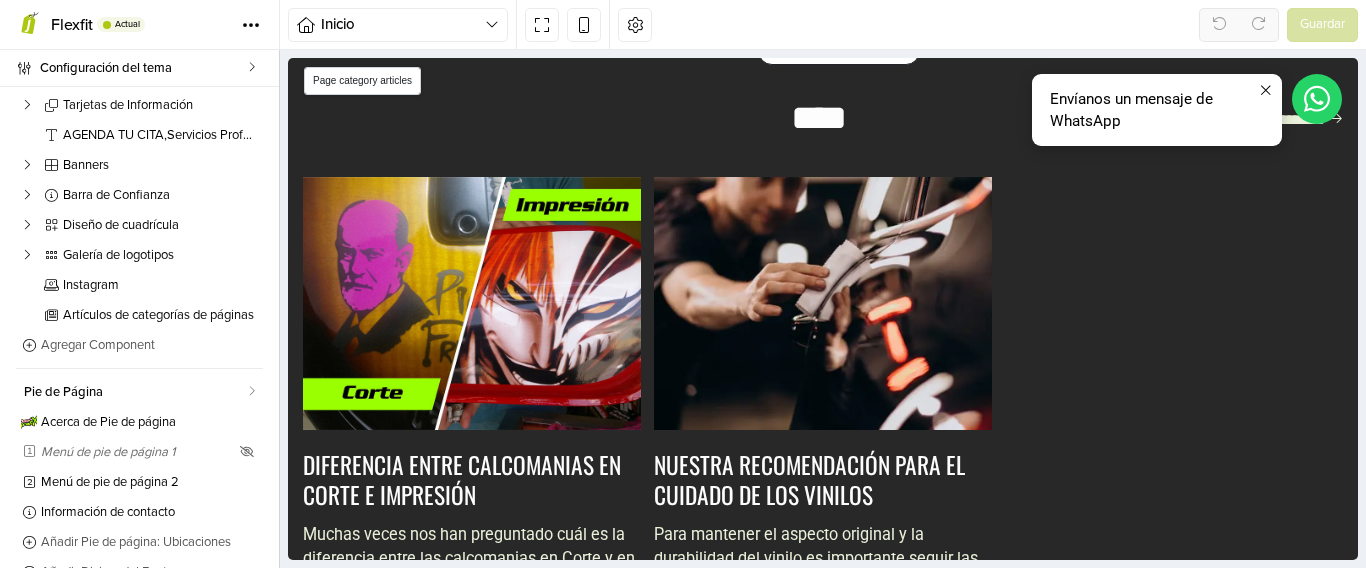 click at bounding box center [472, 304] 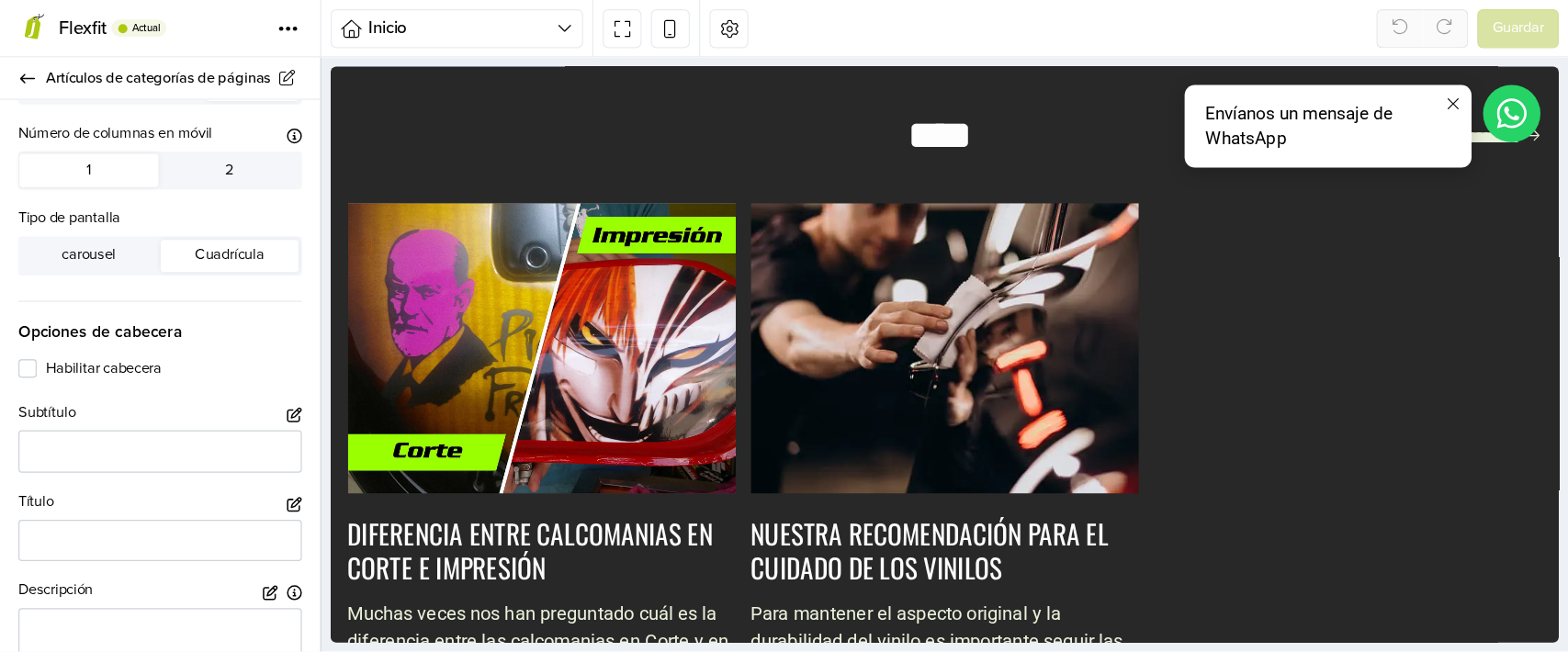 scroll, scrollTop: 367, scrollLeft: 0, axis: vertical 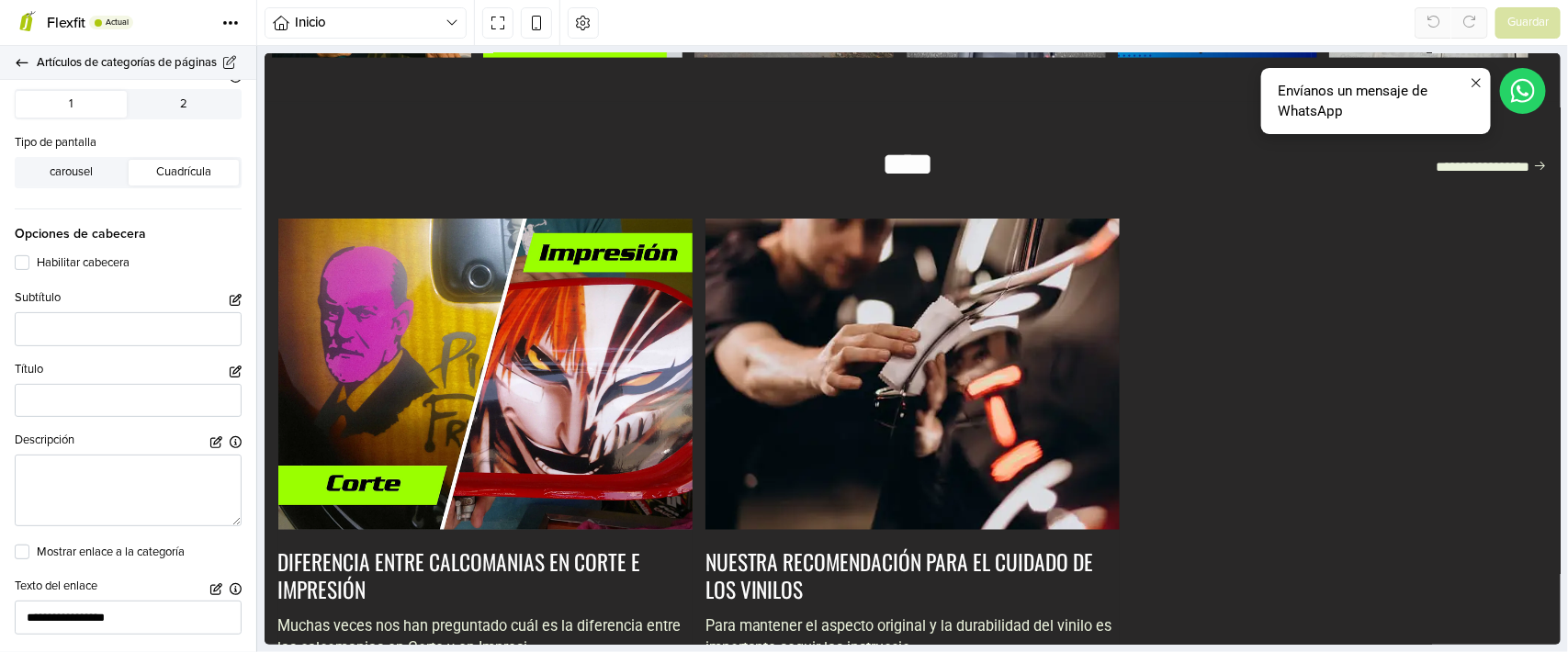 click 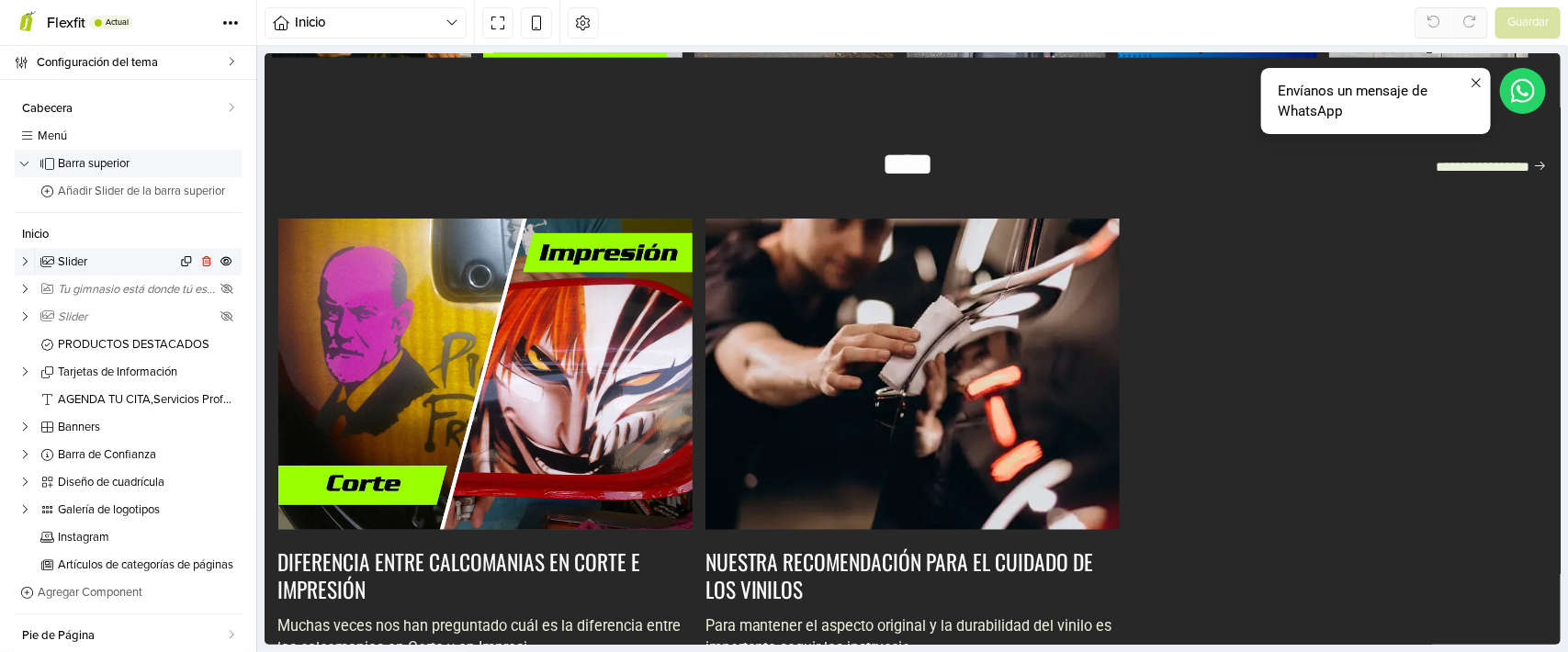 click on "Slider" at bounding box center [117, 262] 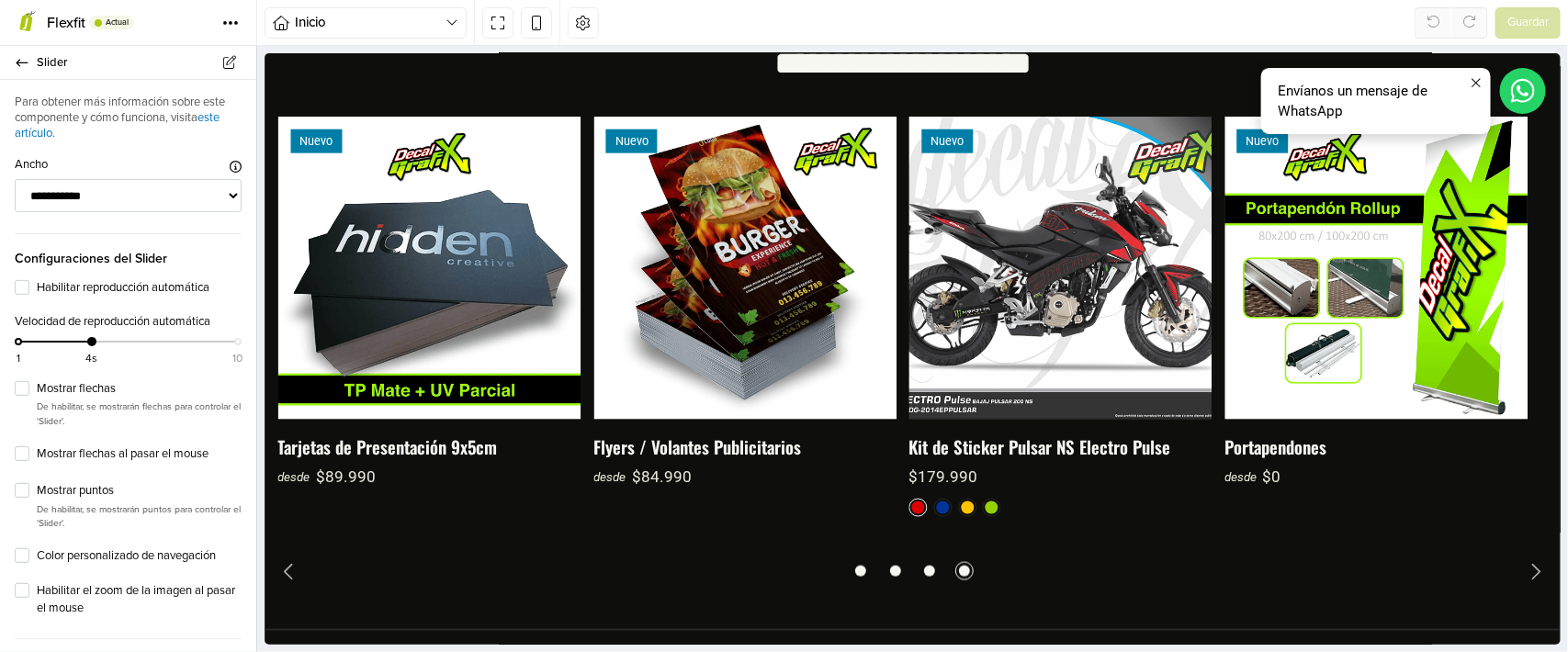 scroll, scrollTop: 243, scrollLeft: 0, axis: vertical 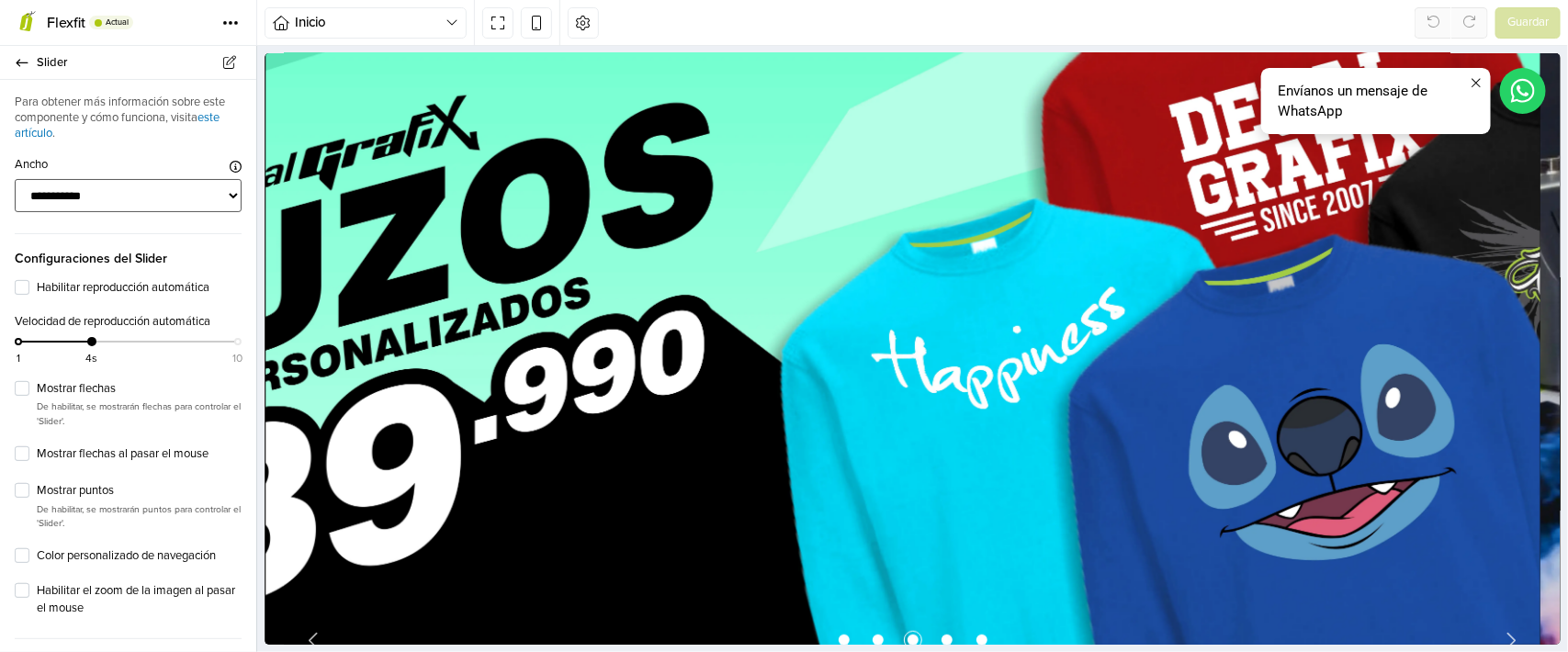 click on "**********" at bounding box center [128, 196] 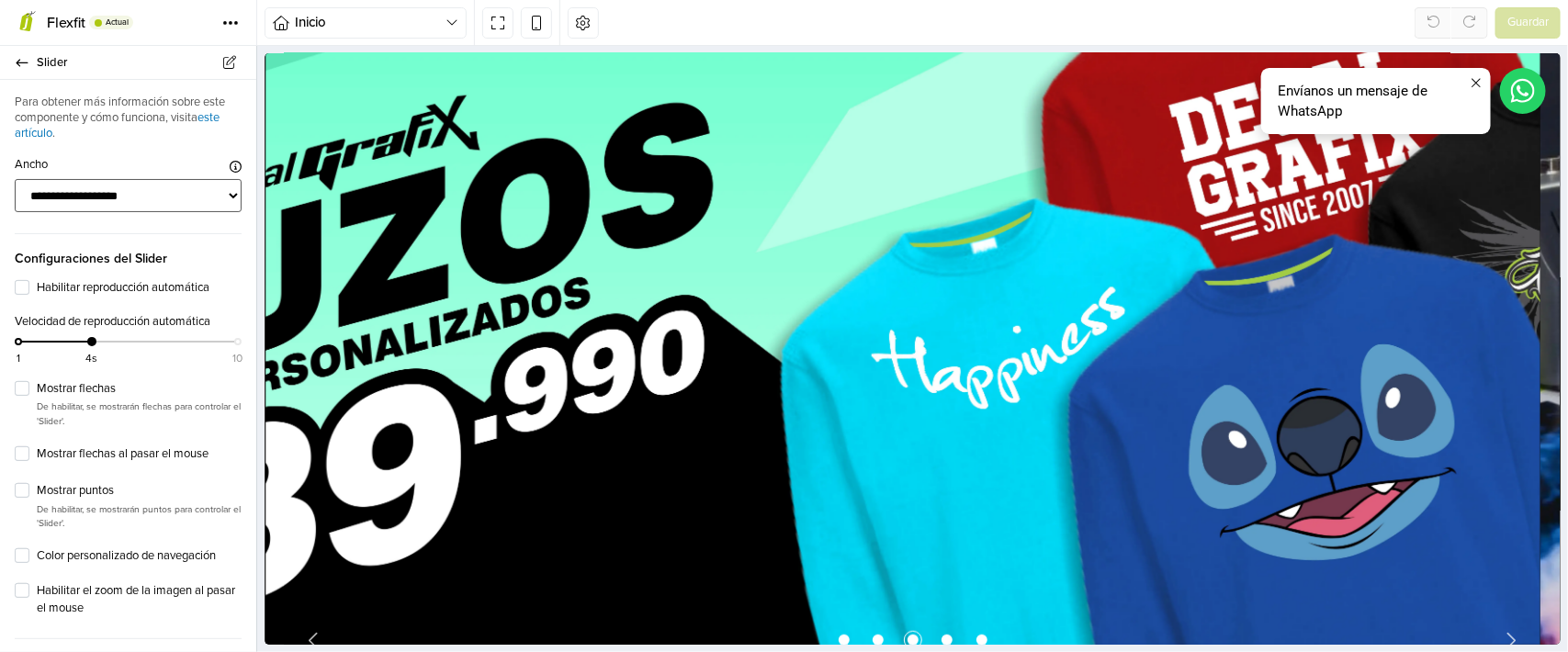 click on "**********" at bounding box center (128, 196) 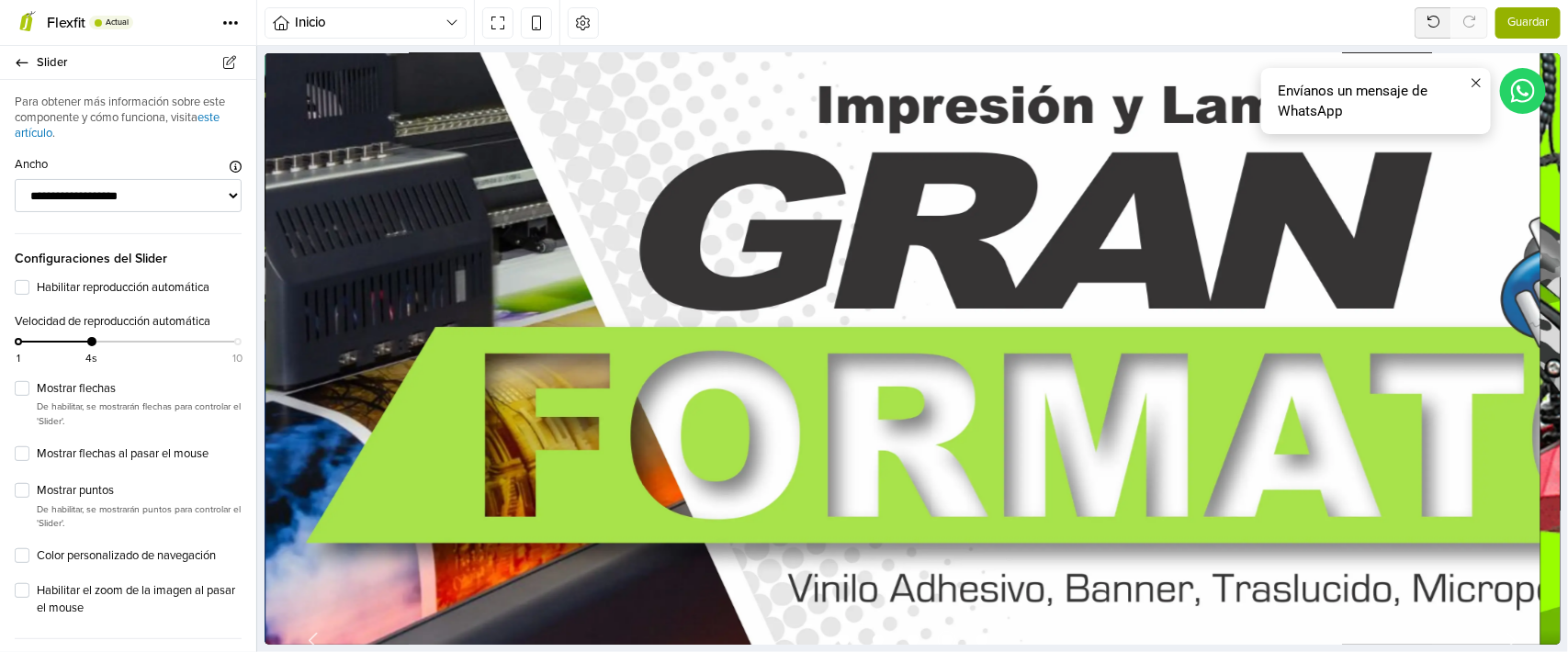 click on "Guardar" at bounding box center (1528, 23) 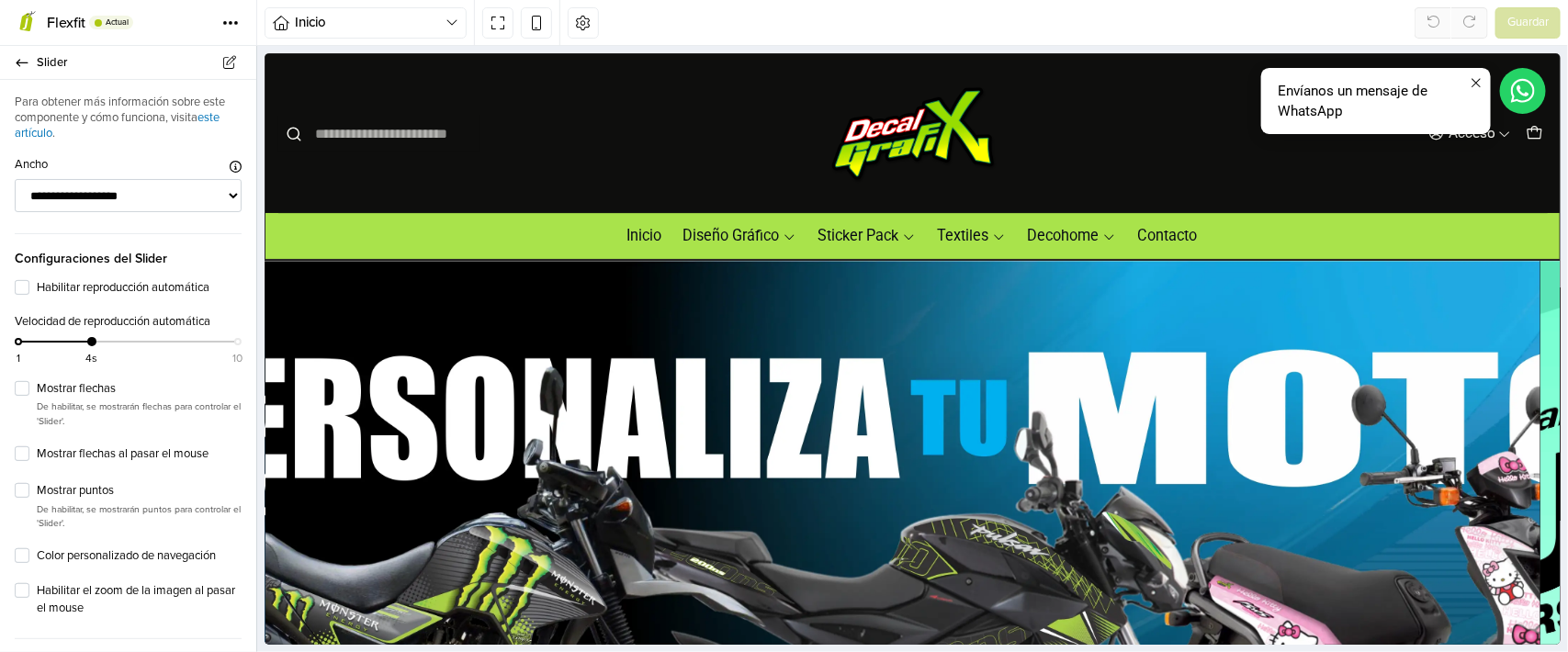 scroll, scrollTop: 0, scrollLeft: 0, axis: both 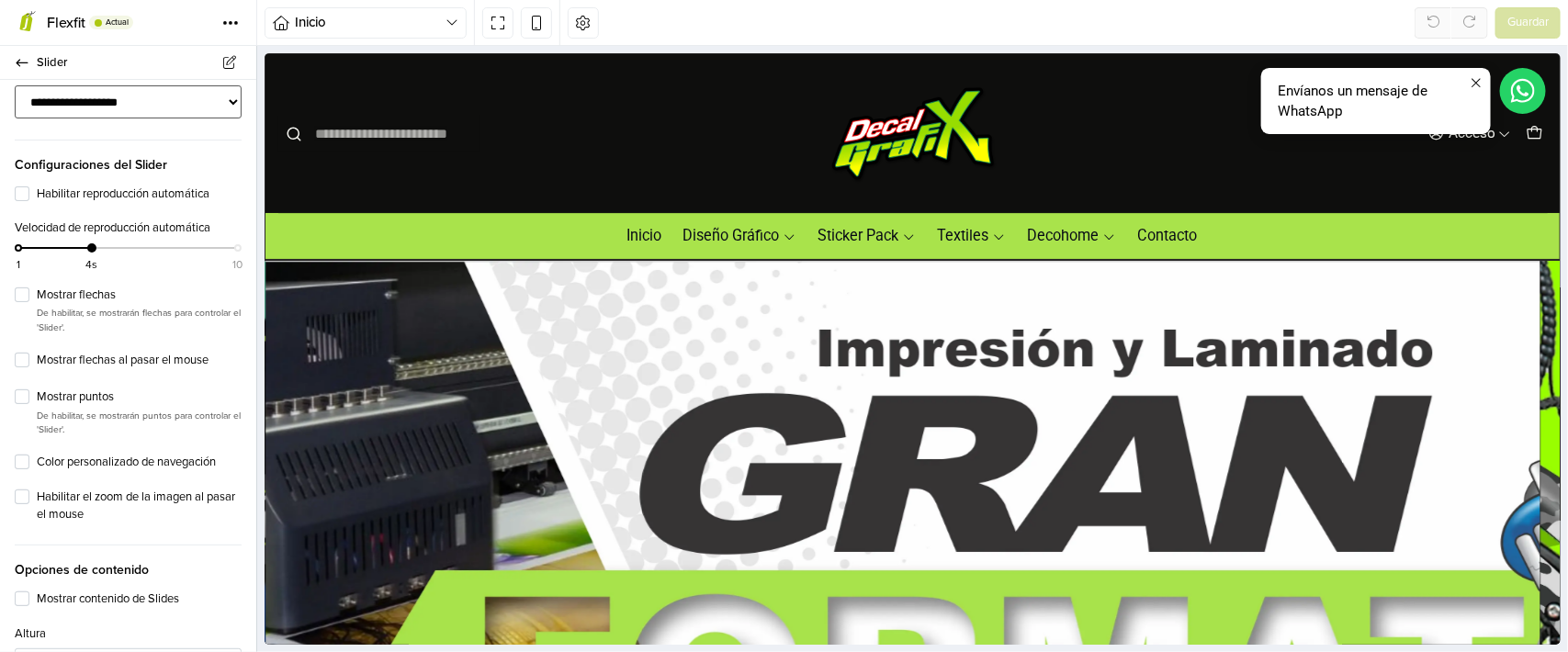 click on "**********" at bounding box center (128, 102) 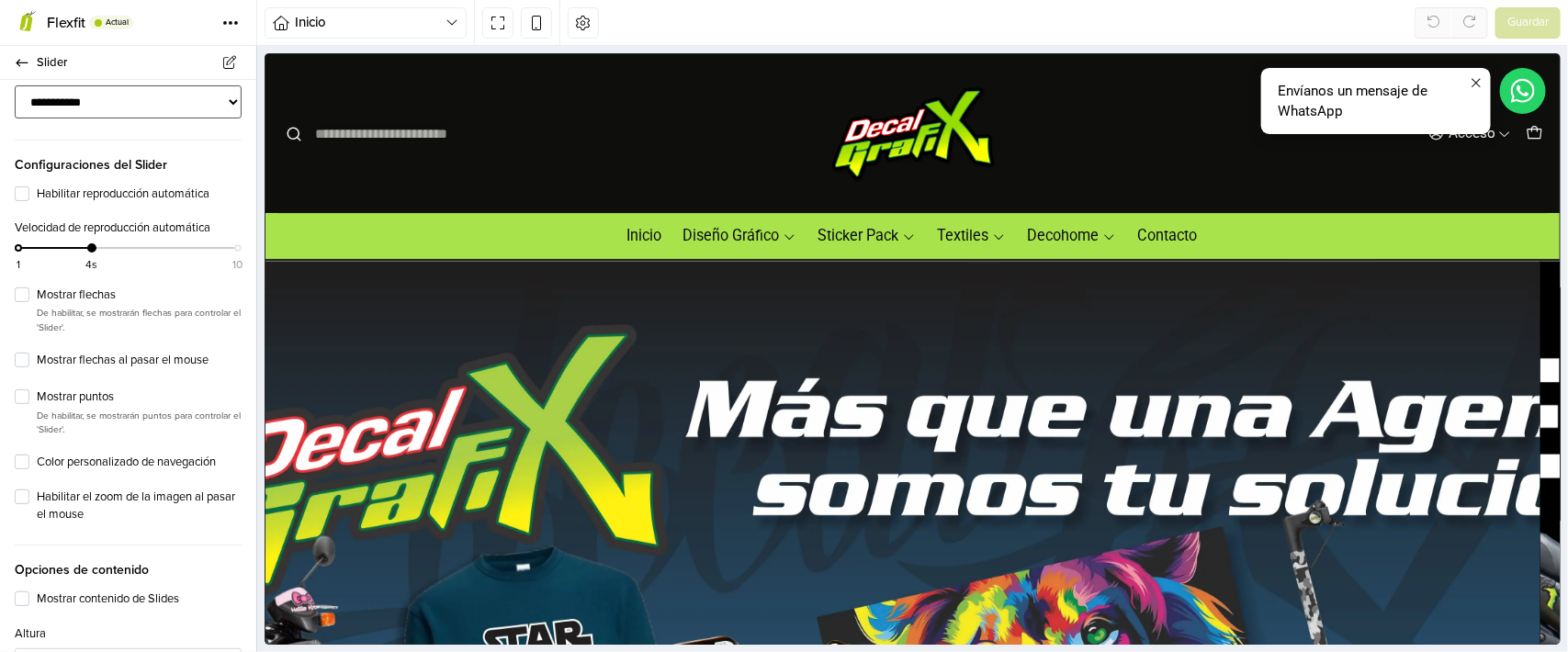 click on "**********" at bounding box center (128, 102) 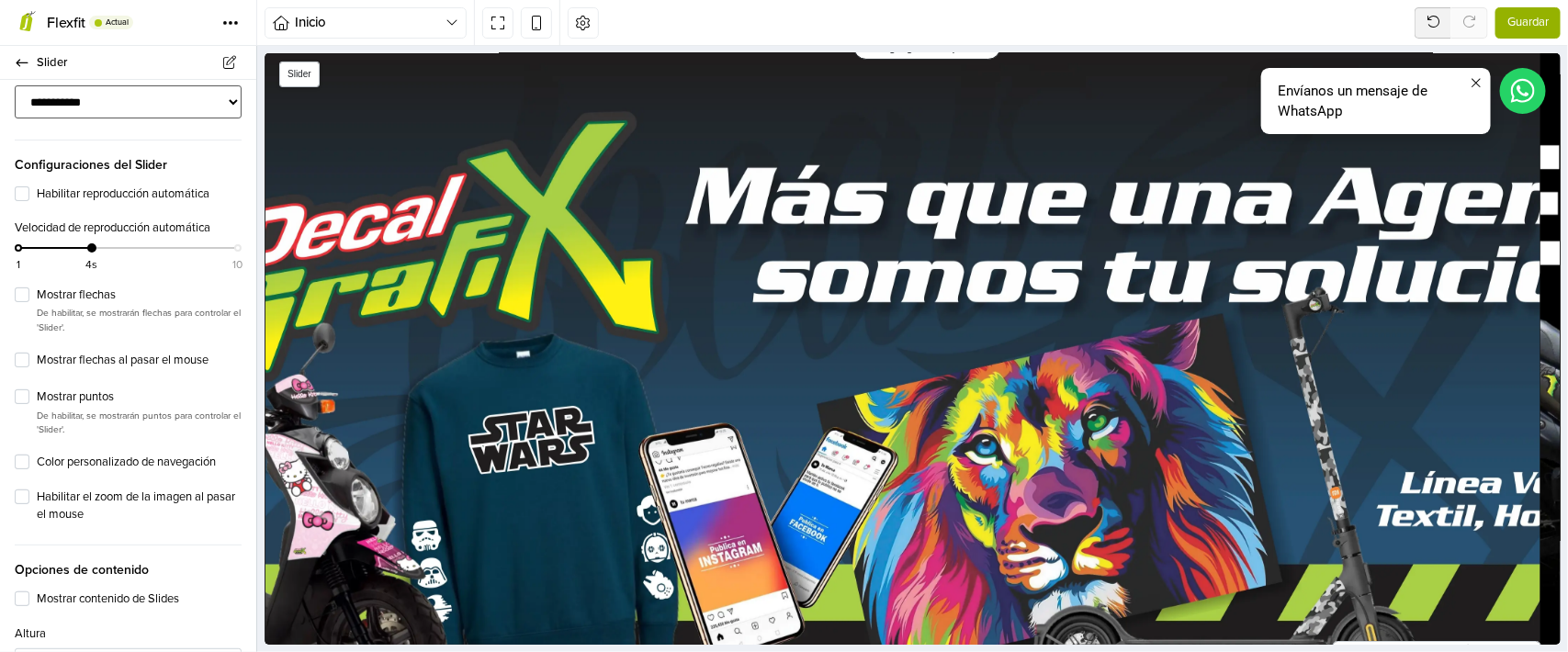 scroll, scrollTop: 243, scrollLeft: 0, axis: vertical 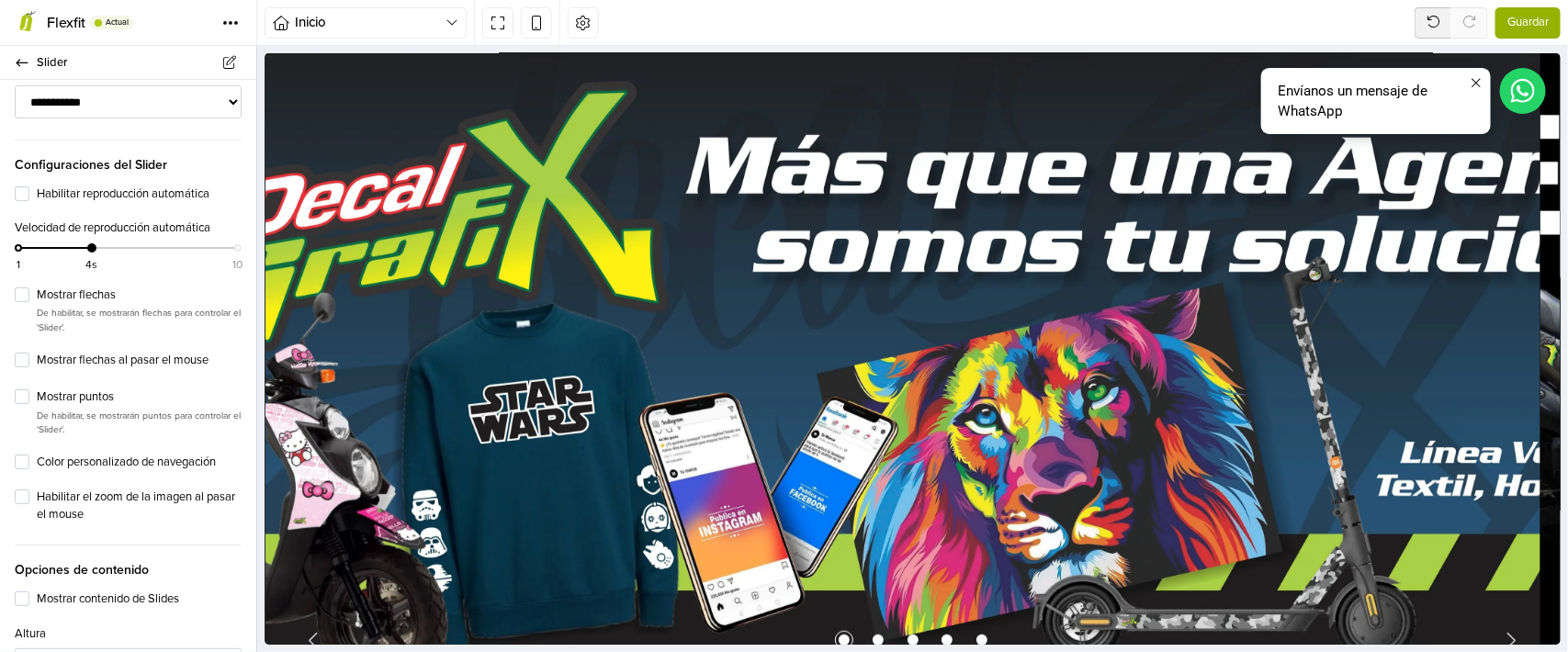 click on "Guardar" at bounding box center (1528, 23) 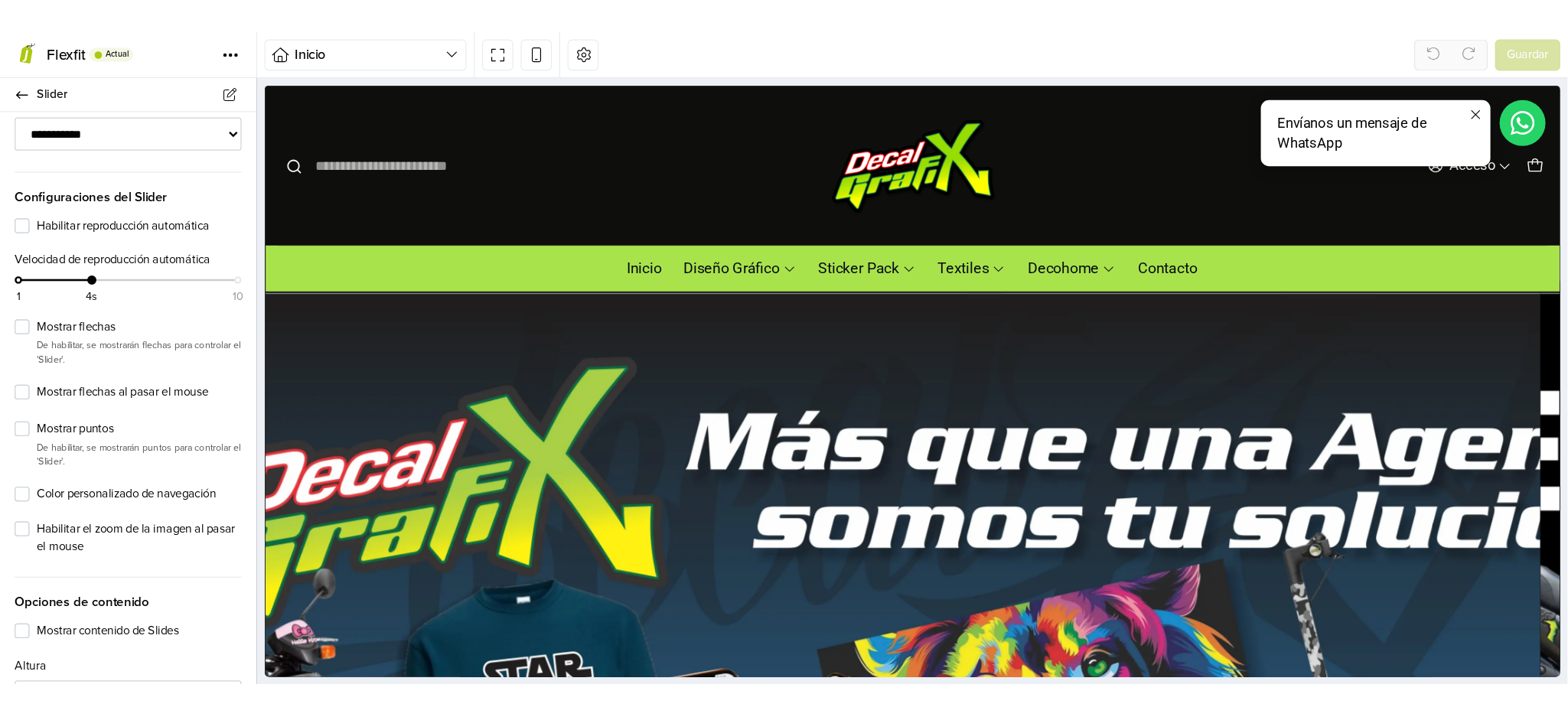 scroll, scrollTop: 0, scrollLeft: 0, axis: both 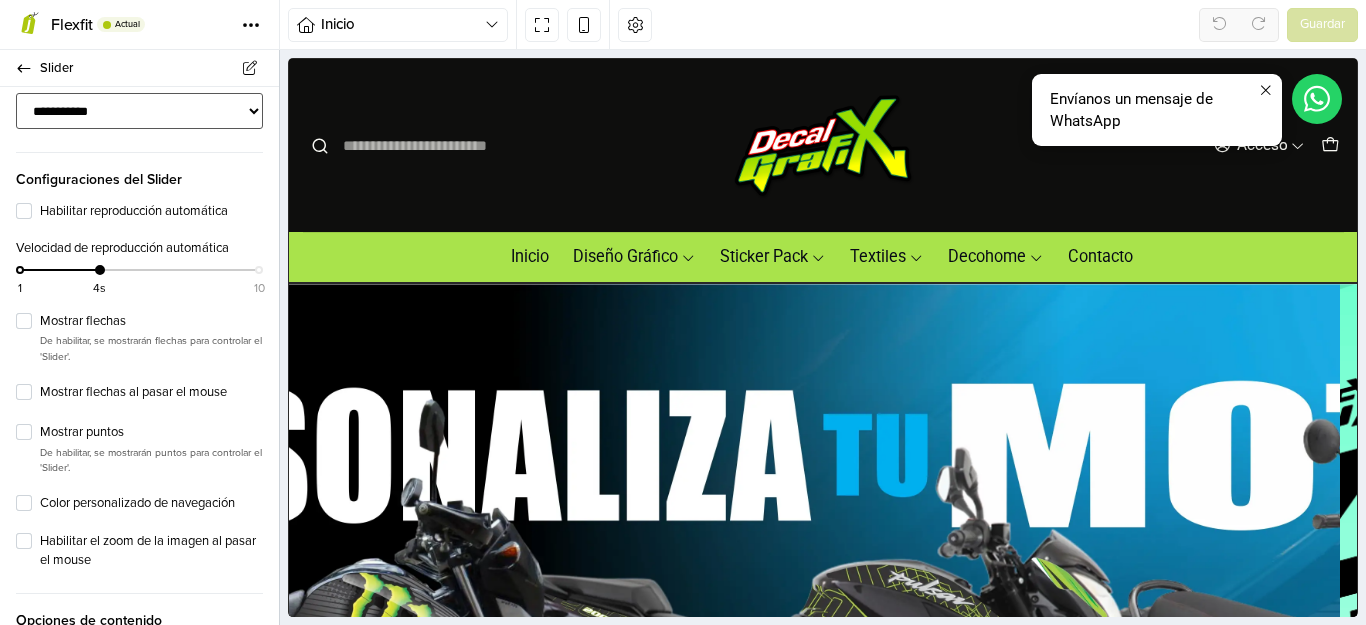 click on "**********" at bounding box center [139, 111] 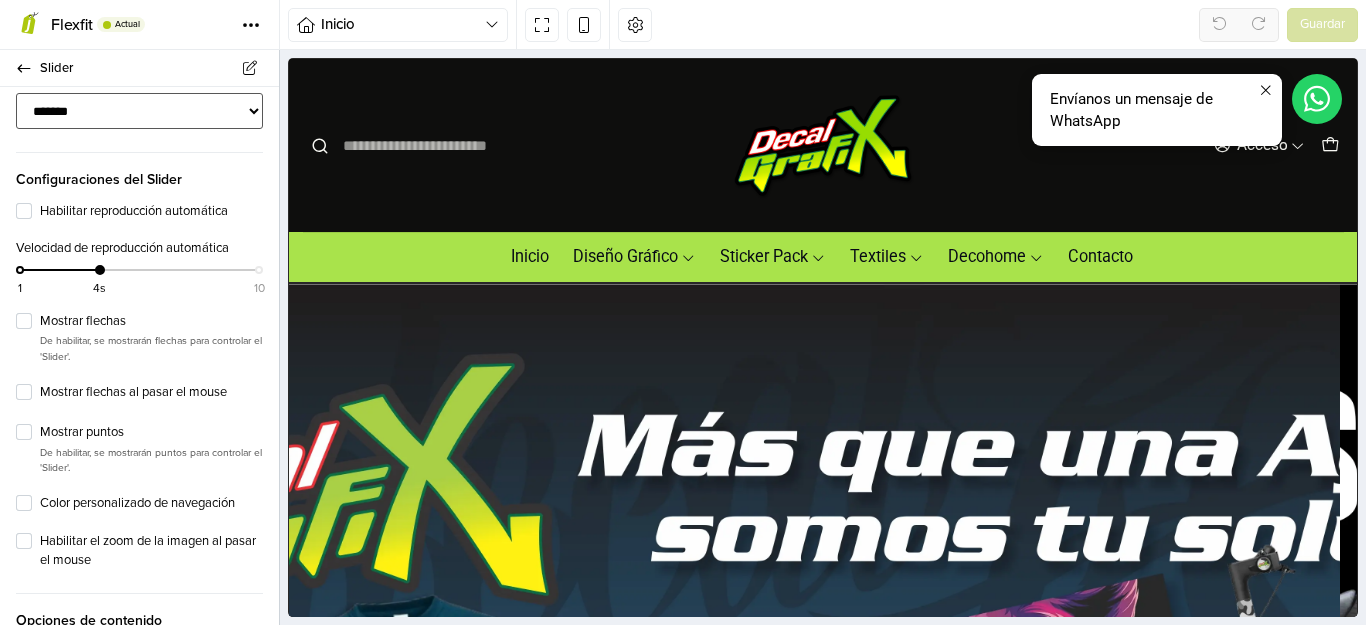 click on "**********" at bounding box center (139, 111) 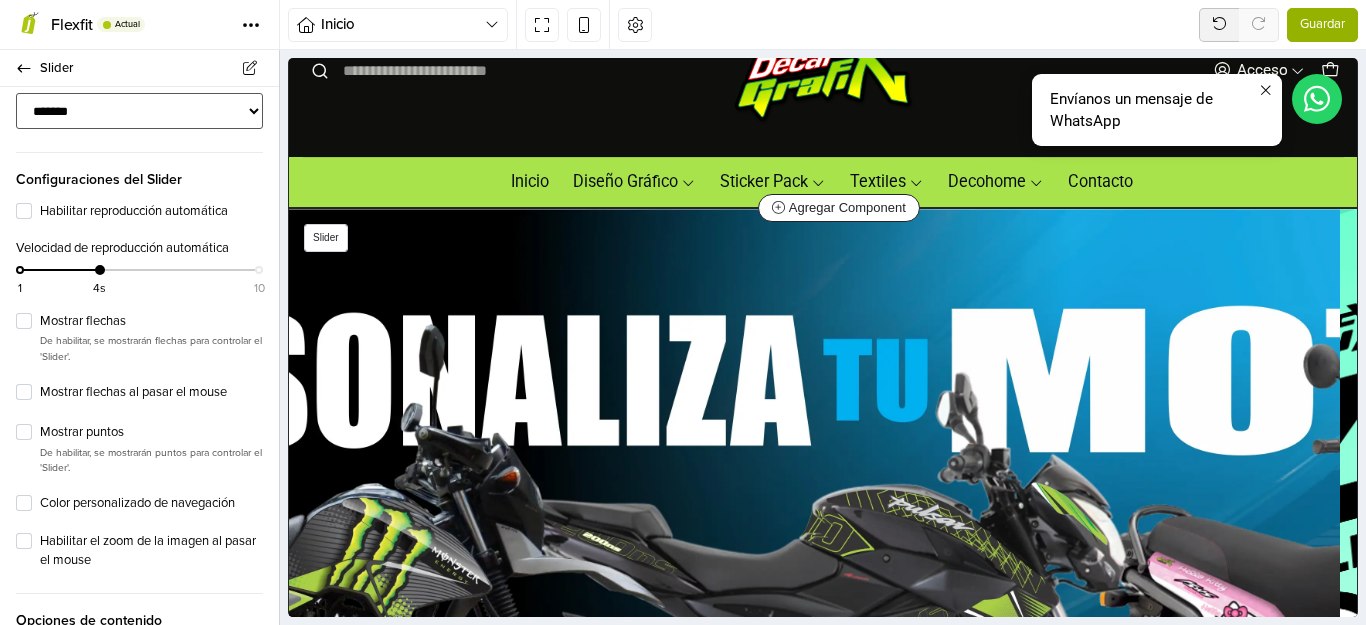 scroll, scrollTop: 307, scrollLeft: 0, axis: vertical 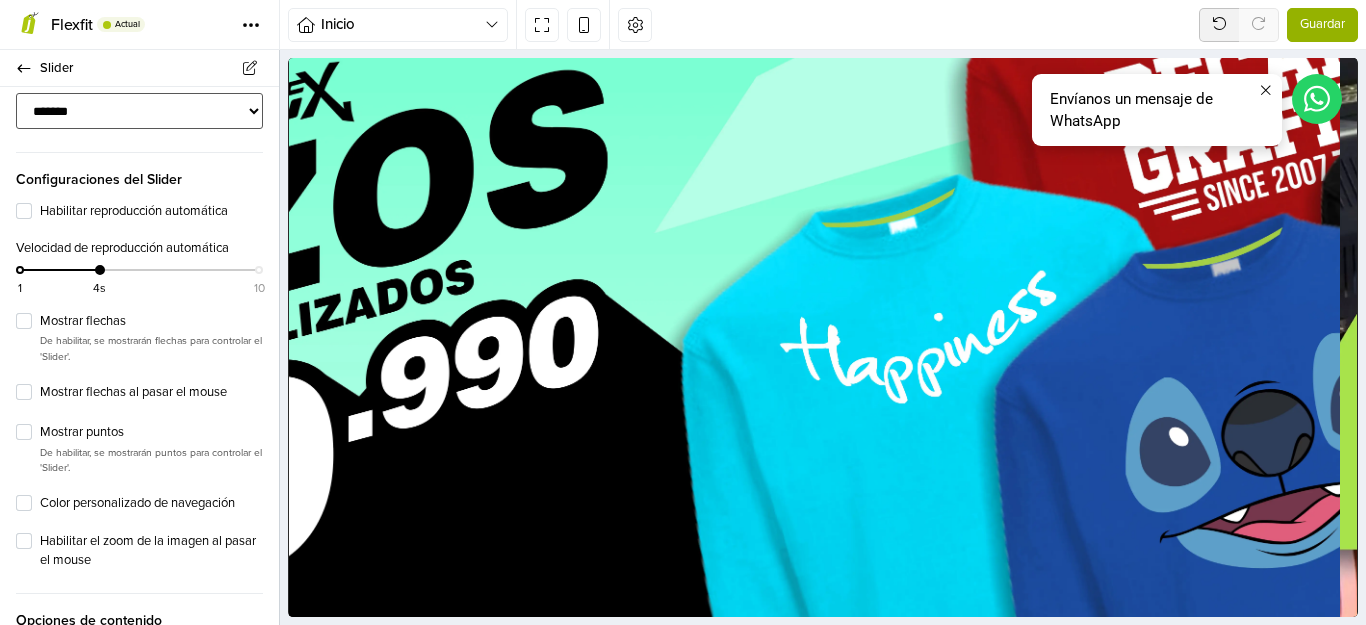 click on "**********" at bounding box center (139, 111) 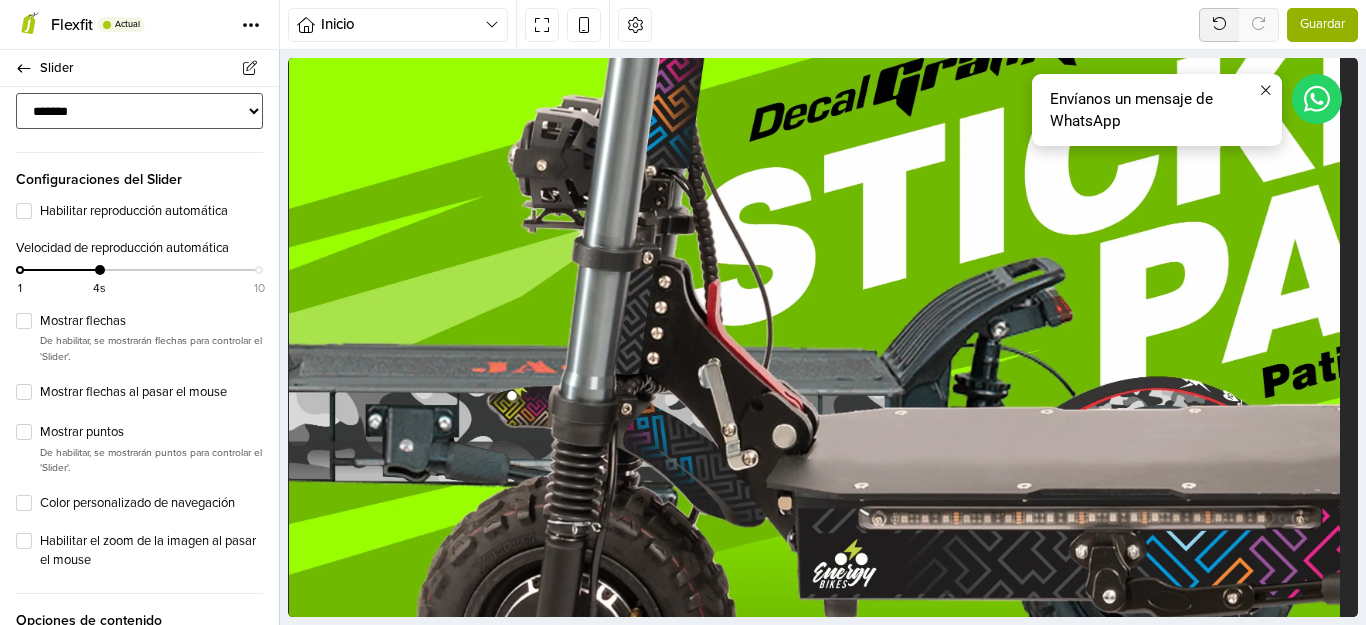 click on "**********" at bounding box center (139, 111) 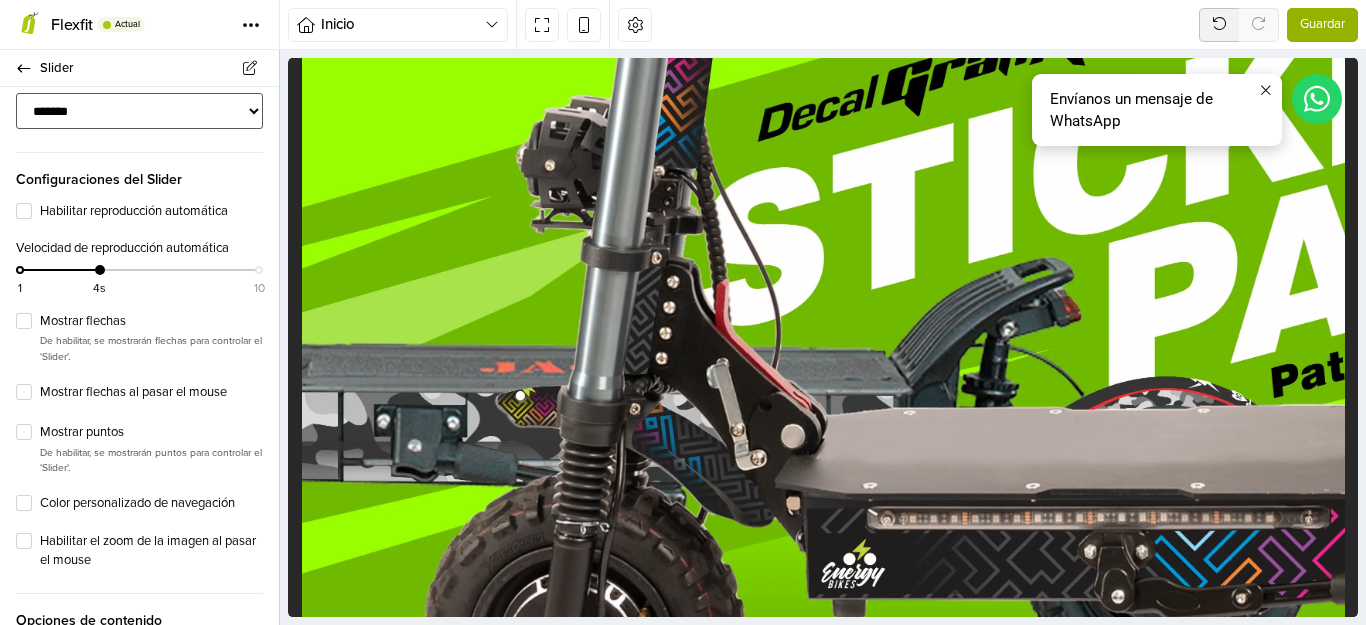 click on "**********" at bounding box center (139, 111) 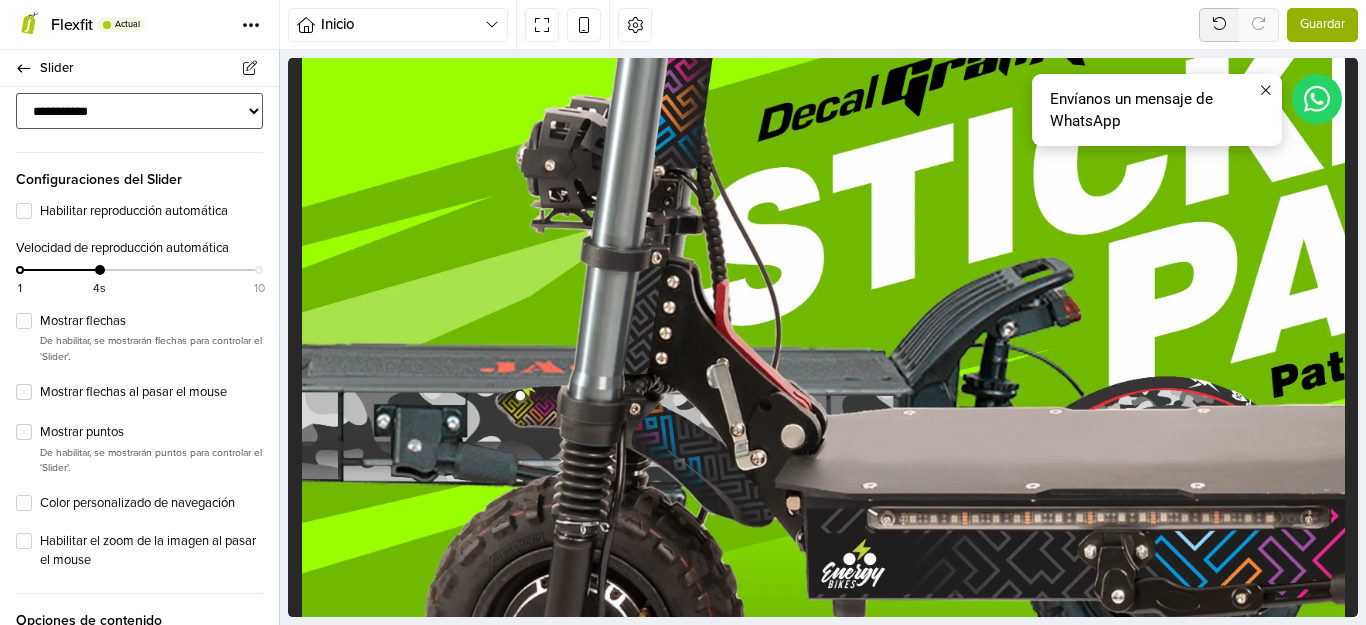 click on "**********" at bounding box center (139, 111) 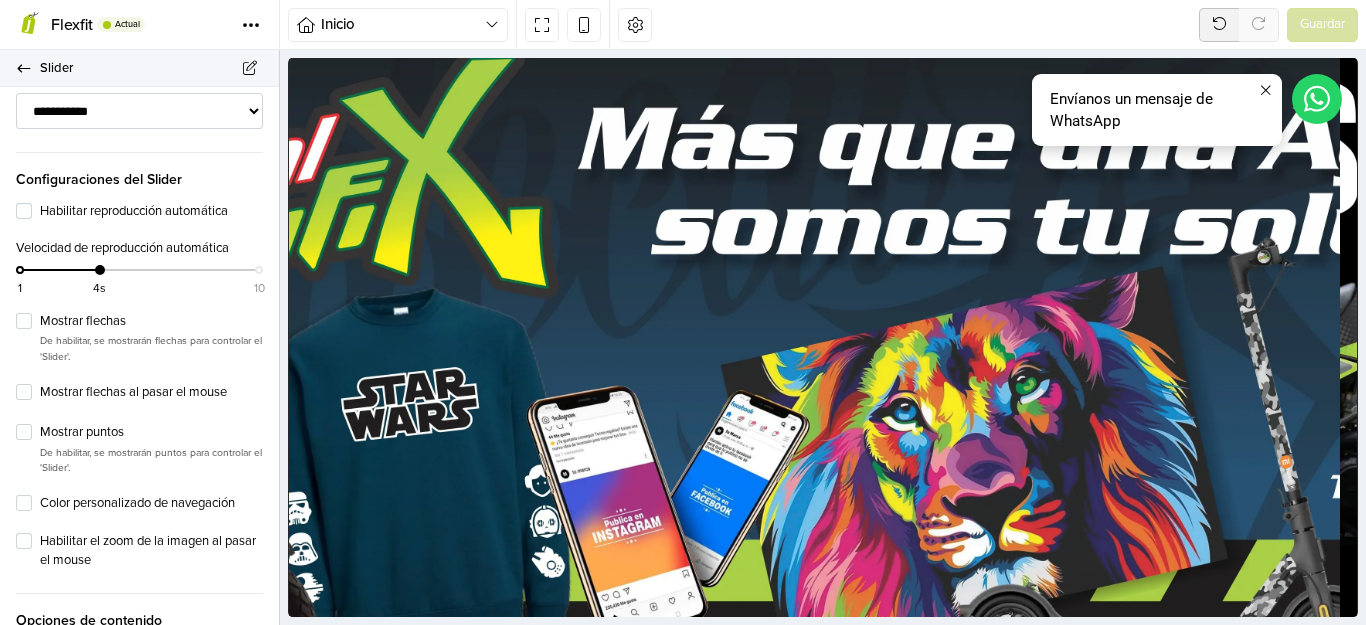 click 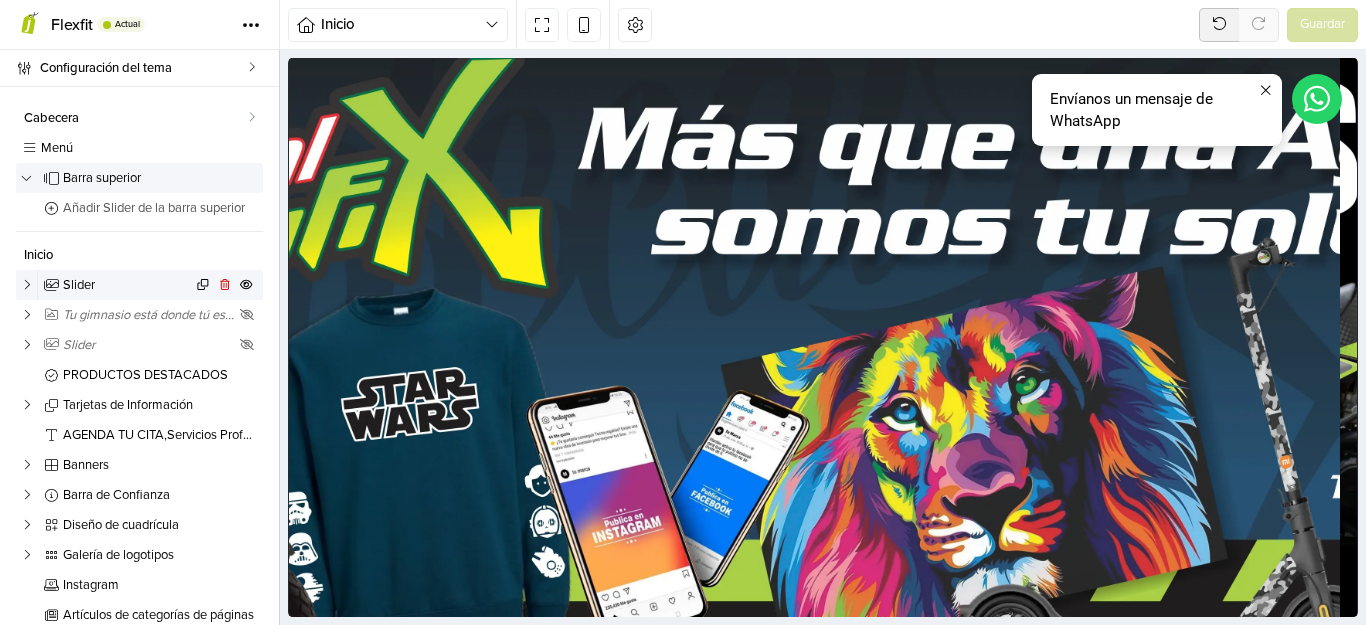 click on "Slider" at bounding box center (139, 285) 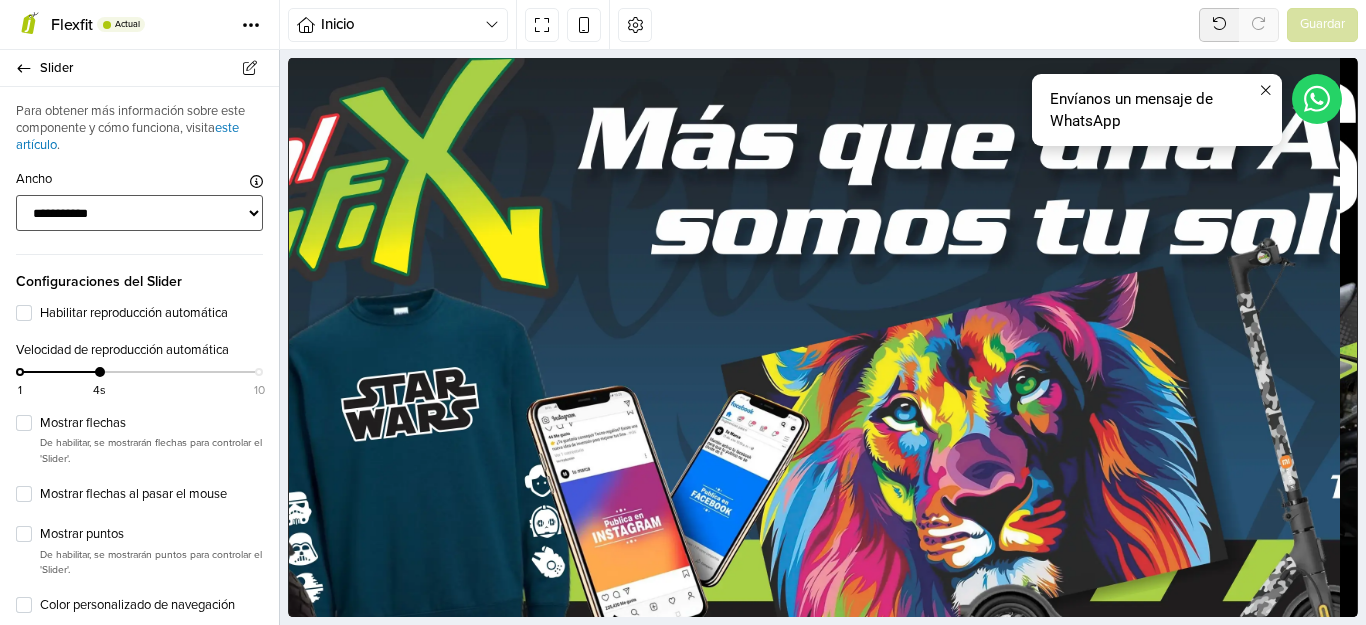 click on "**********" at bounding box center (139, 213) 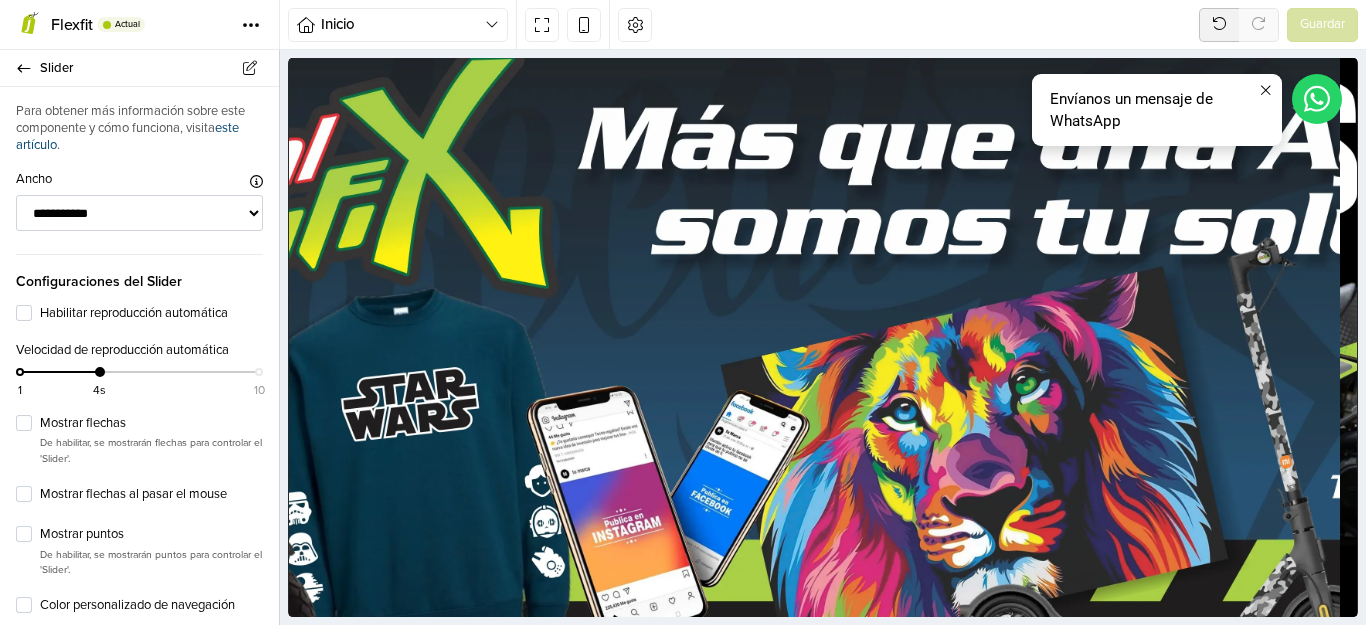 click on "este artículo" at bounding box center [127, 136] 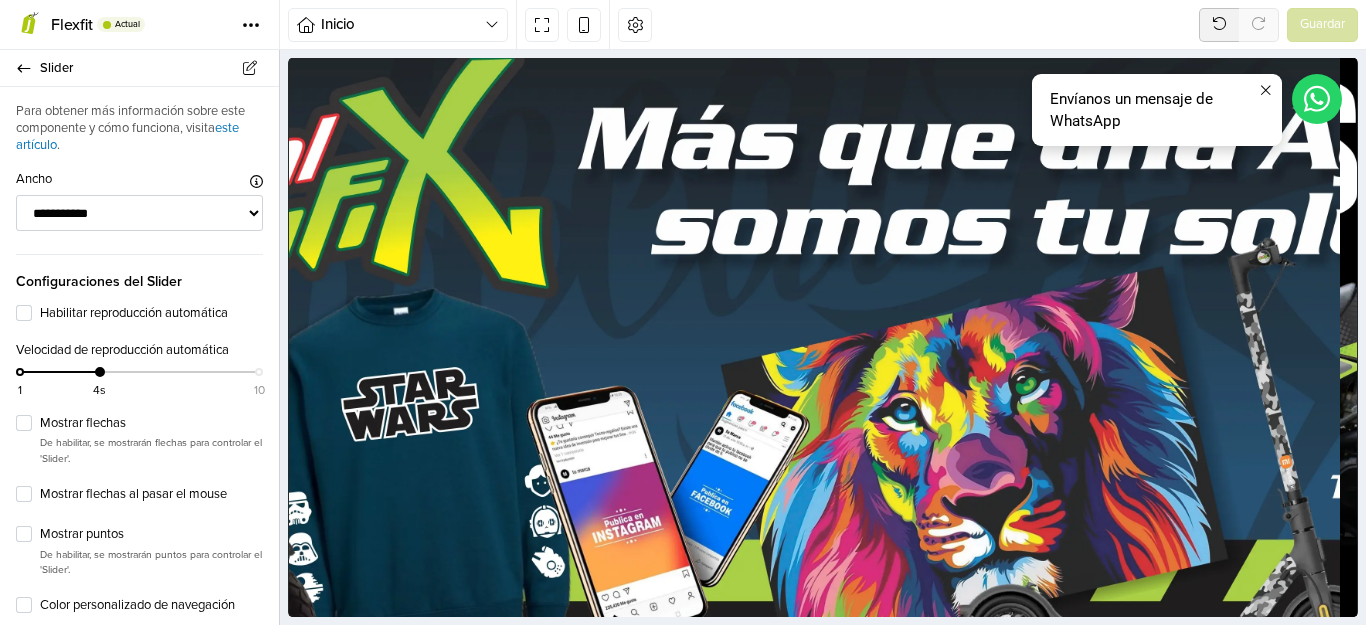 click at bounding box center (814, 337) 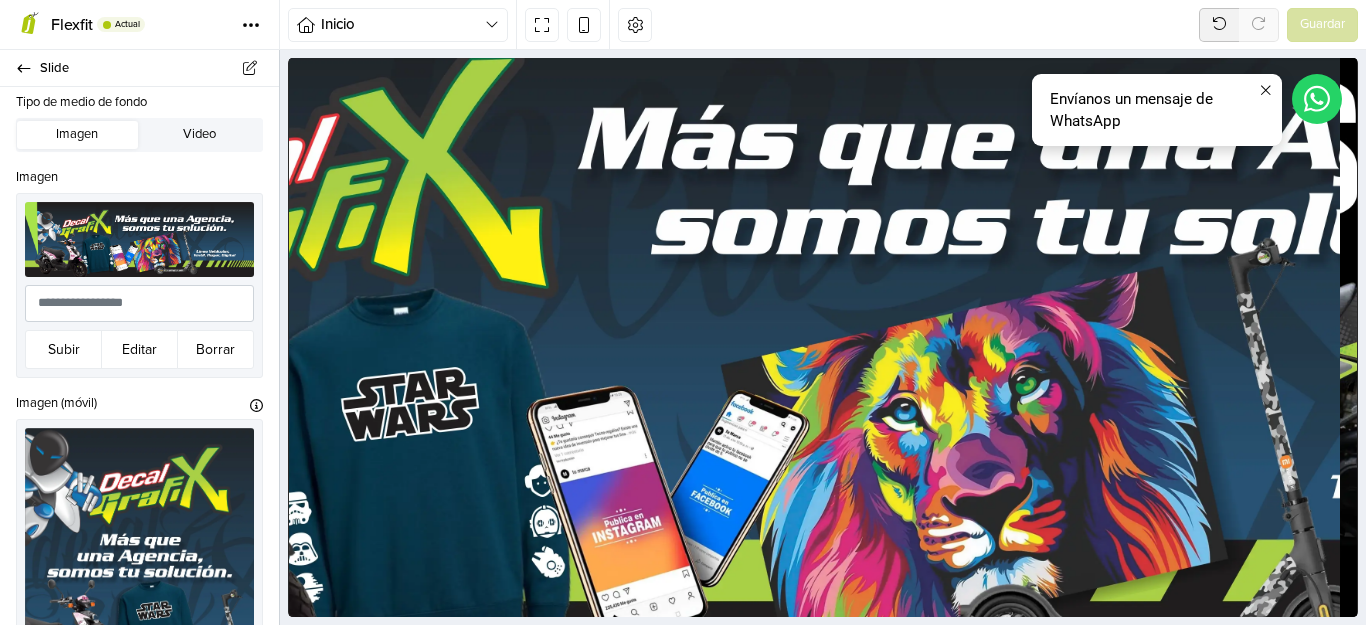scroll, scrollTop: 0, scrollLeft: 0, axis: both 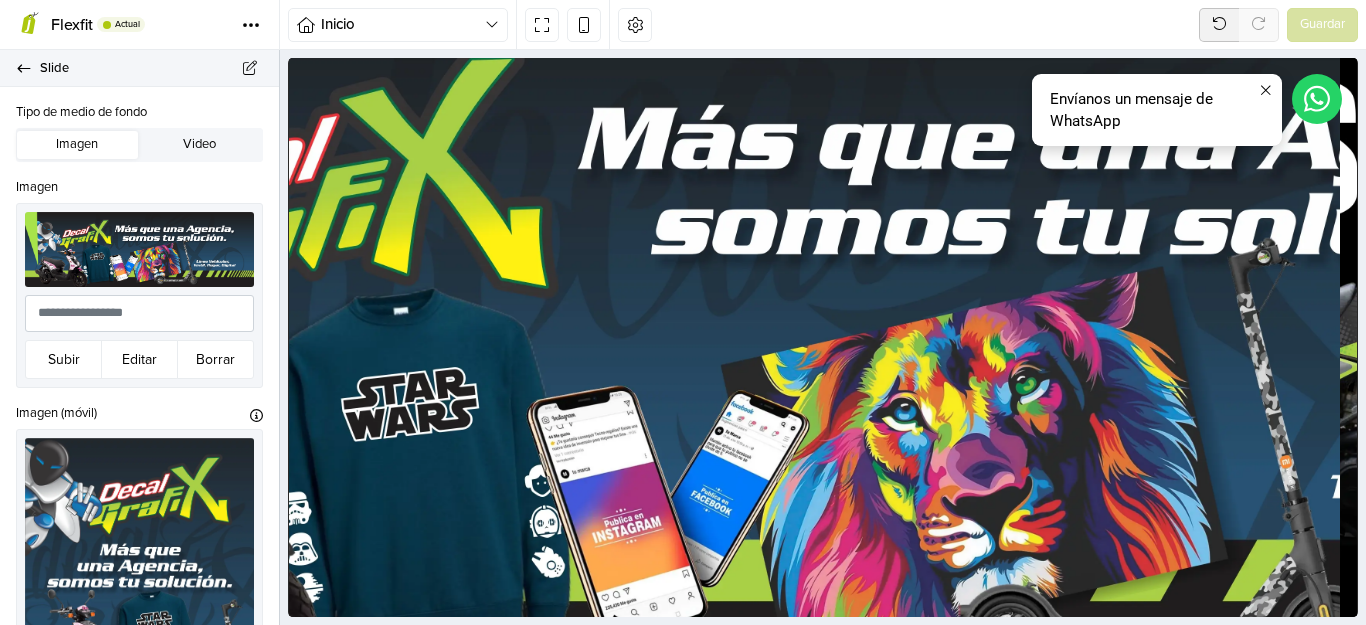 click 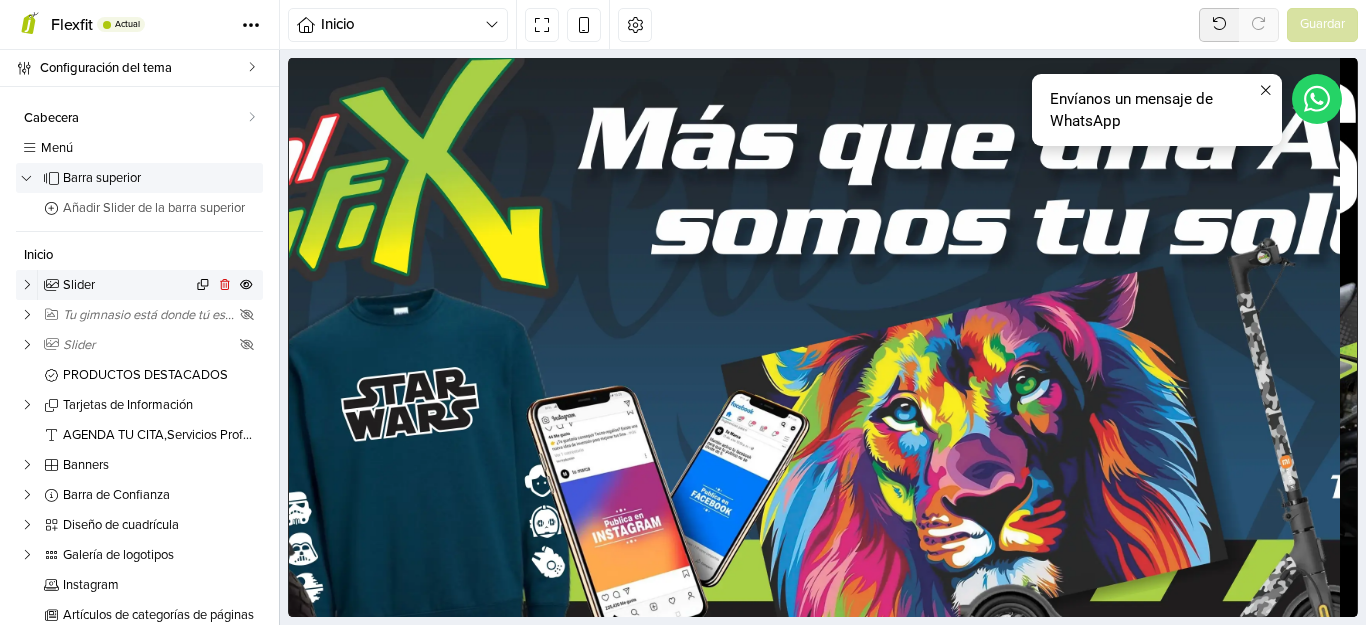 click on "Slider" at bounding box center [127, 285] 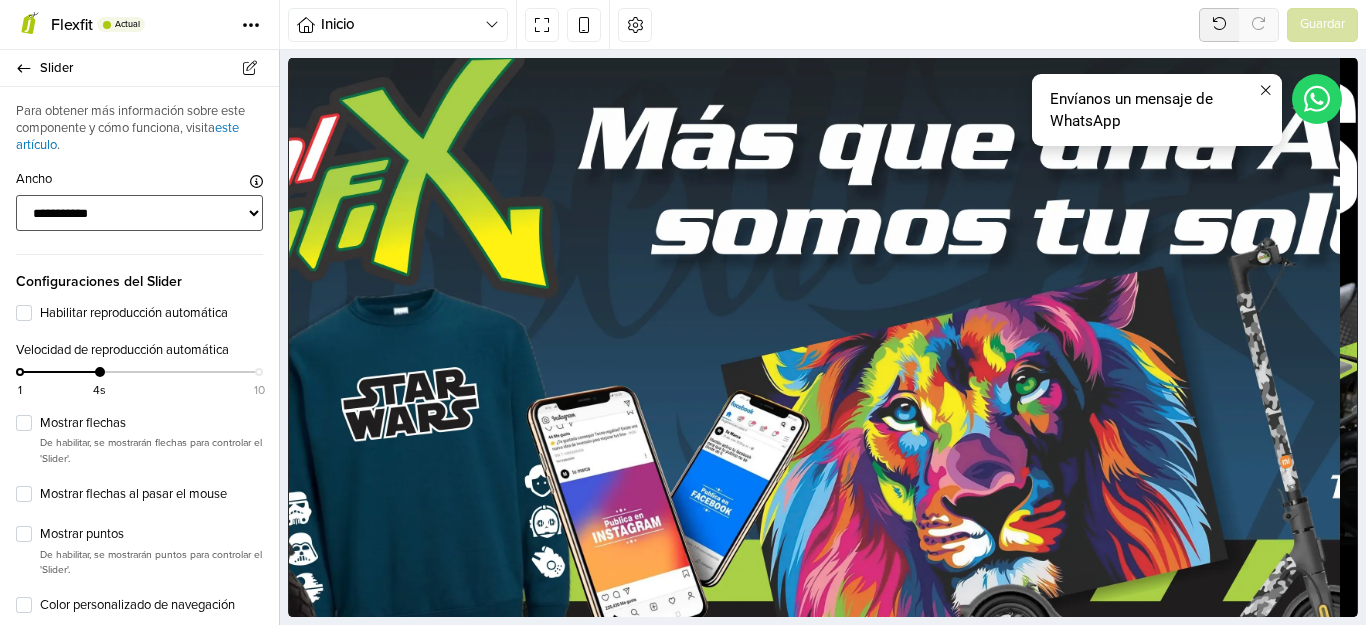 click on "**********" at bounding box center [139, 213] 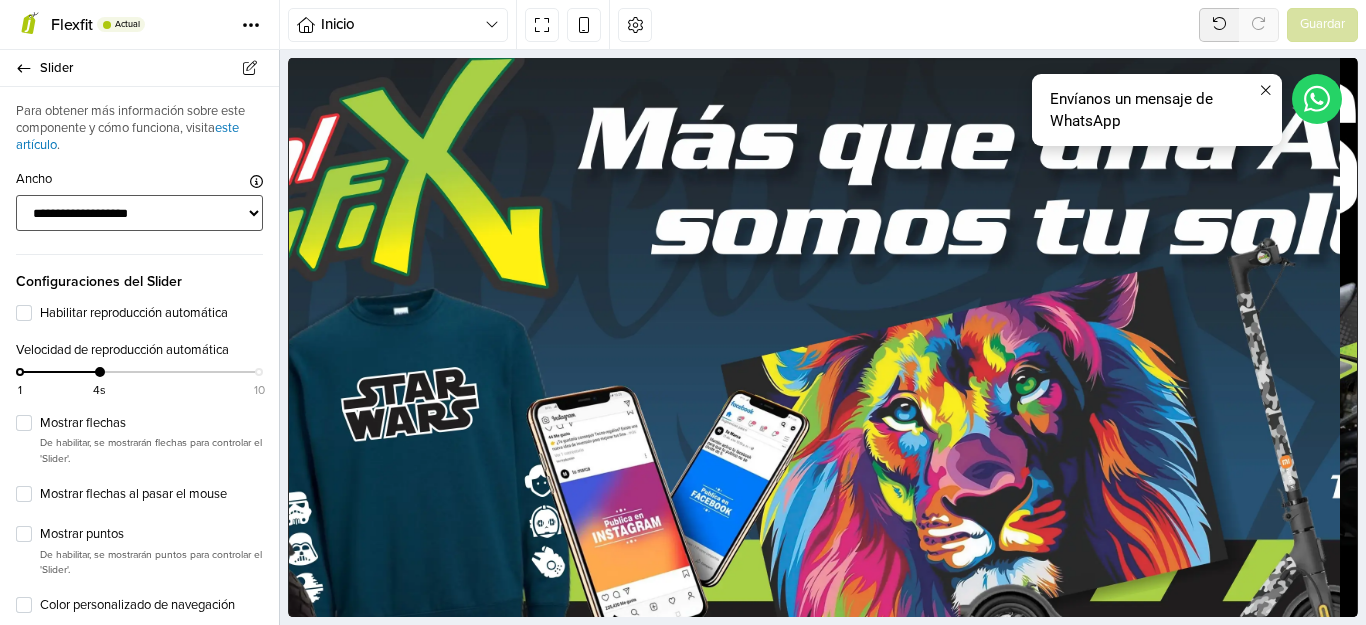 click on "**********" at bounding box center (139, 213) 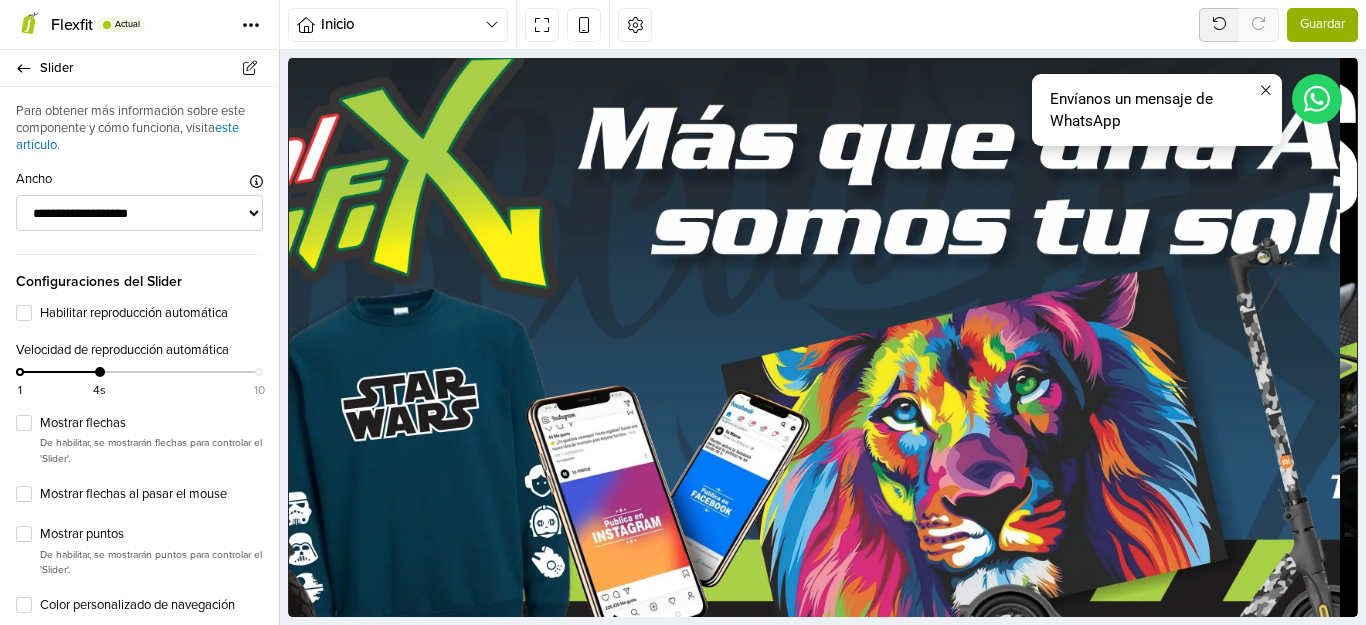 click on "Guardar" at bounding box center [1322, 25] 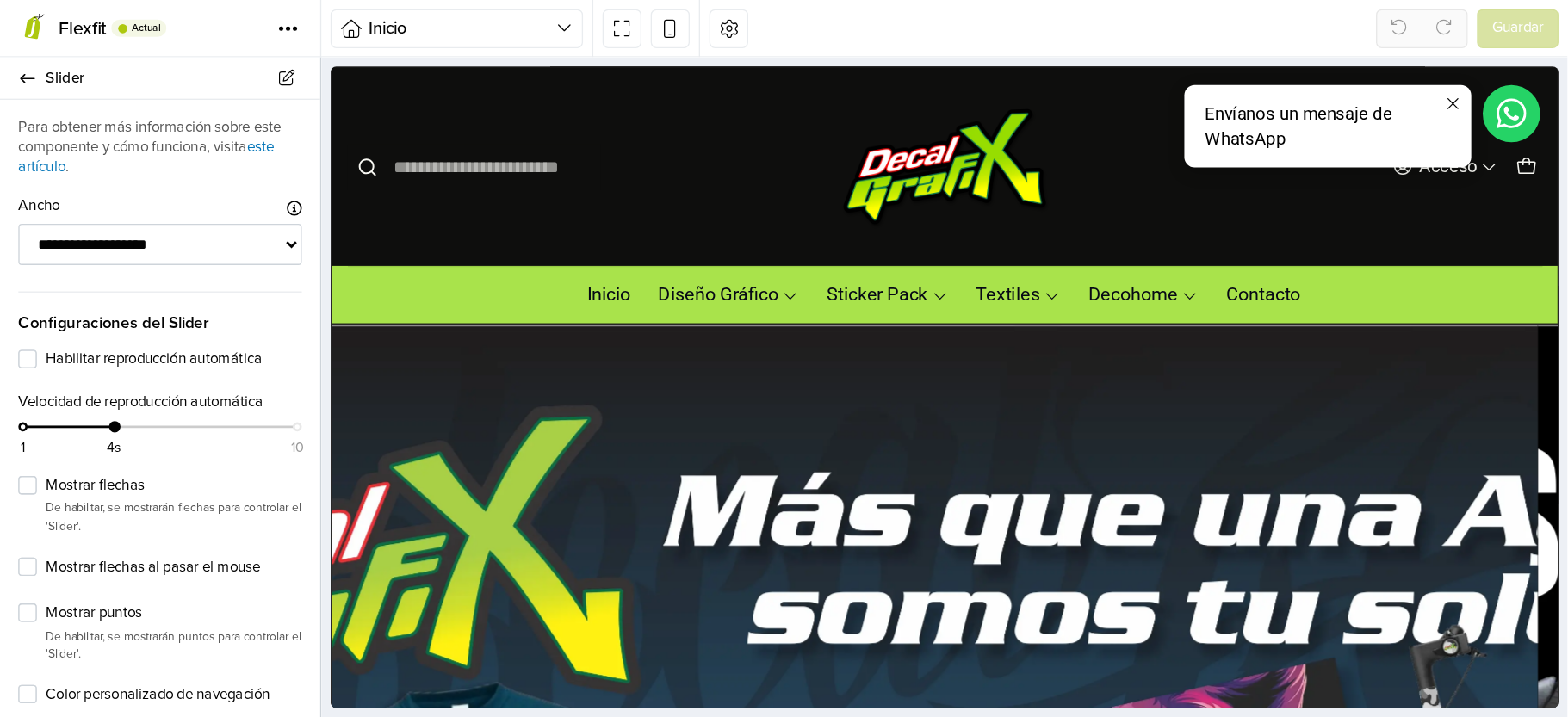 scroll, scrollTop: 0, scrollLeft: 0, axis: both 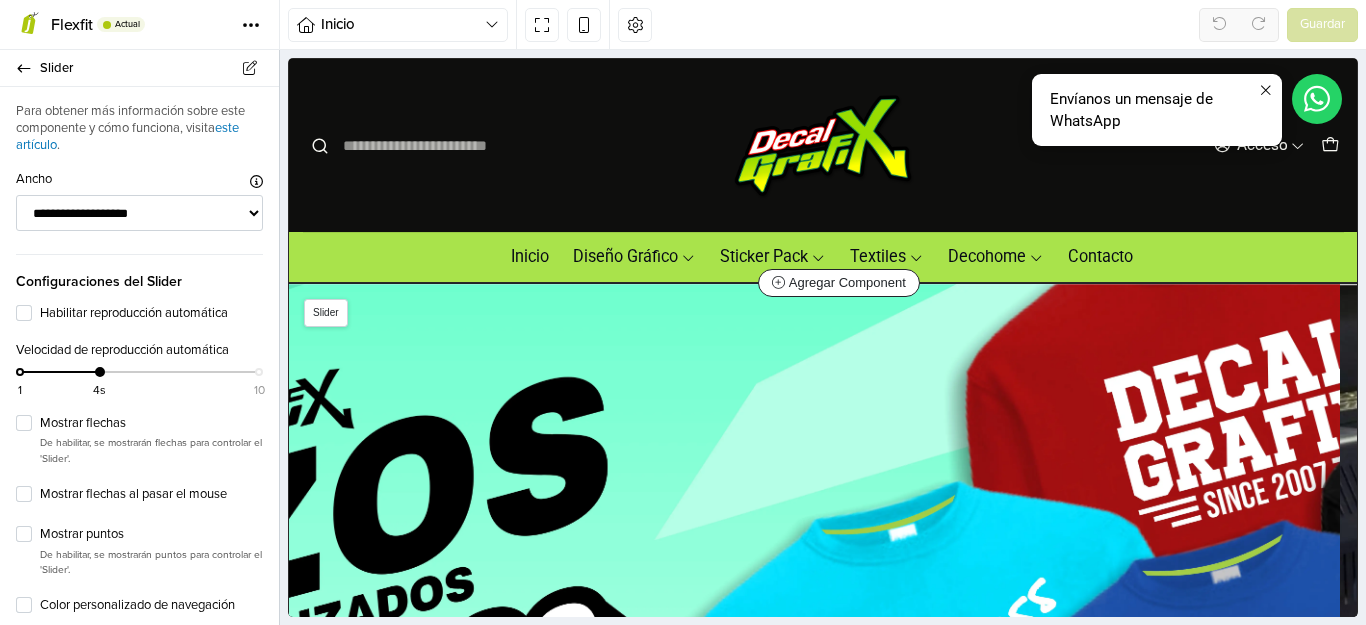 click at bounding box center (814, 644) 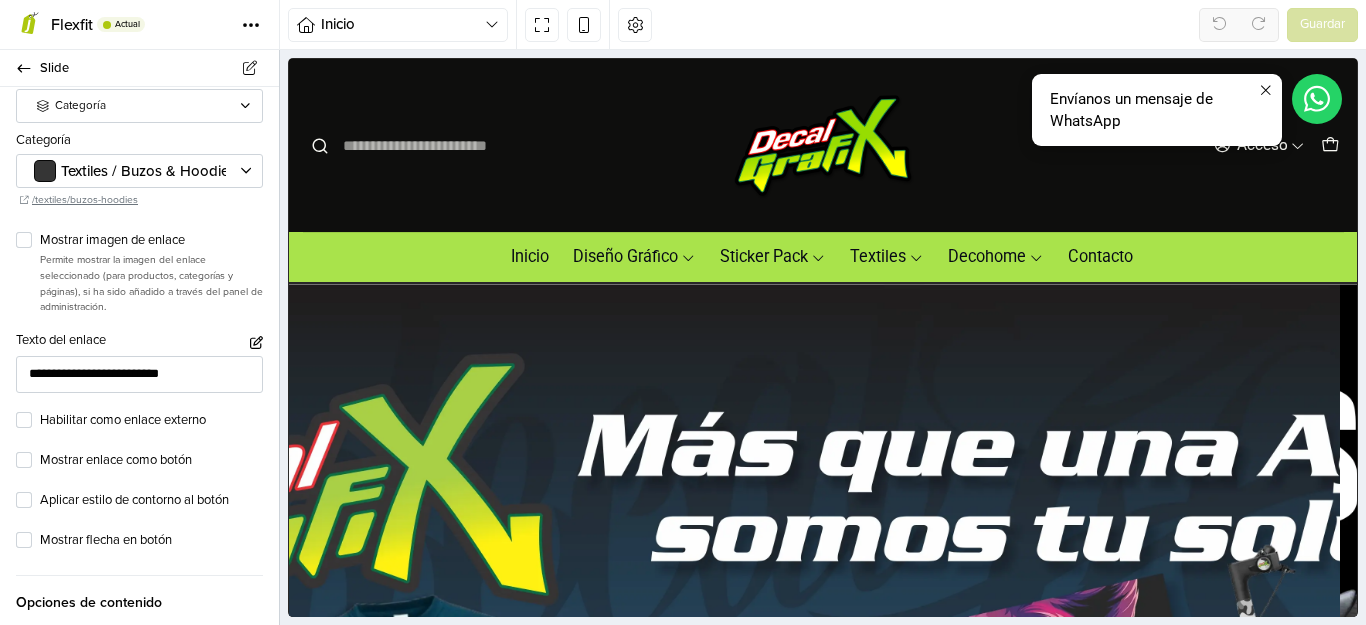 scroll, scrollTop: 1175, scrollLeft: 0, axis: vertical 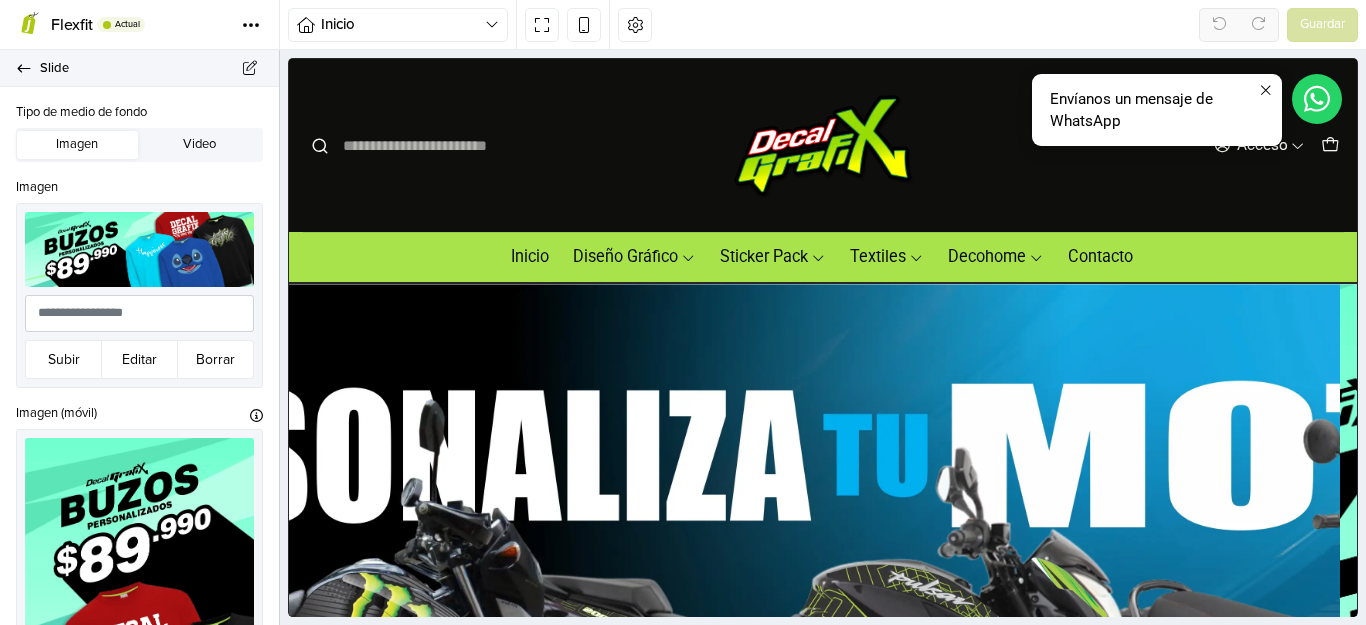 click 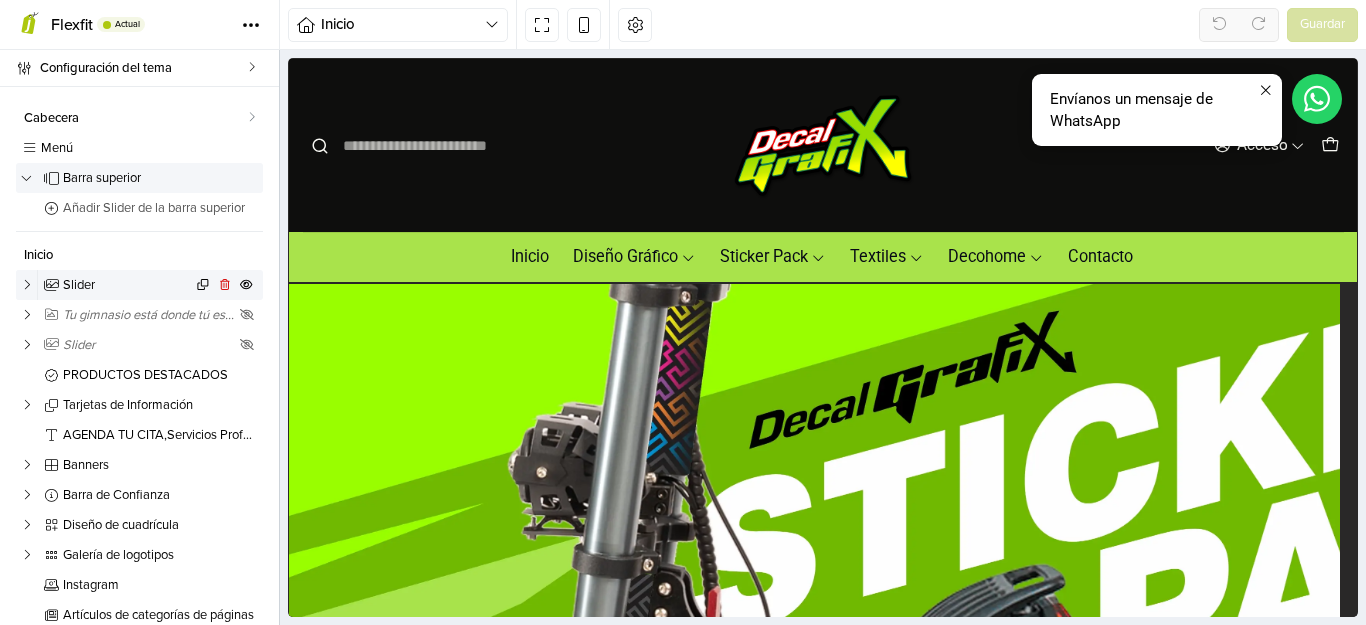 click on "Slider" at bounding box center [127, 285] 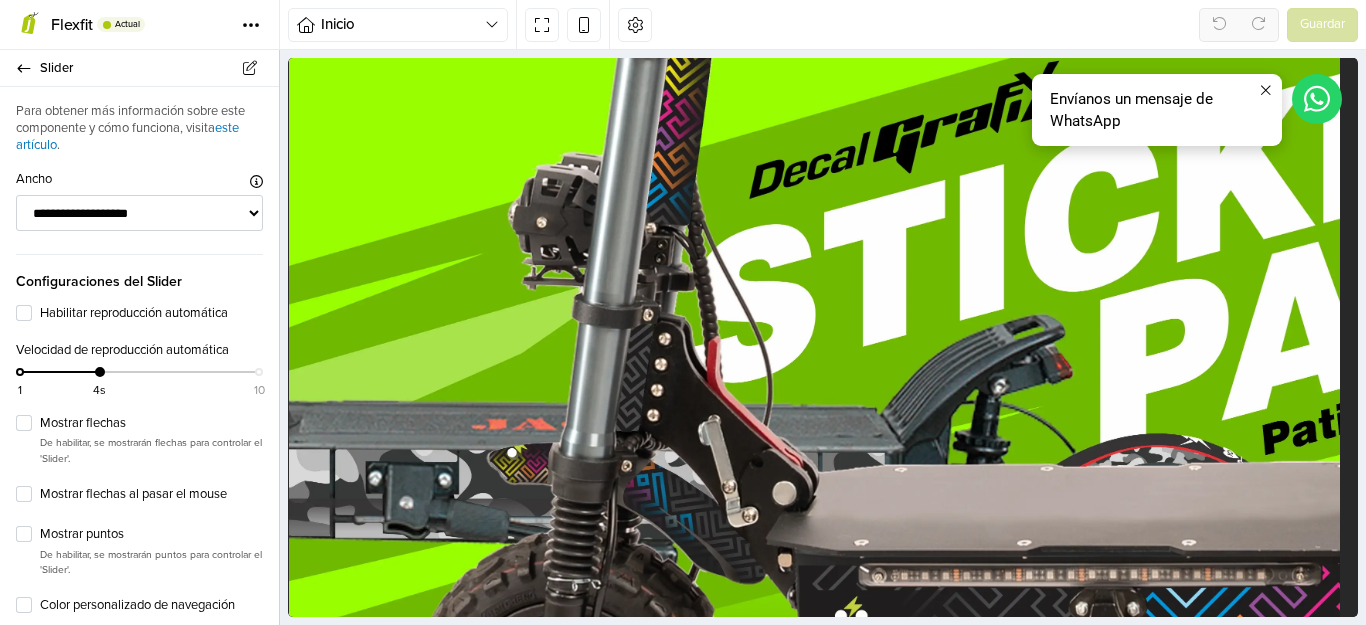scroll, scrollTop: 307, scrollLeft: 0, axis: vertical 